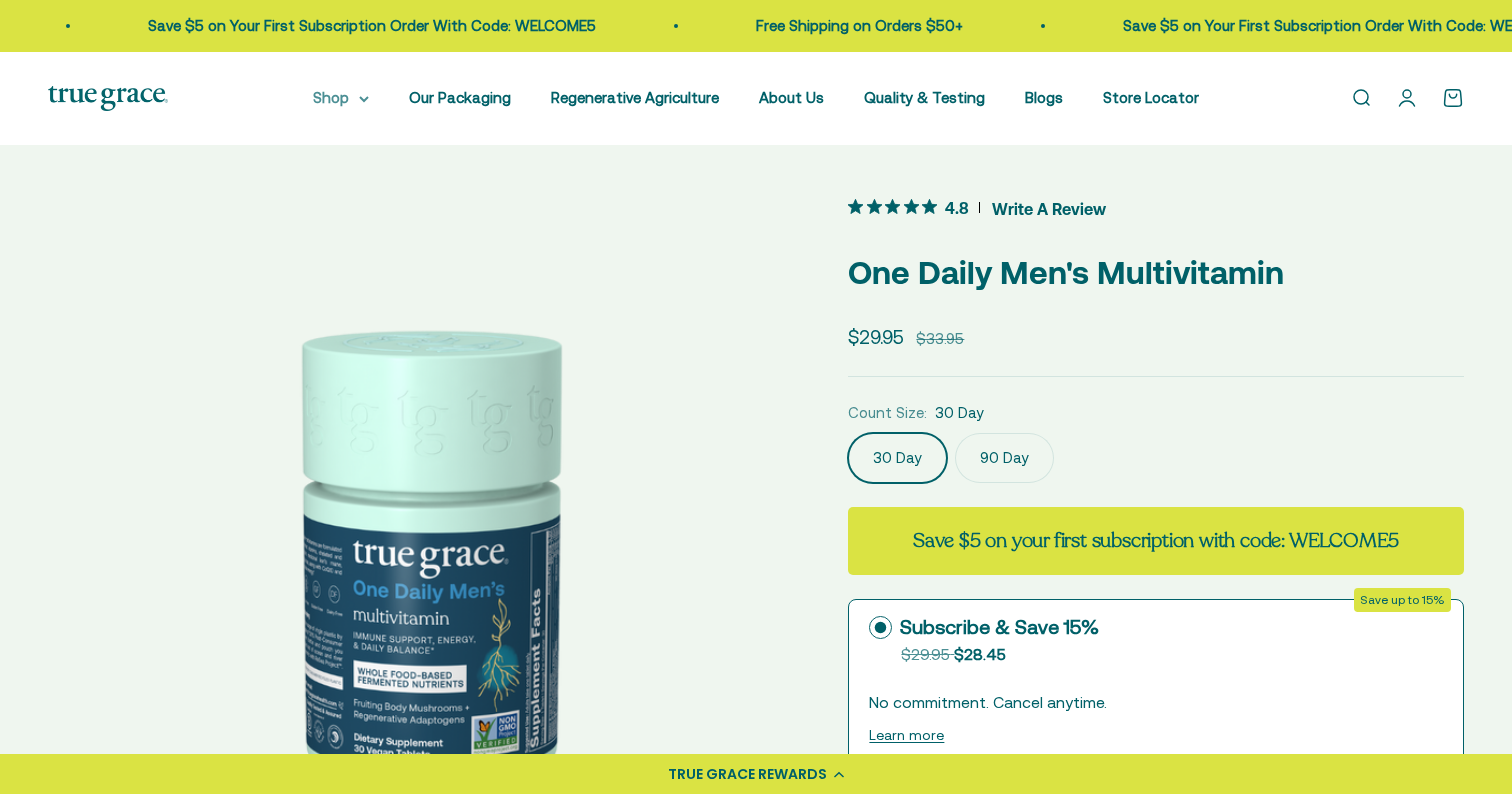click on "Shop" at bounding box center (341, 98) 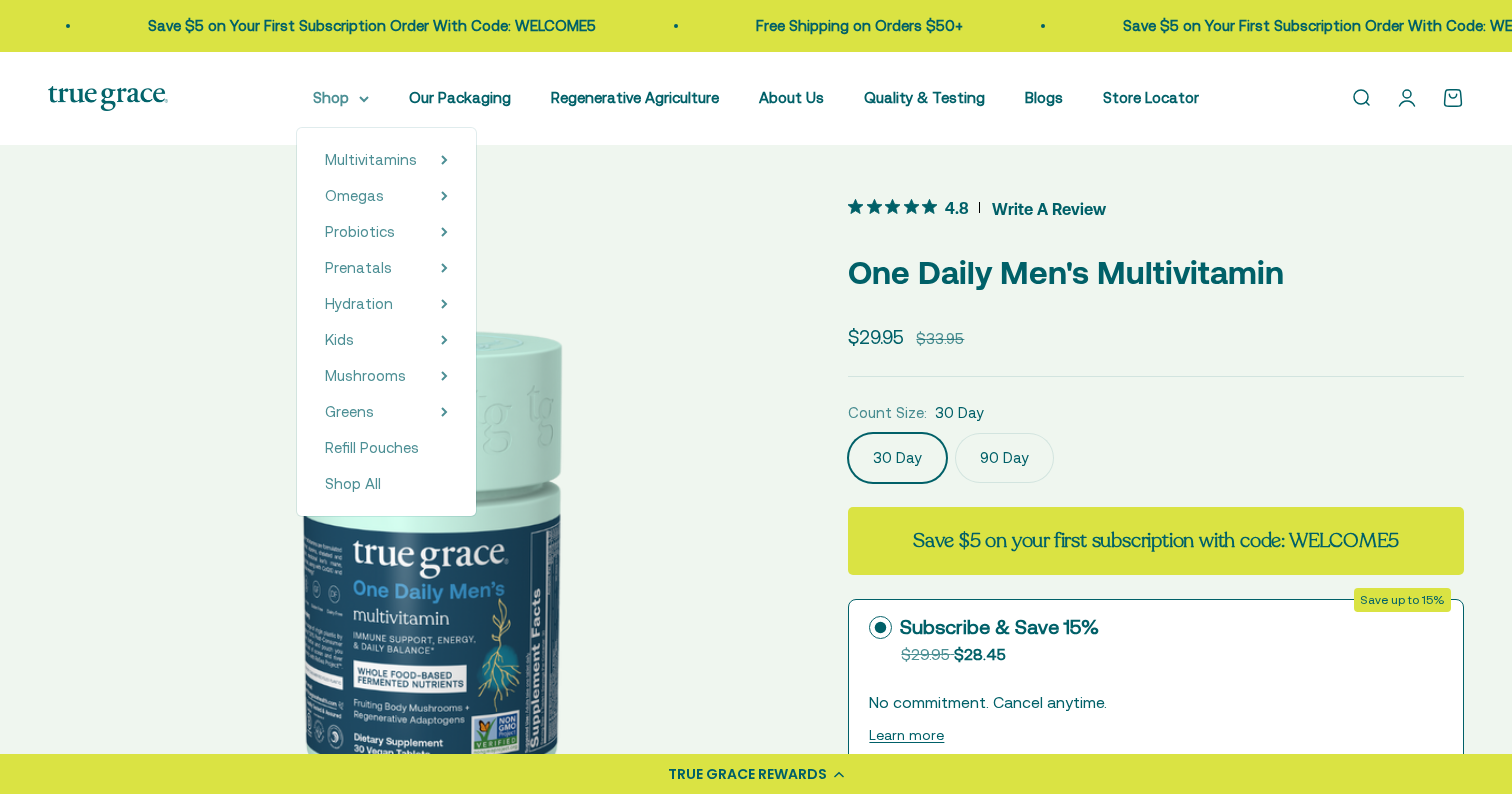 scroll, scrollTop: 0, scrollLeft: 0, axis: both 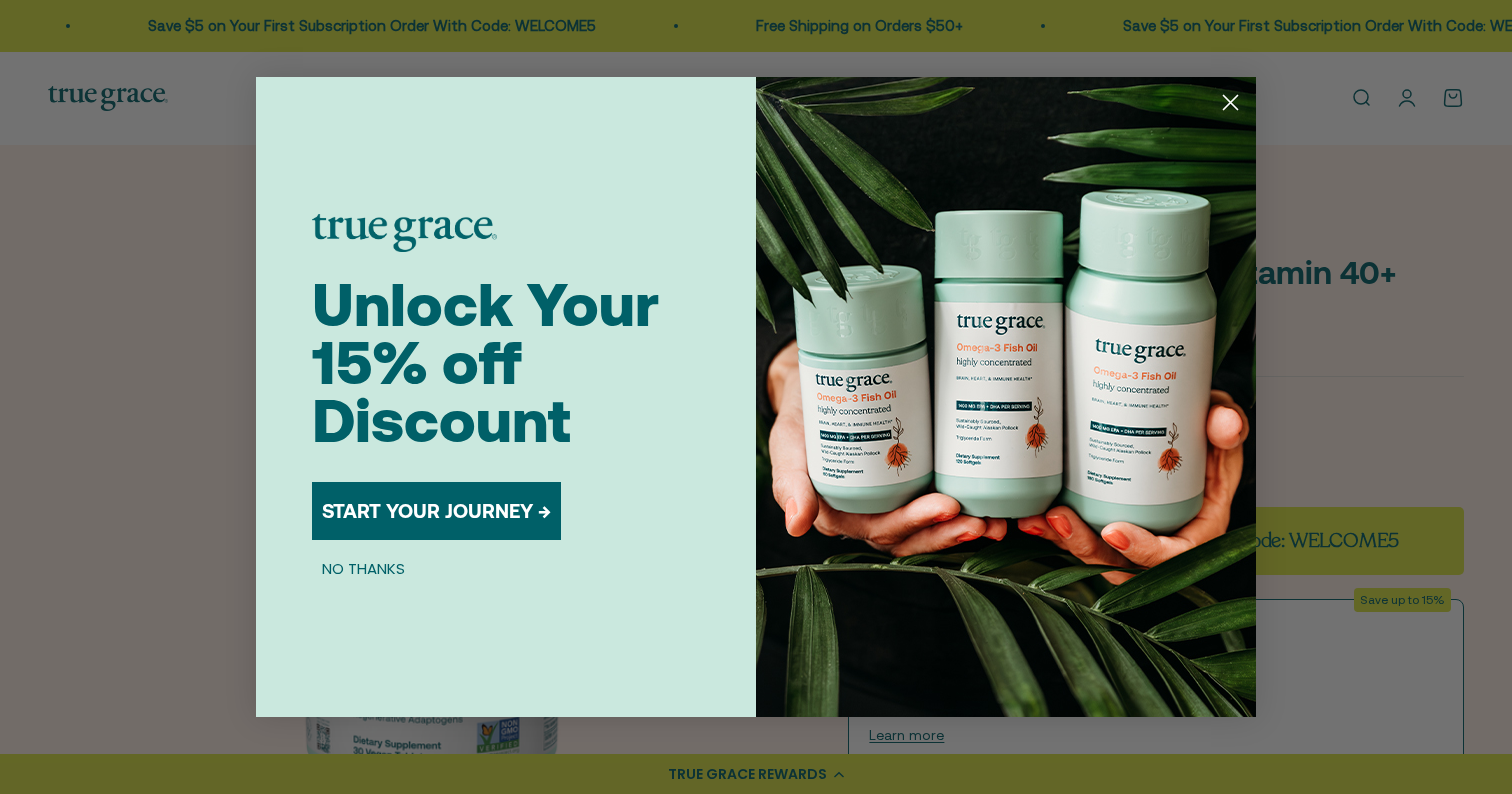 click 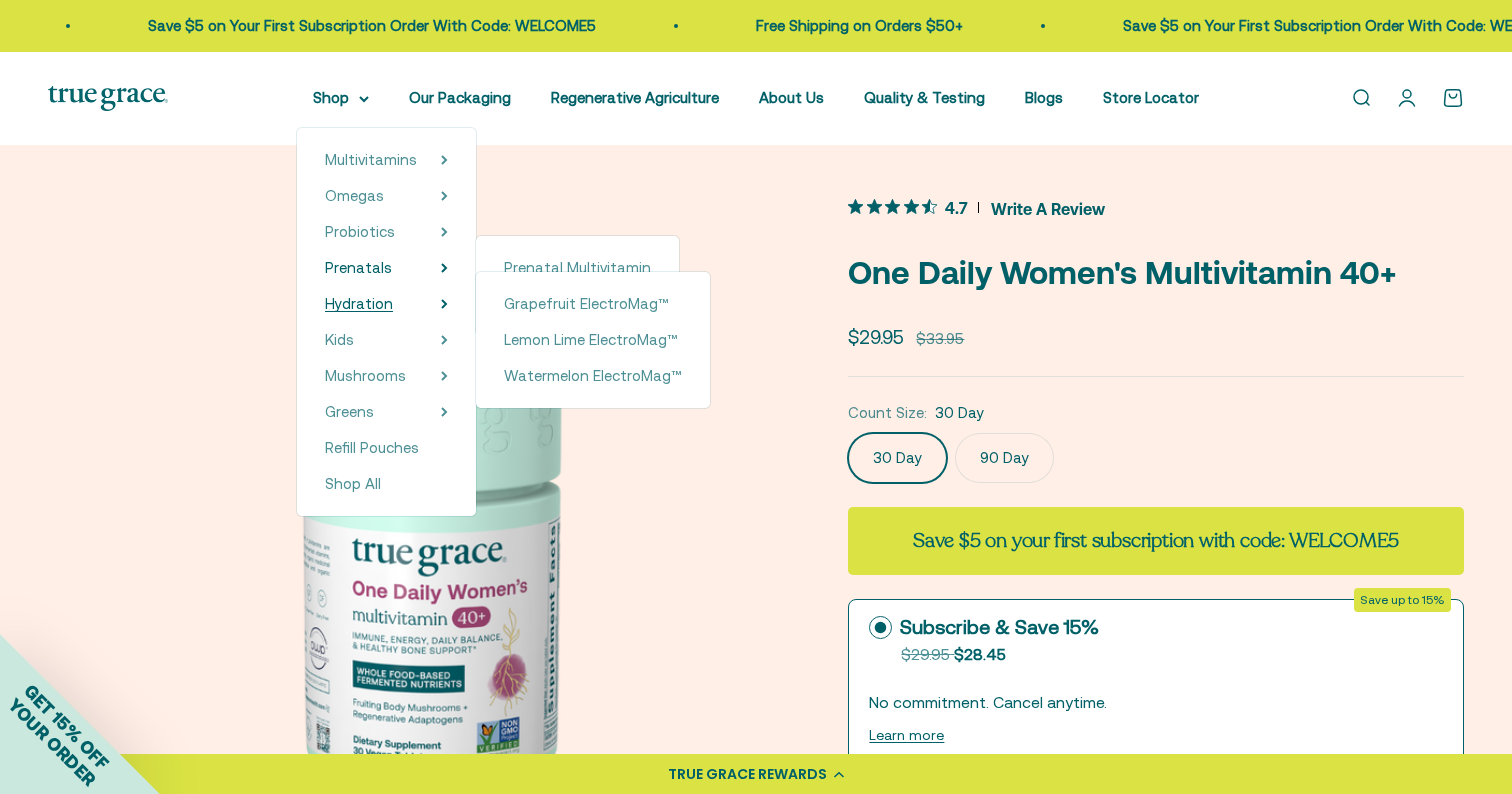 click on "Hydration" at bounding box center [359, 303] 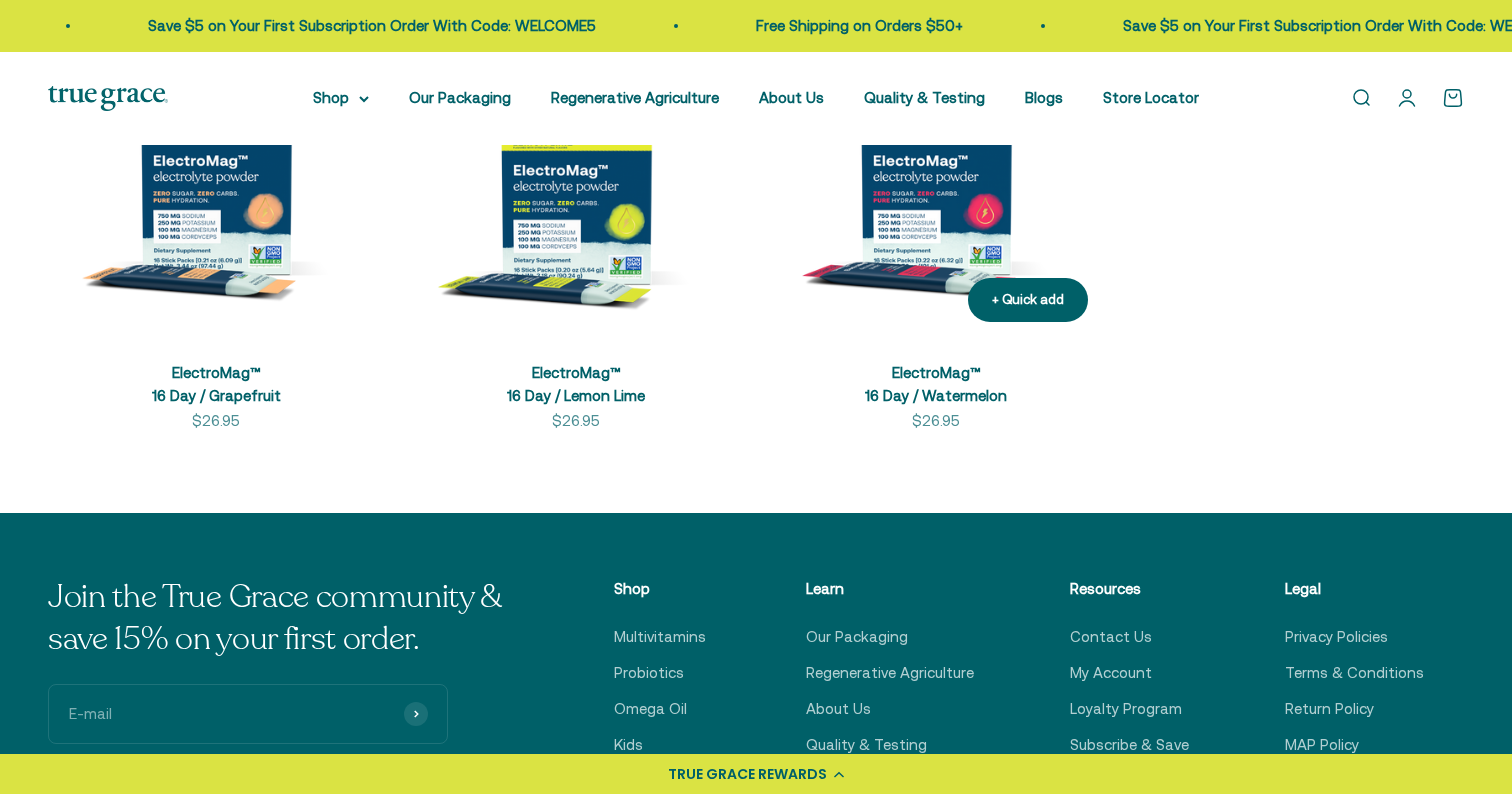 scroll, scrollTop: 0, scrollLeft: 0, axis: both 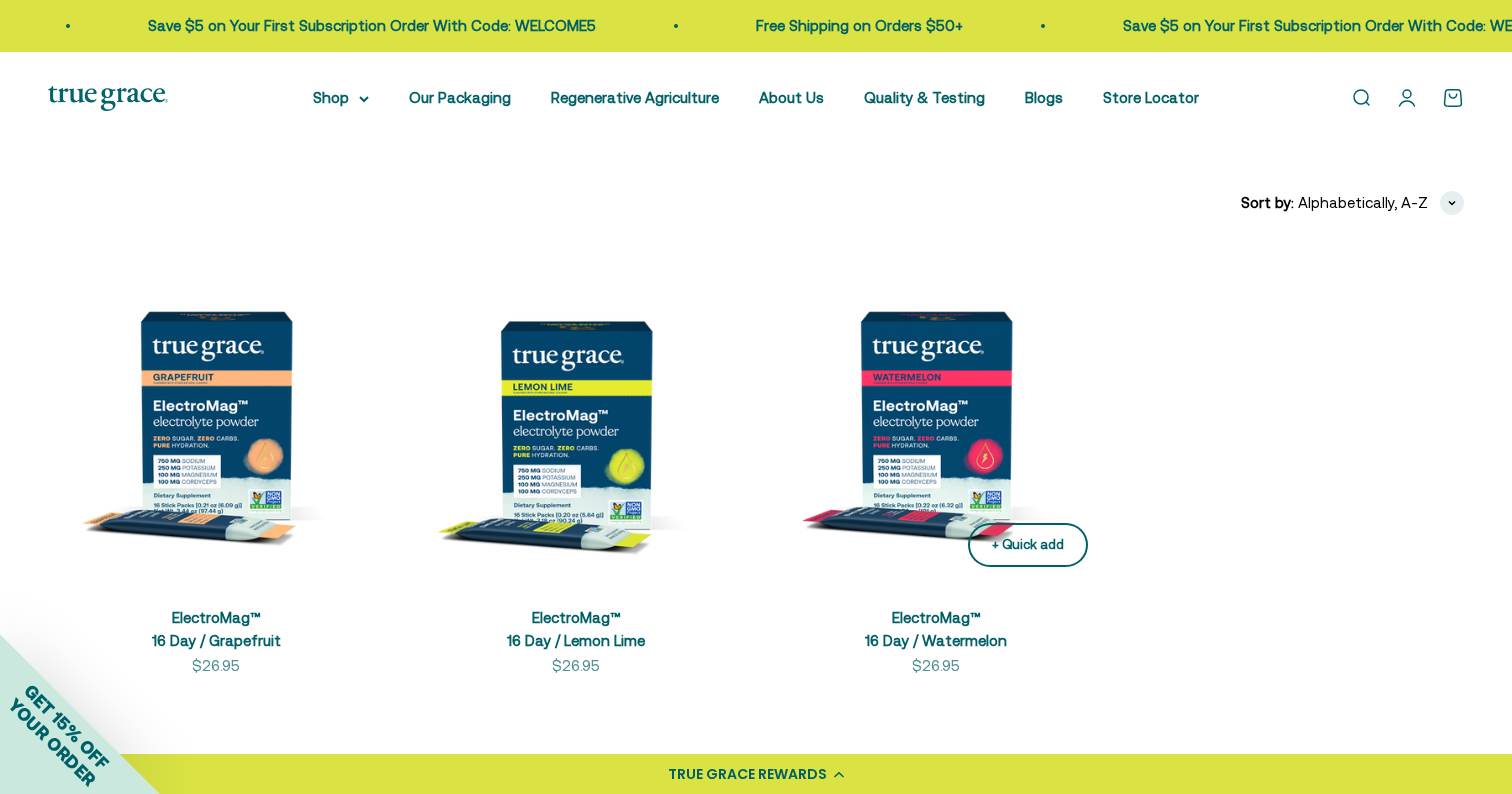 click on "+ Quick add" at bounding box center (1028, 545) 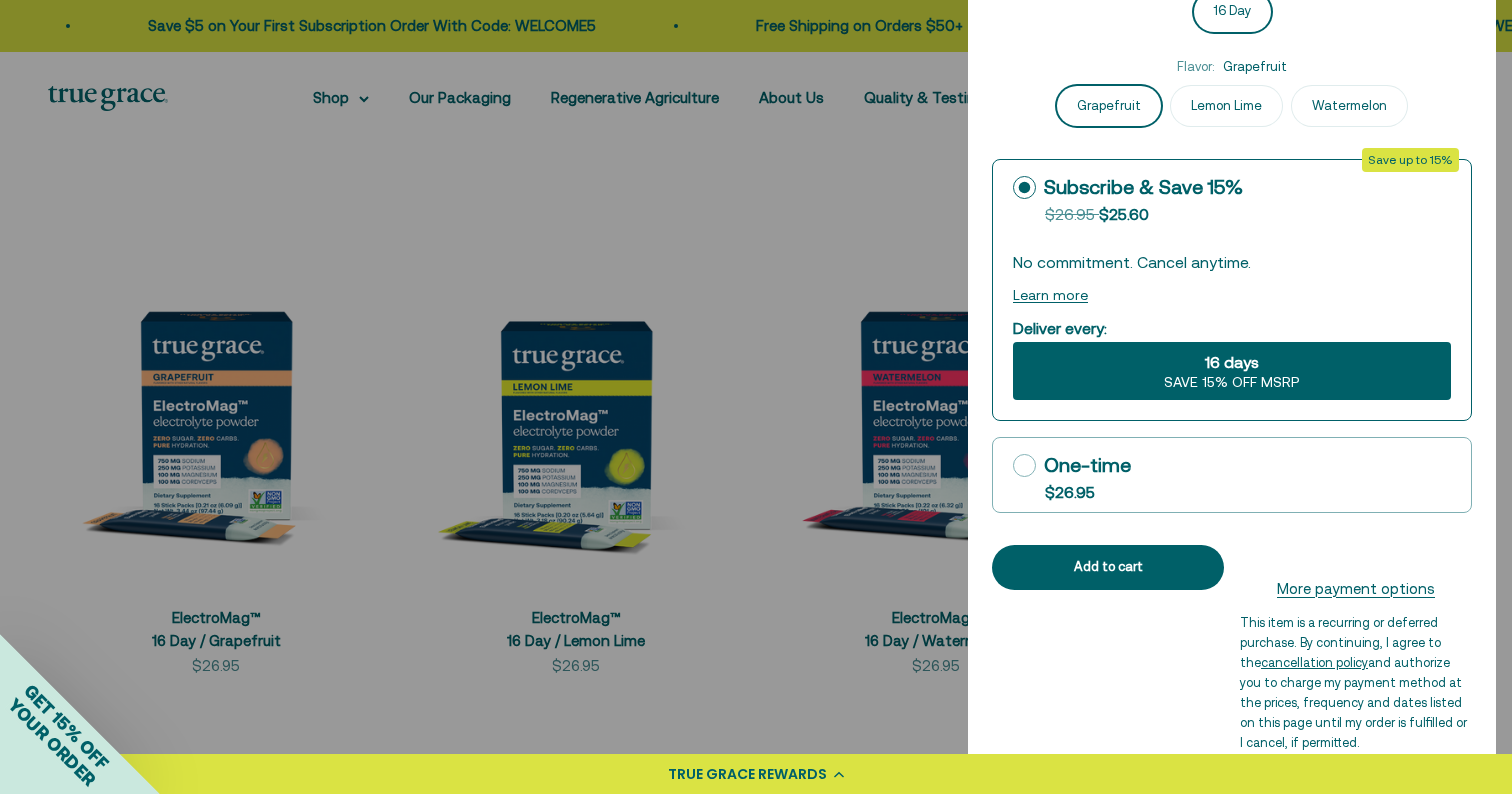 click at bounding box center (756, 397) 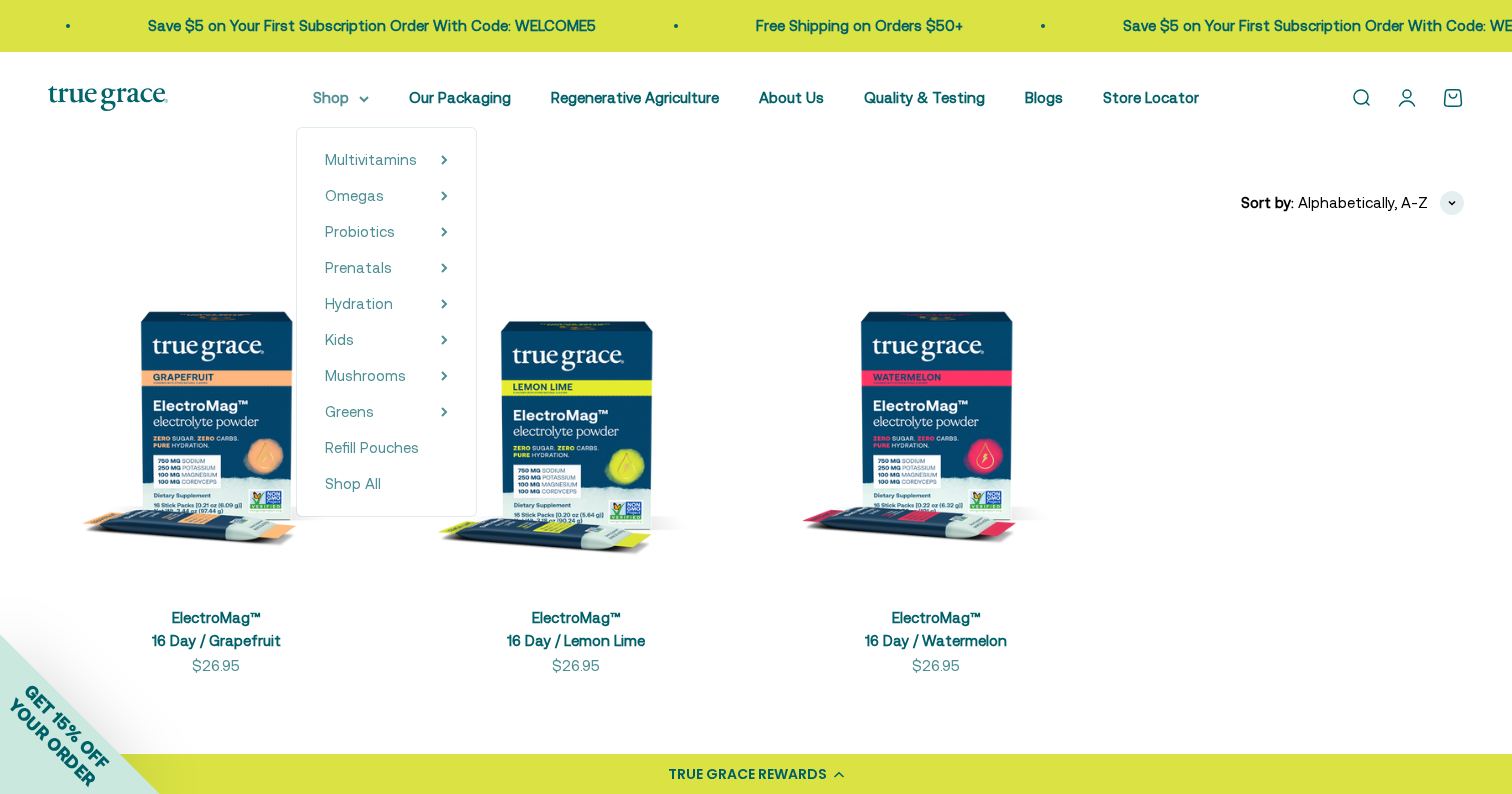 click on "Shop" at bounding box center (341, 98) 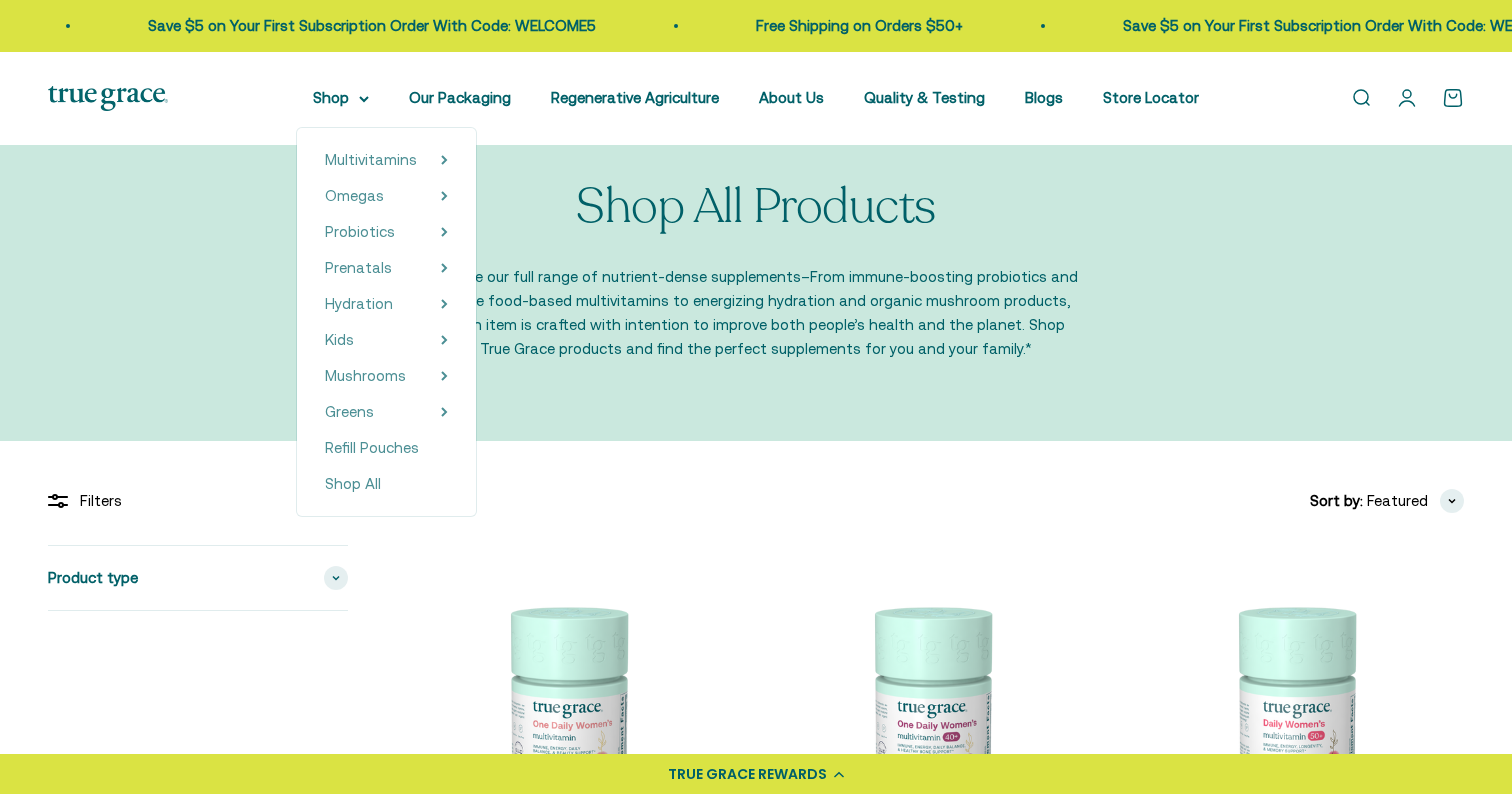 scroll, scrollTop: 0, scrollLeft: 0, axis: both 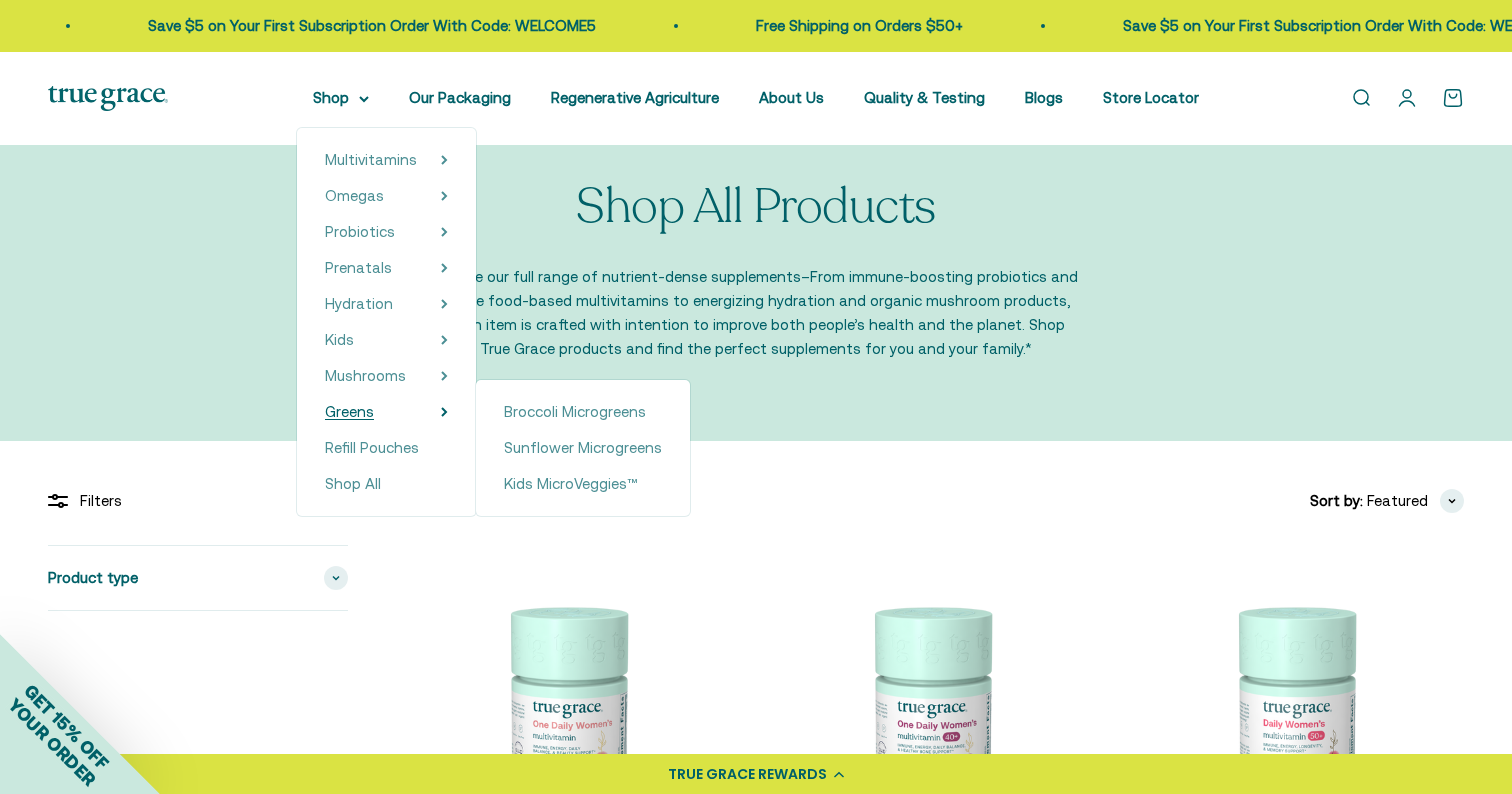 click on "Greens" at bounding box center [386, 412] 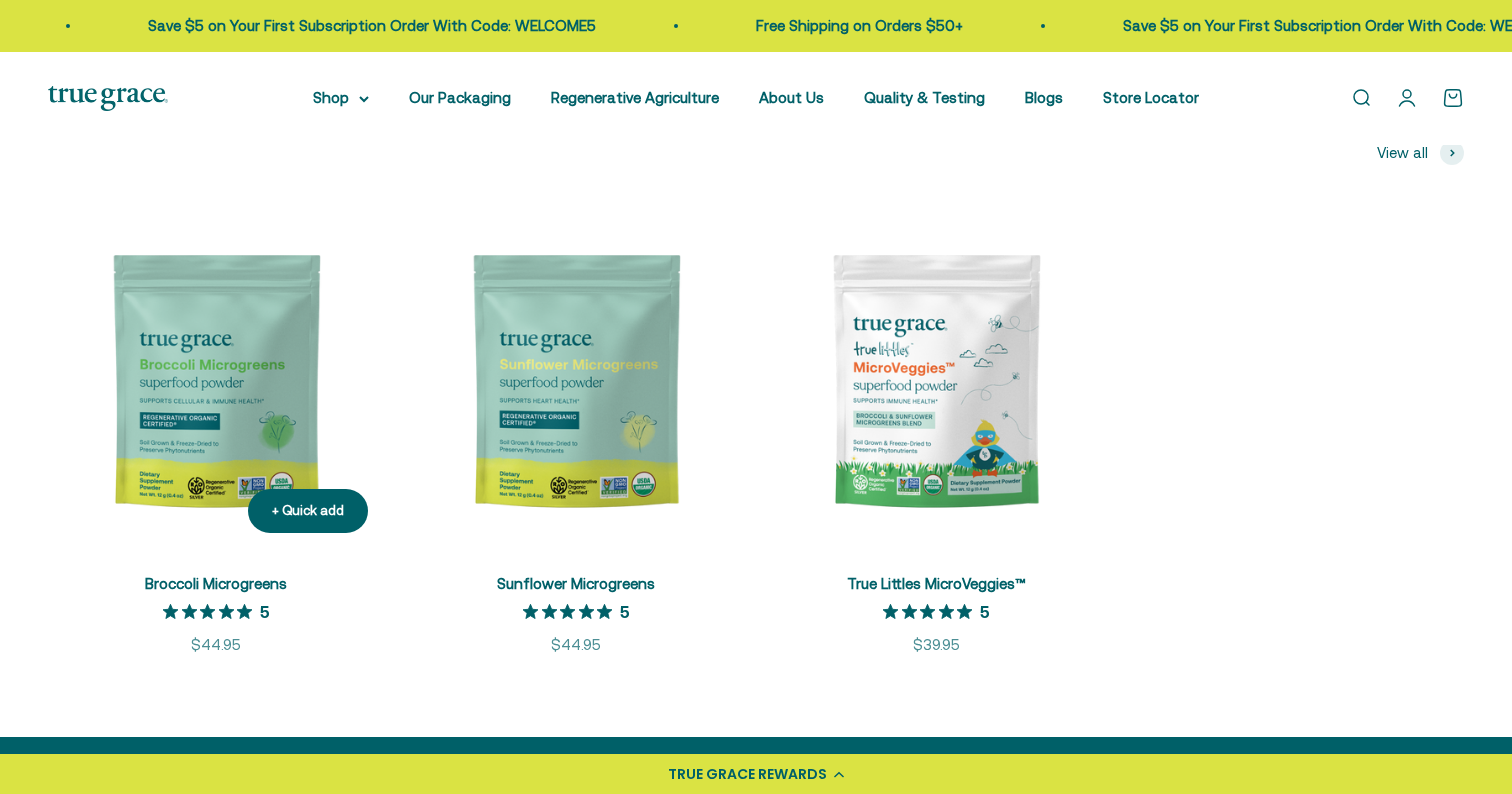 scroll, scrollTop: 0, scrollLeft: 0, axis: both 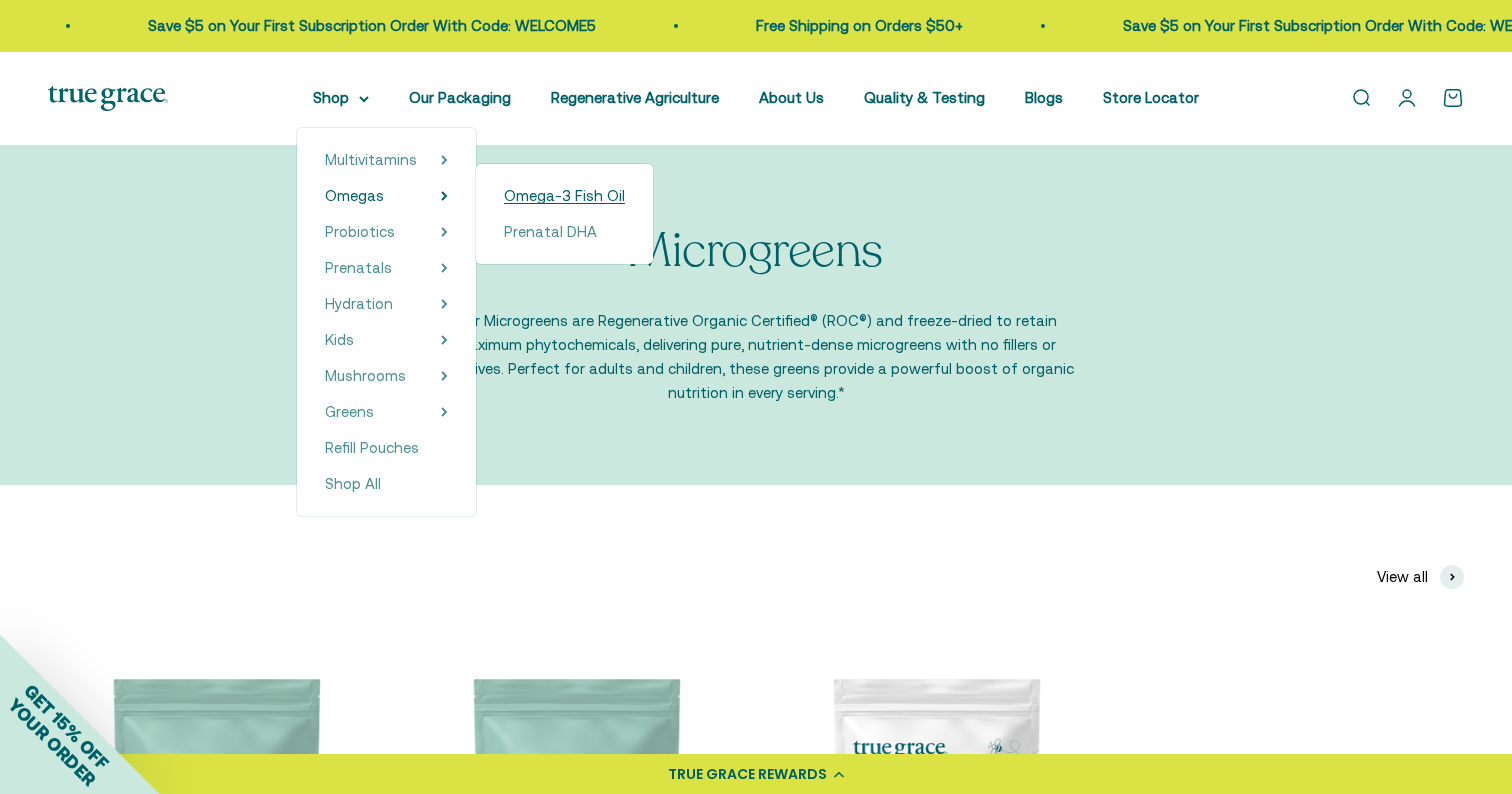 click on "Omega-3 Fish Oil" at bounding box center (564, 195) 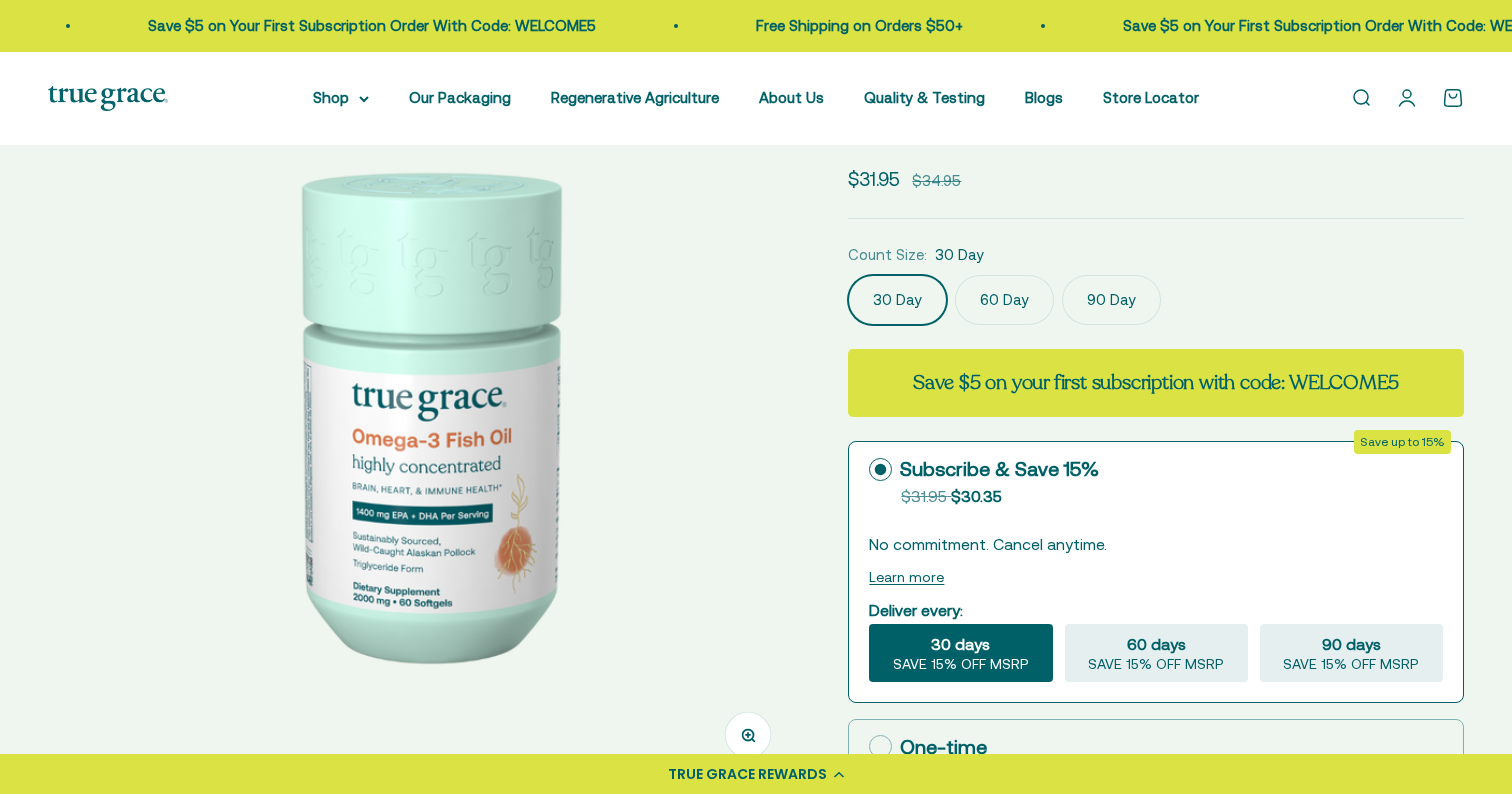 scroll, scrollTop: 0, scrollLeft: 0, axis: both 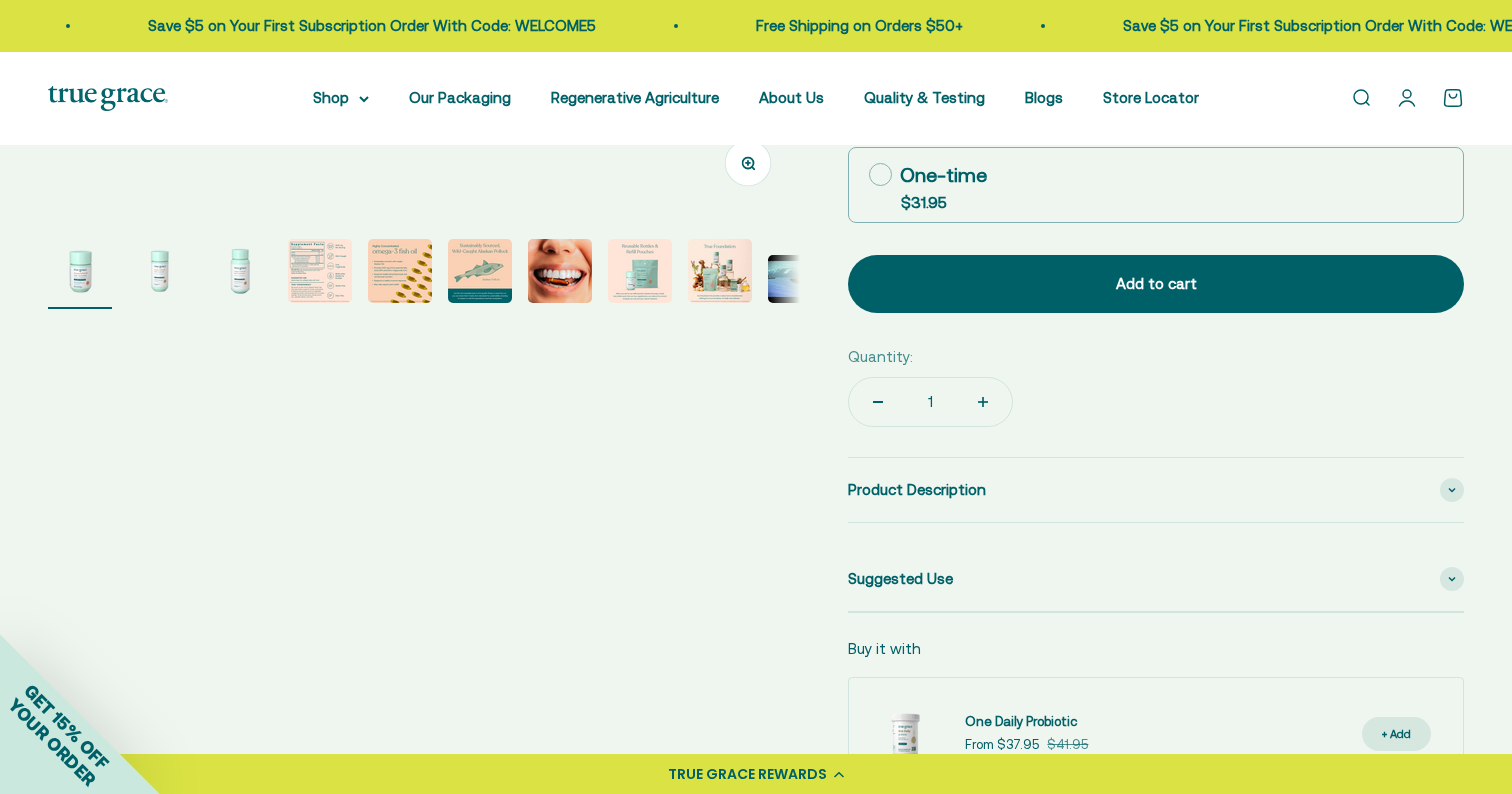 click at bounding box center [400, 271] 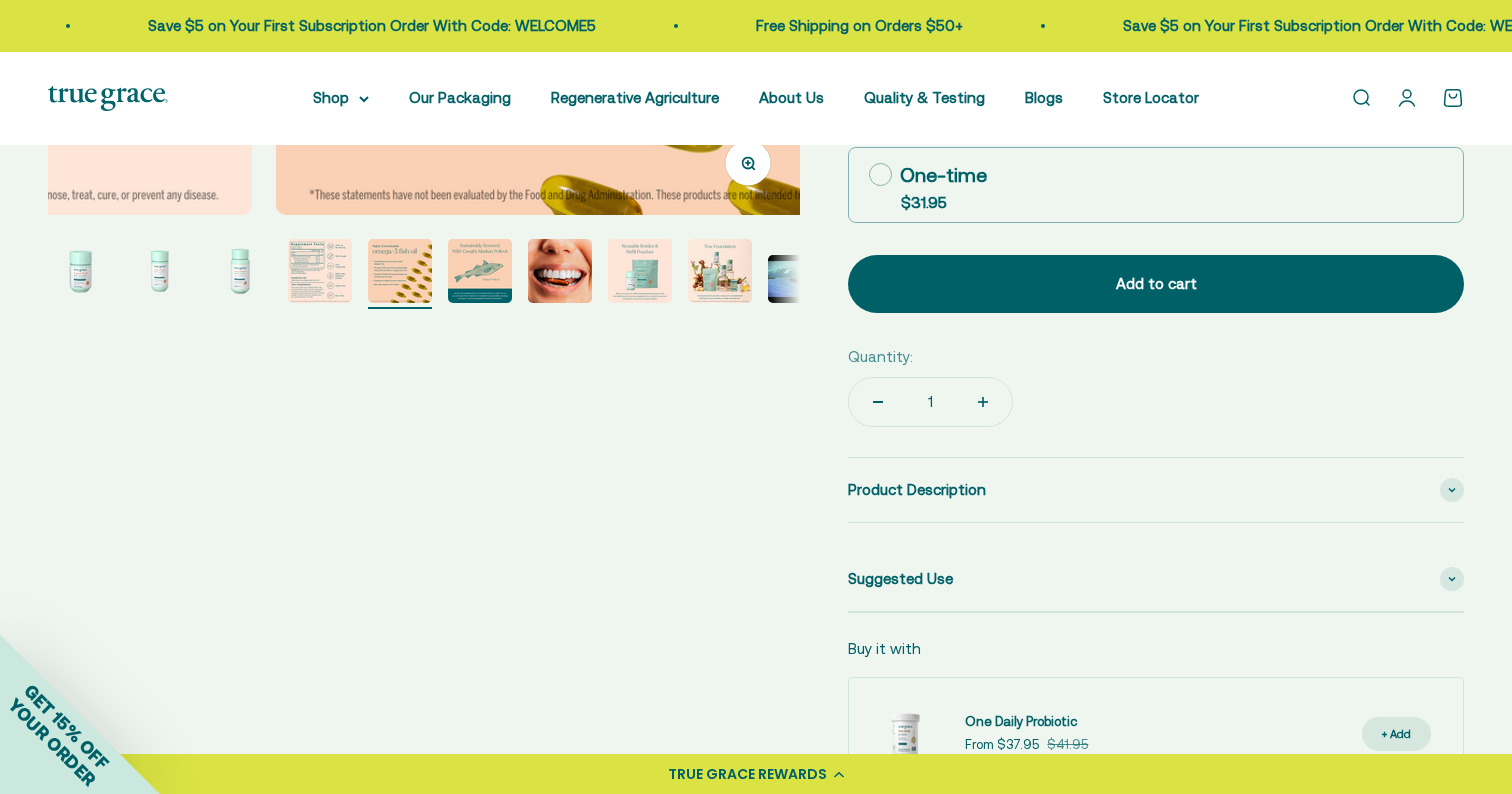 scroll, scrollTop: 0, scrollLeft: 3106, axis: horizontal 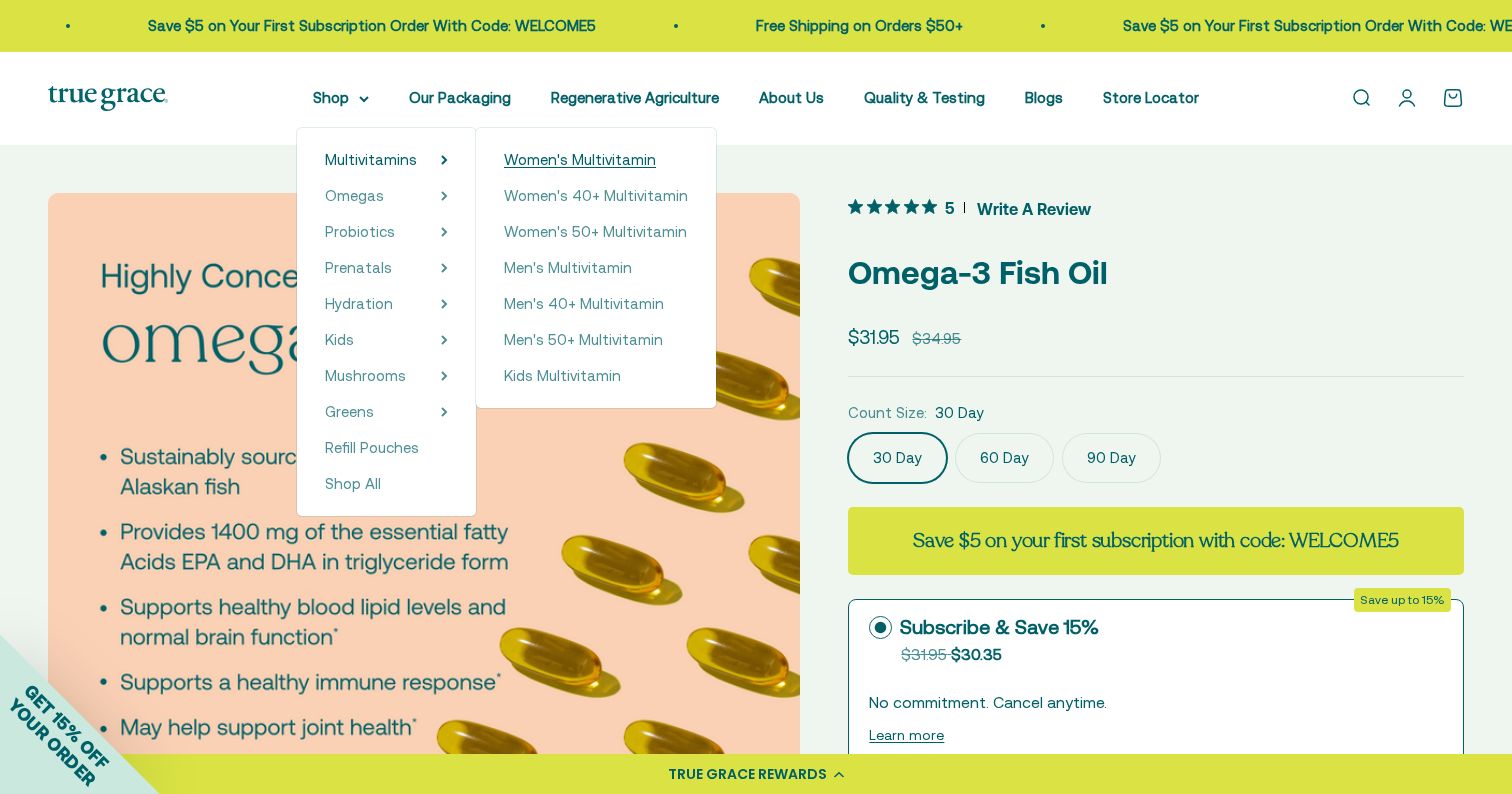 click on "Women's Multivitamin" at bounding box center (580, 159) 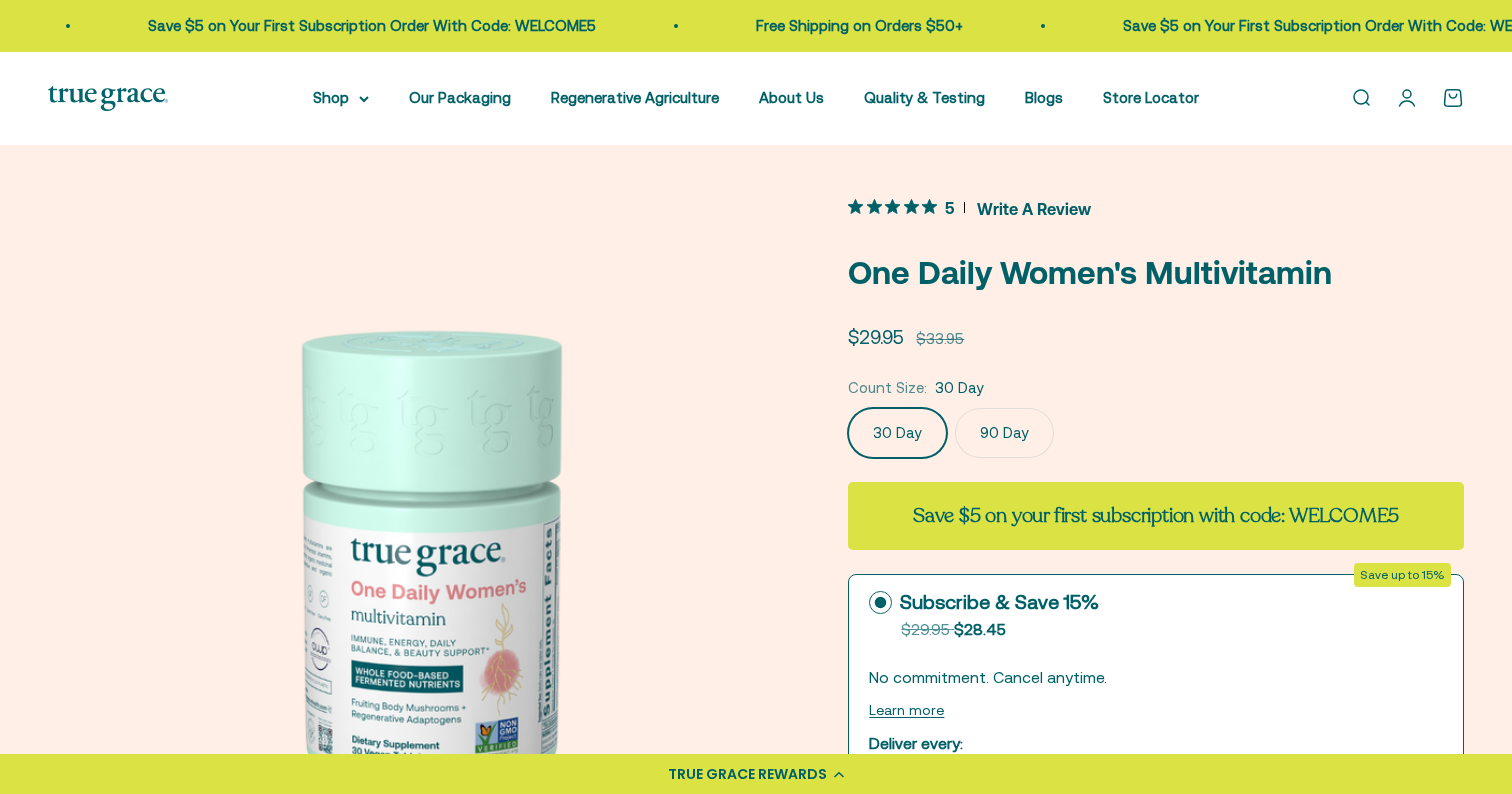 scroll, scrollTop: 0, scrollLeft: 0, axis: both 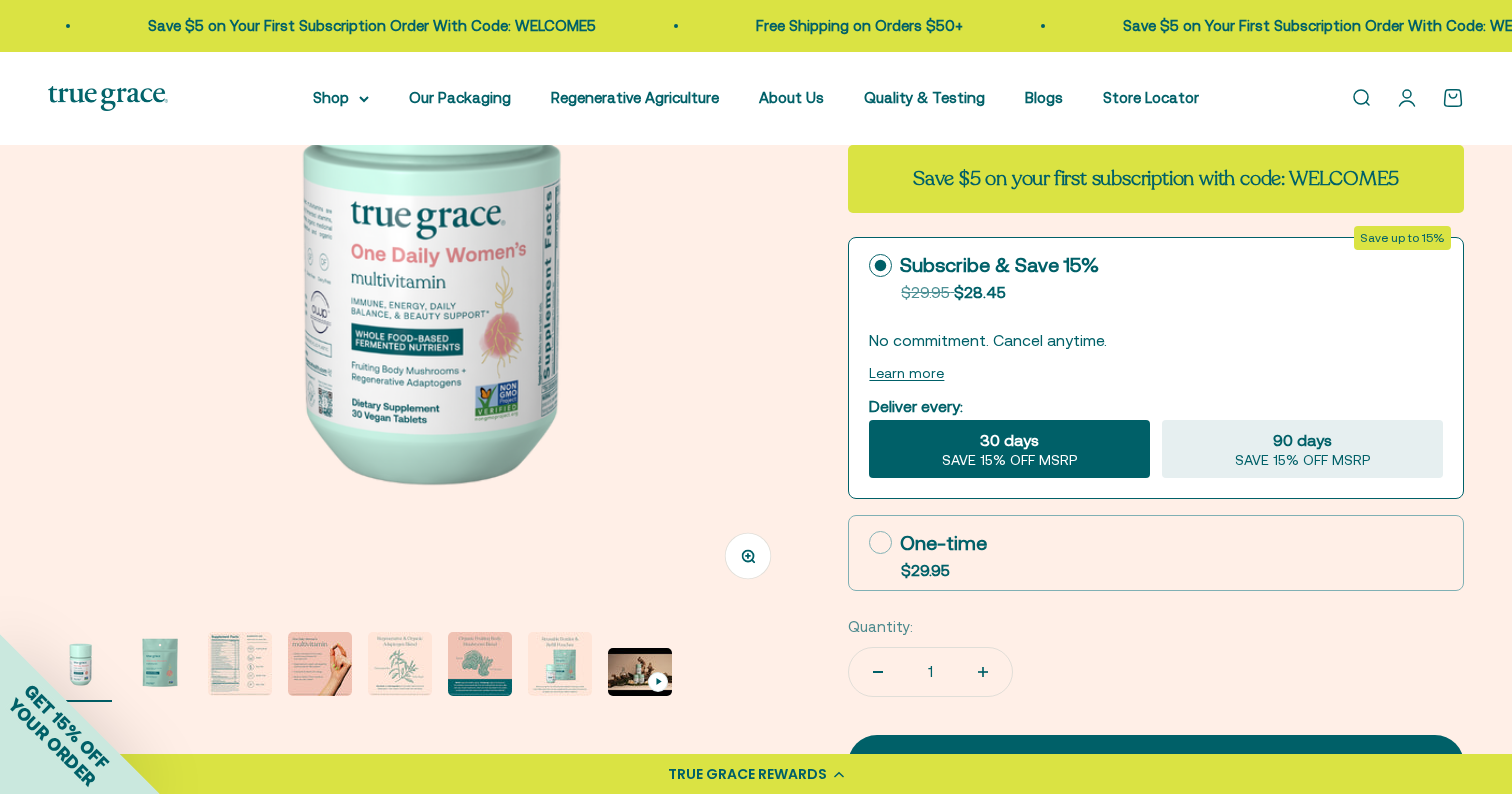 click on "One-time
$29.95" at bounding box center (1156, 553) 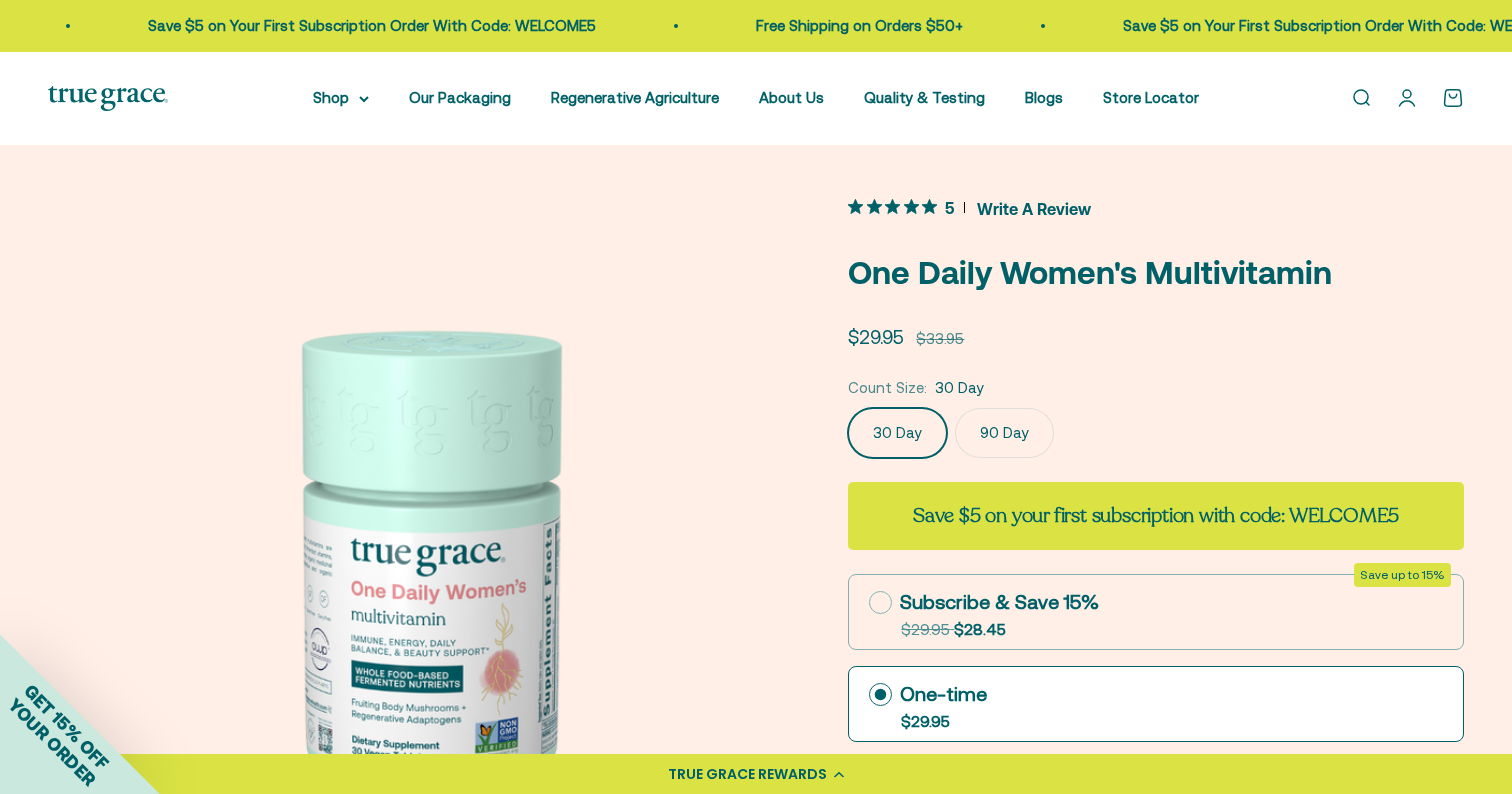 scroll, scrollTop: 0, scrollLeft: 0, axis: both 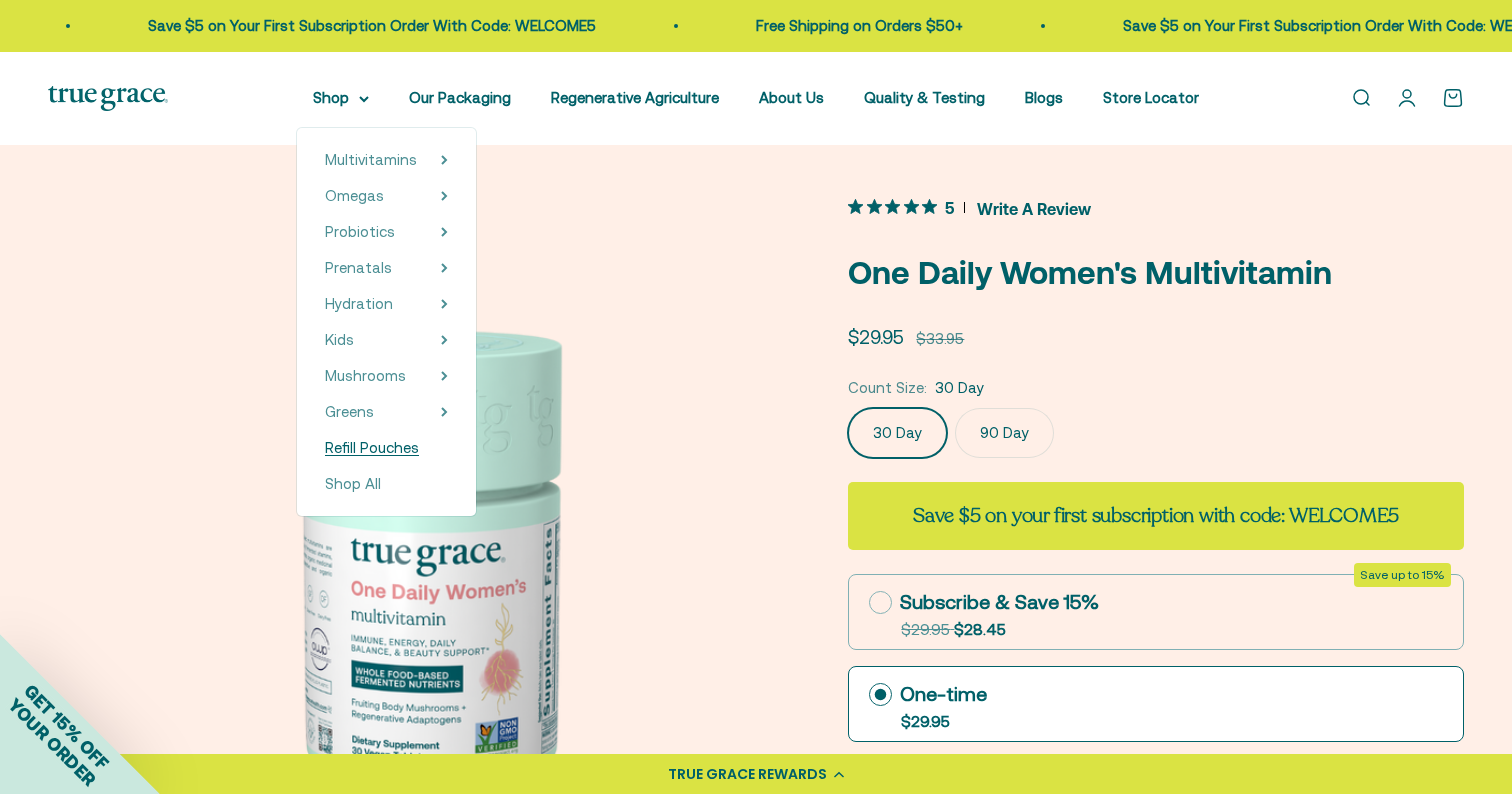 click on "Refill Pouches" at bounding box center (372, 447) 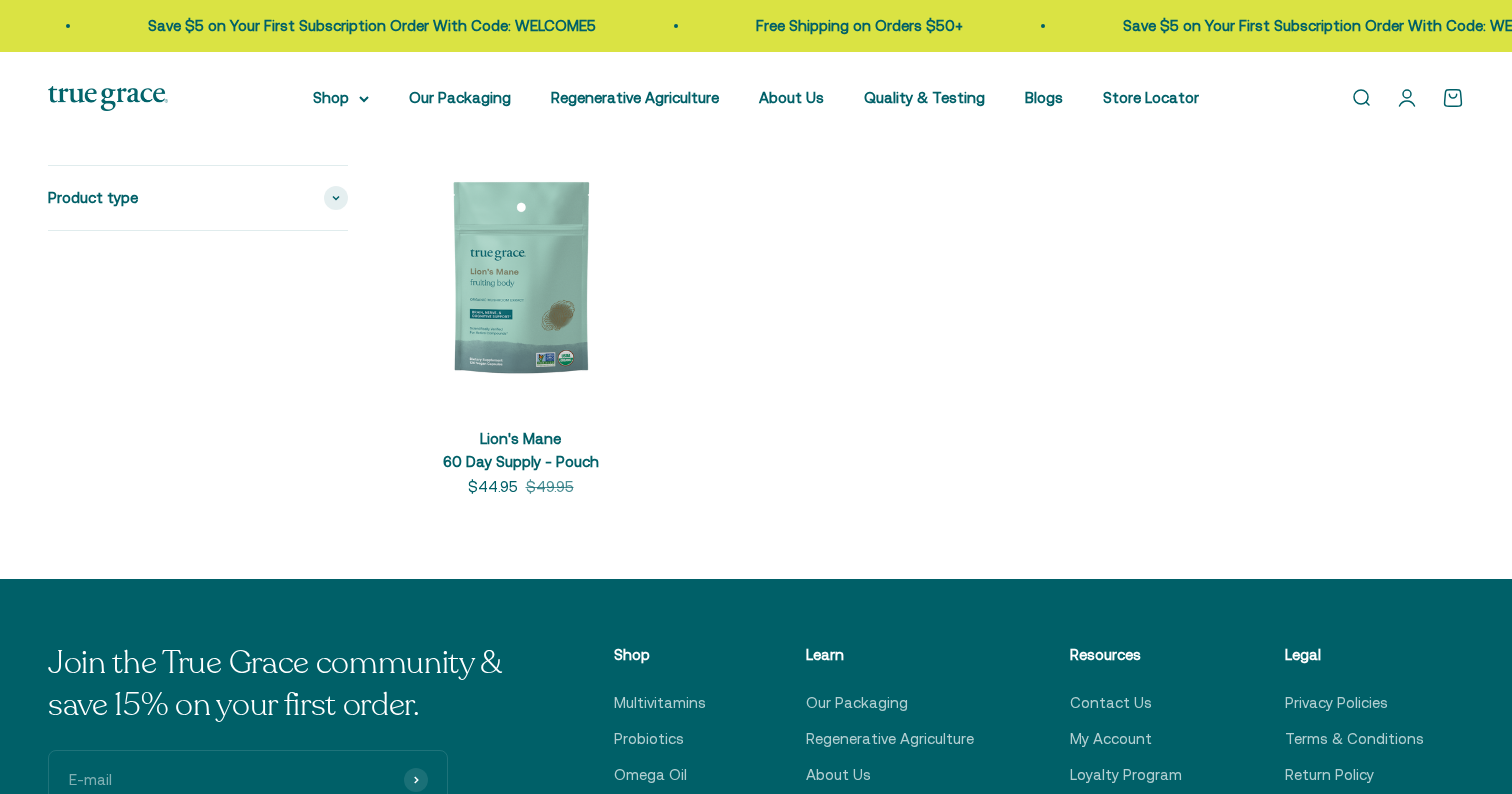 scroll, scrollTop: 320, scrollLeft: 0, axis: vertical 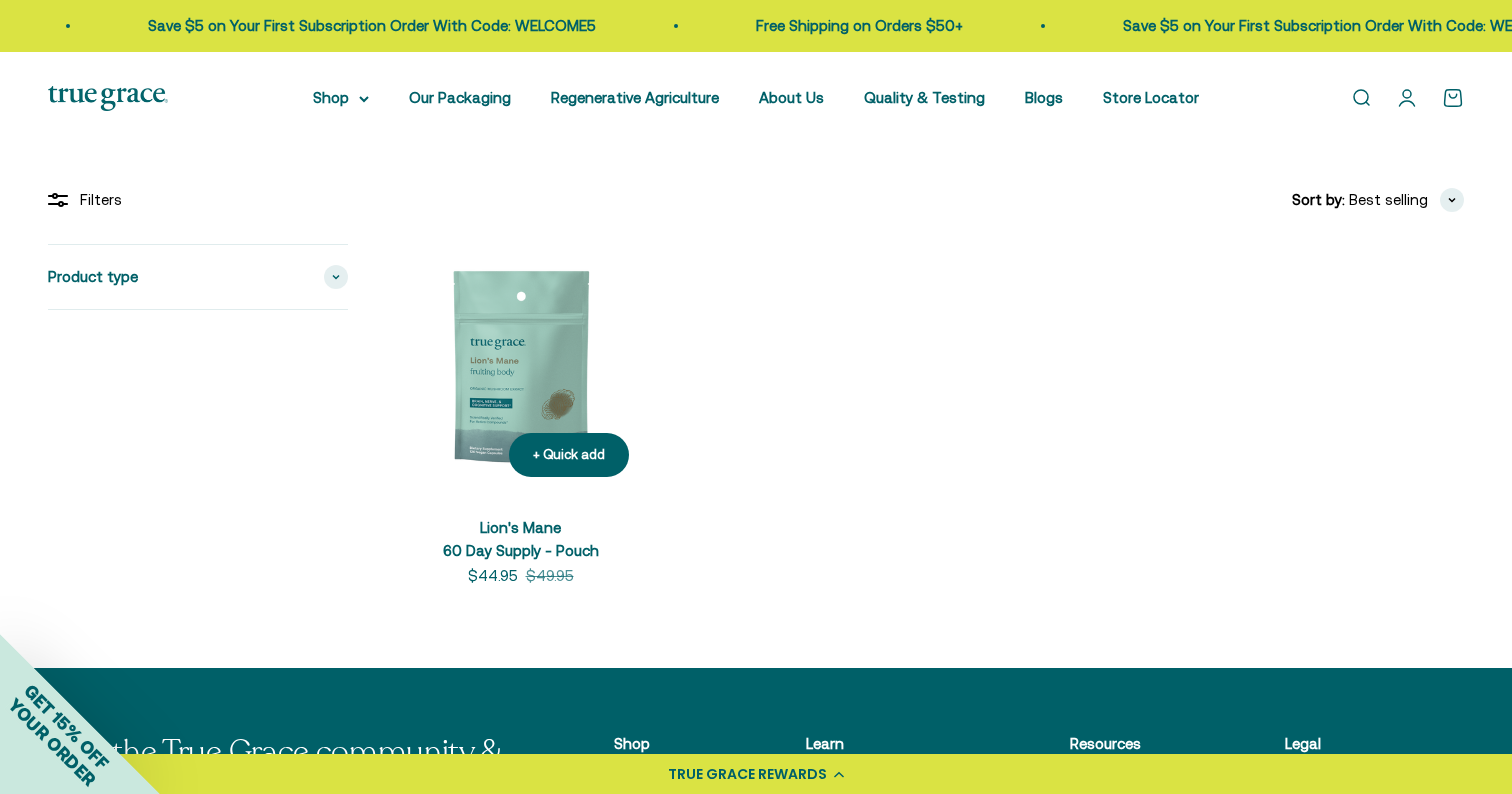 click at bounding box center [520, 368] 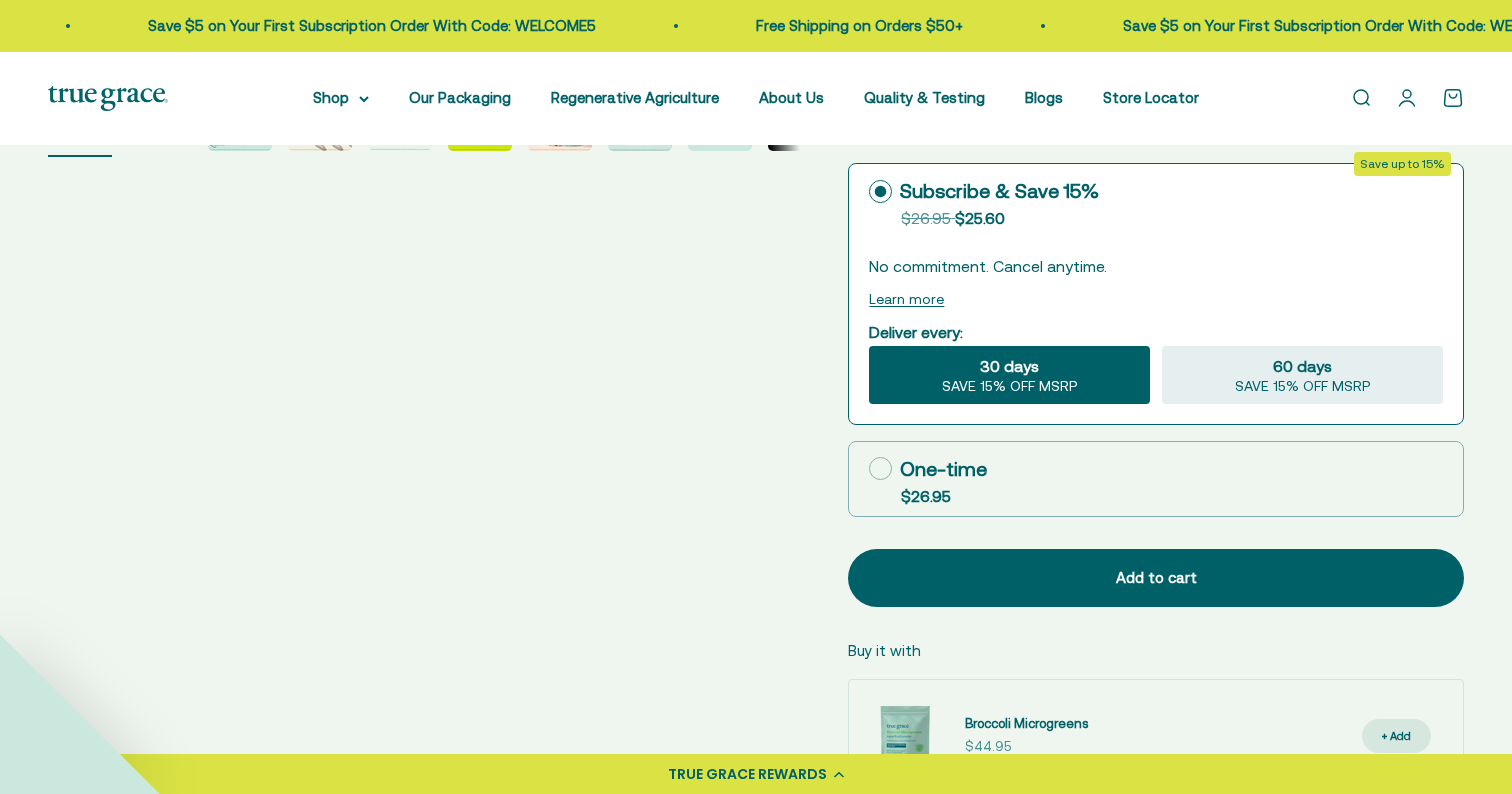 scroll, scrollTop: 0, scrollLeft: 0, axis: both 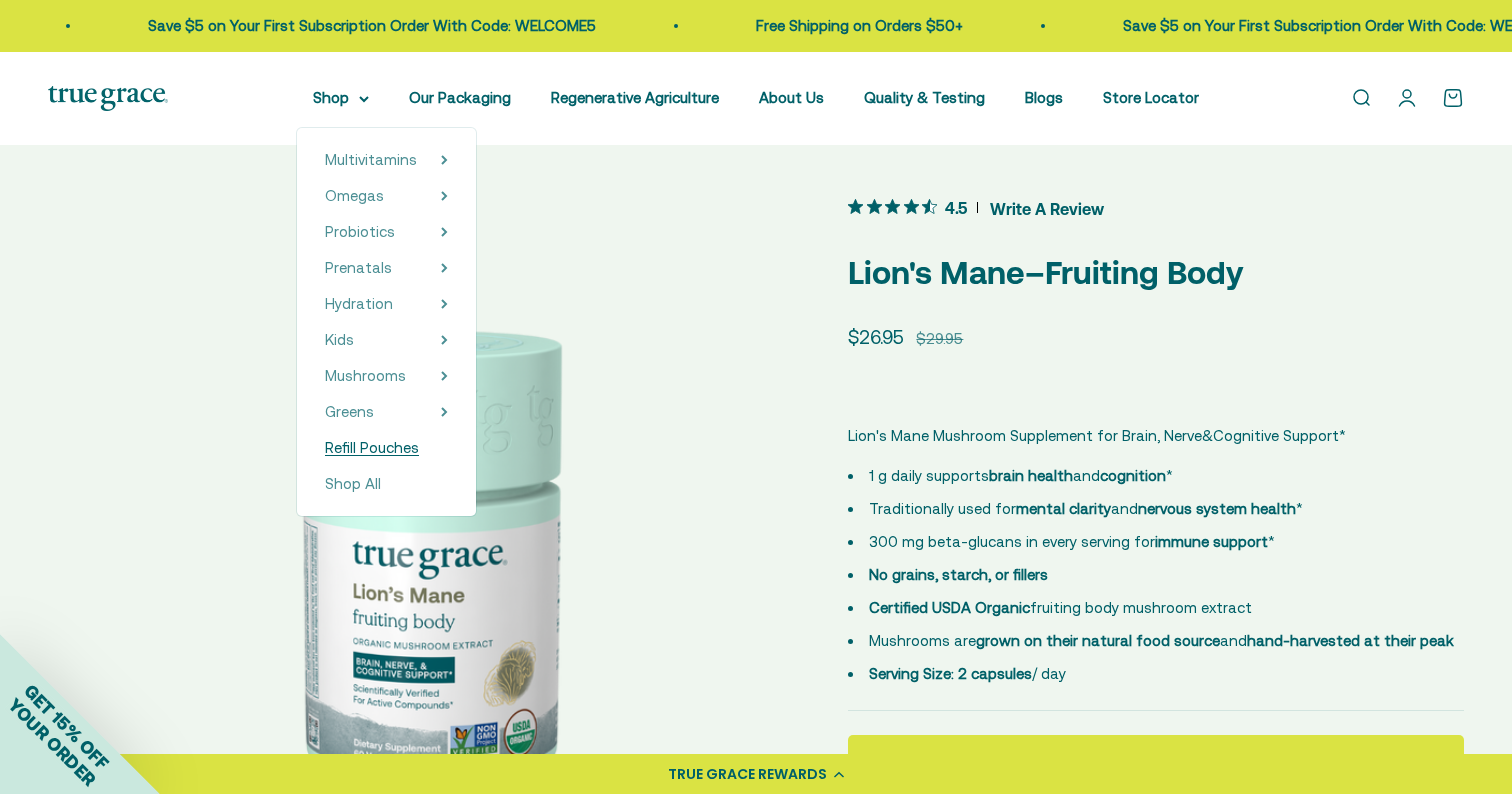 click on "Refill Pouches" at bounding box center [372, 447] 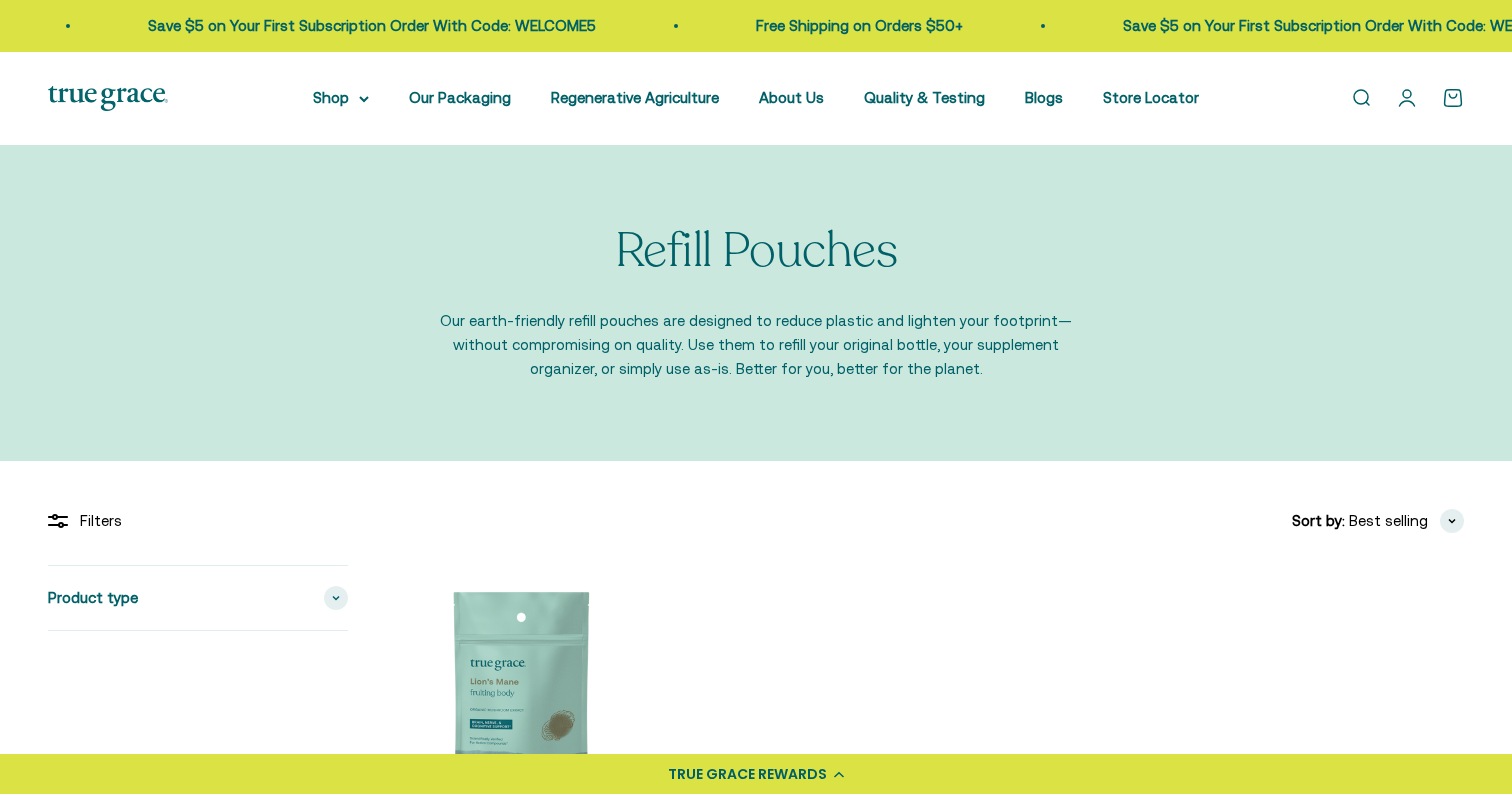 scroll, scrollTop: 0, scrollLeft: 0, axis: both 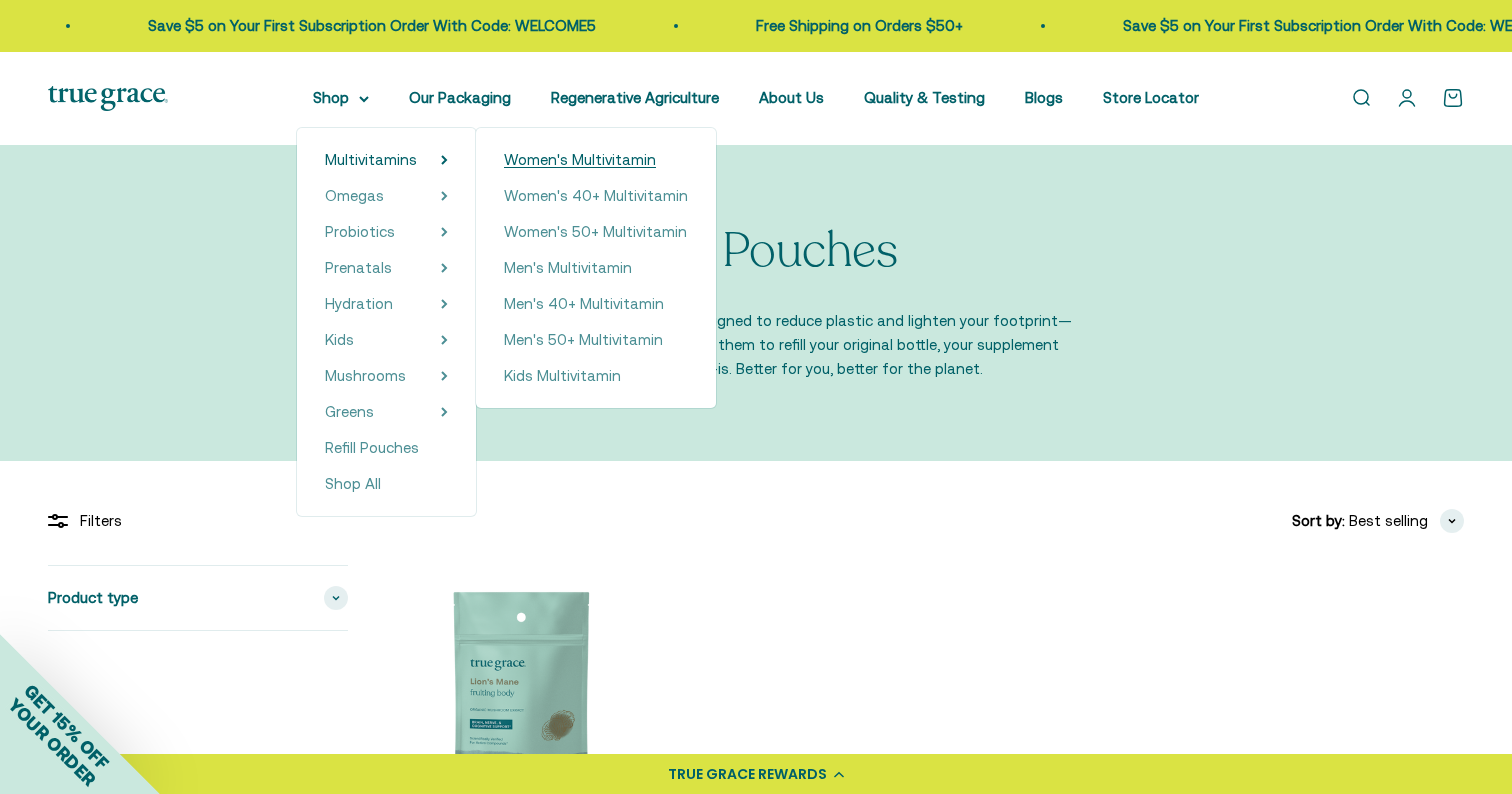 click on "Women's Multivitamin" at bounding box center (580, 159) 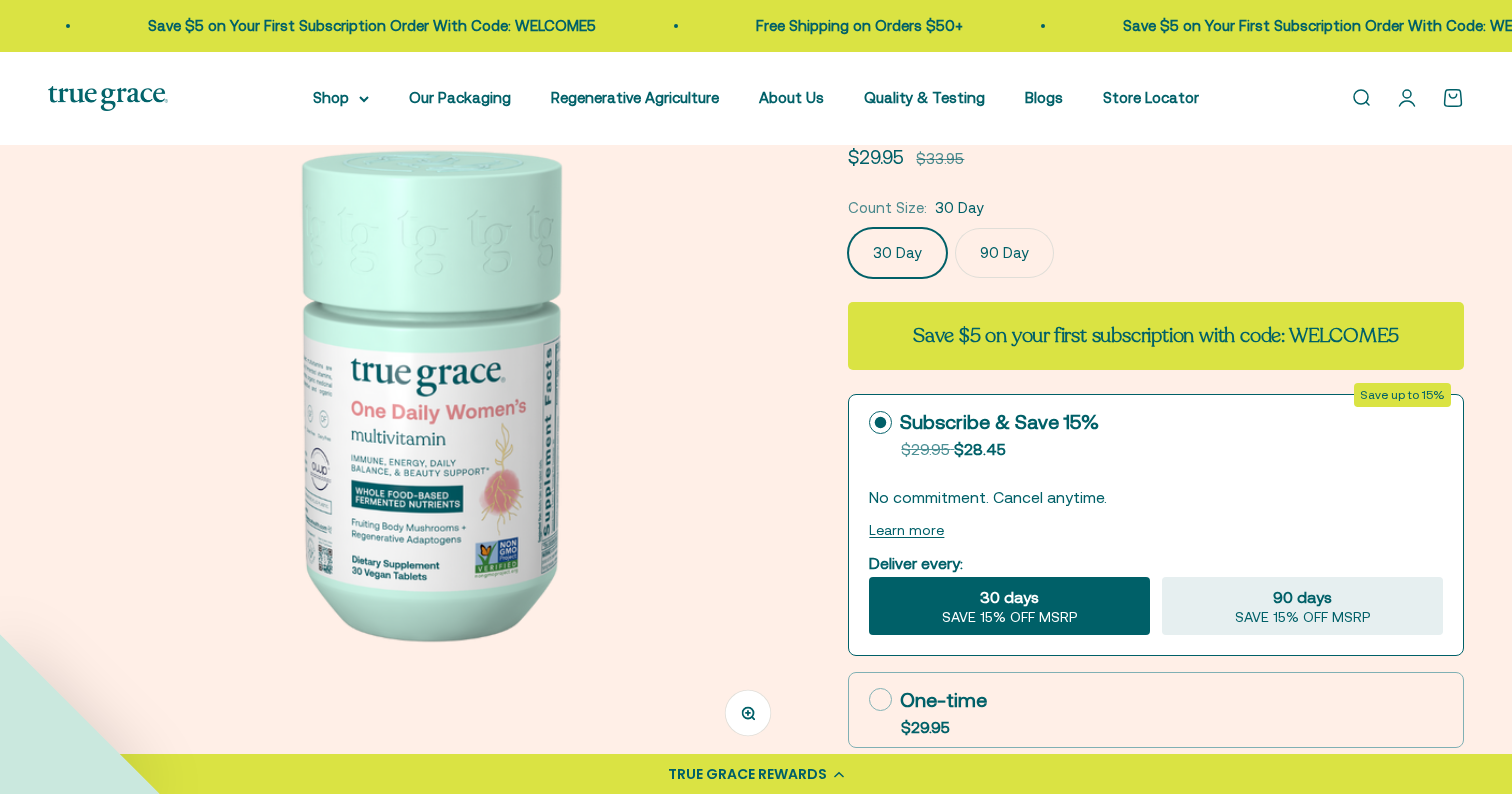 scroll, scrollTop: 0, scrollLeft: 0, axis: both 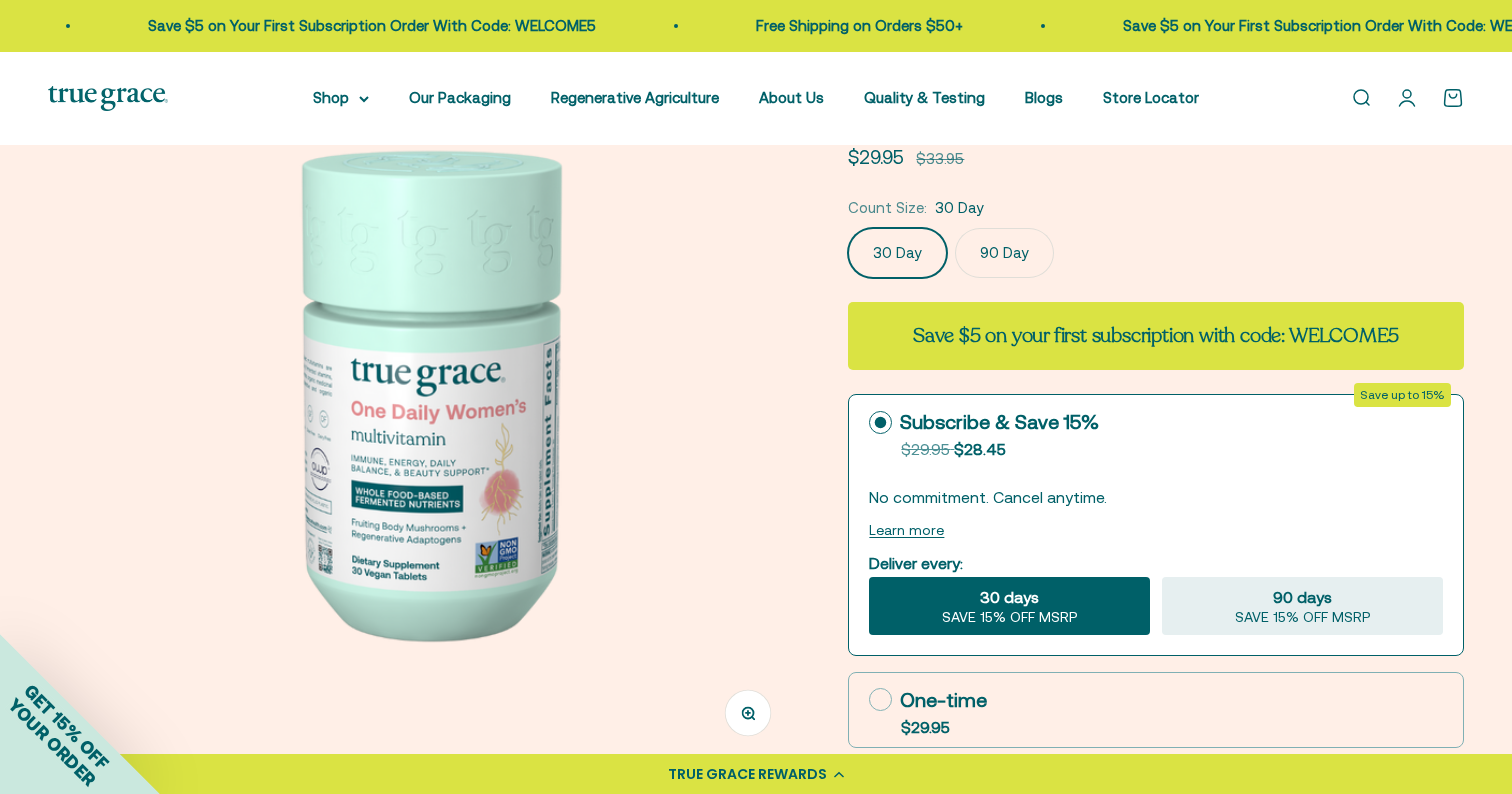 click on "90 Day" 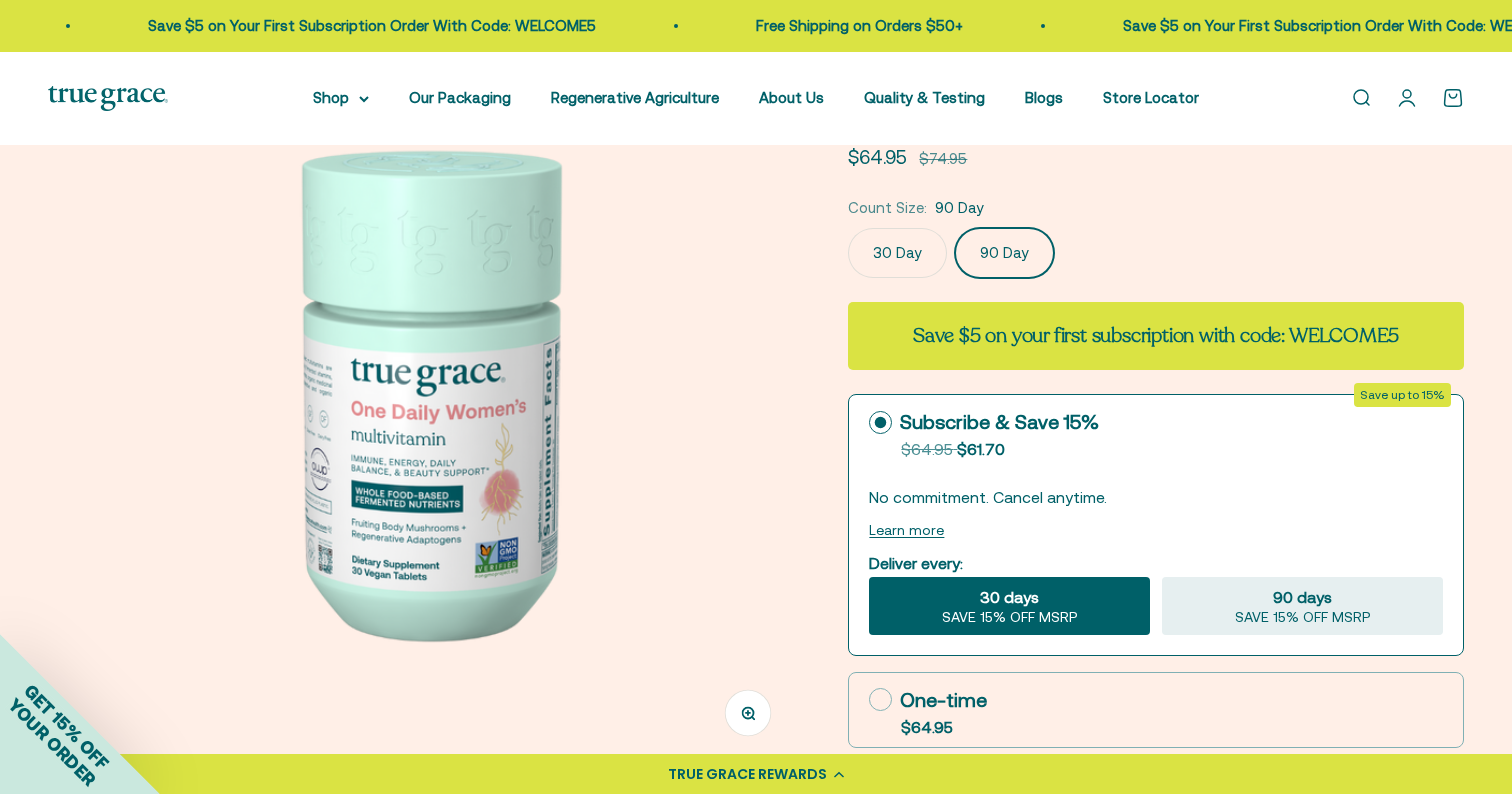 scroll, scrollTop: 0, scrollLeft: 776, axis: horizontal 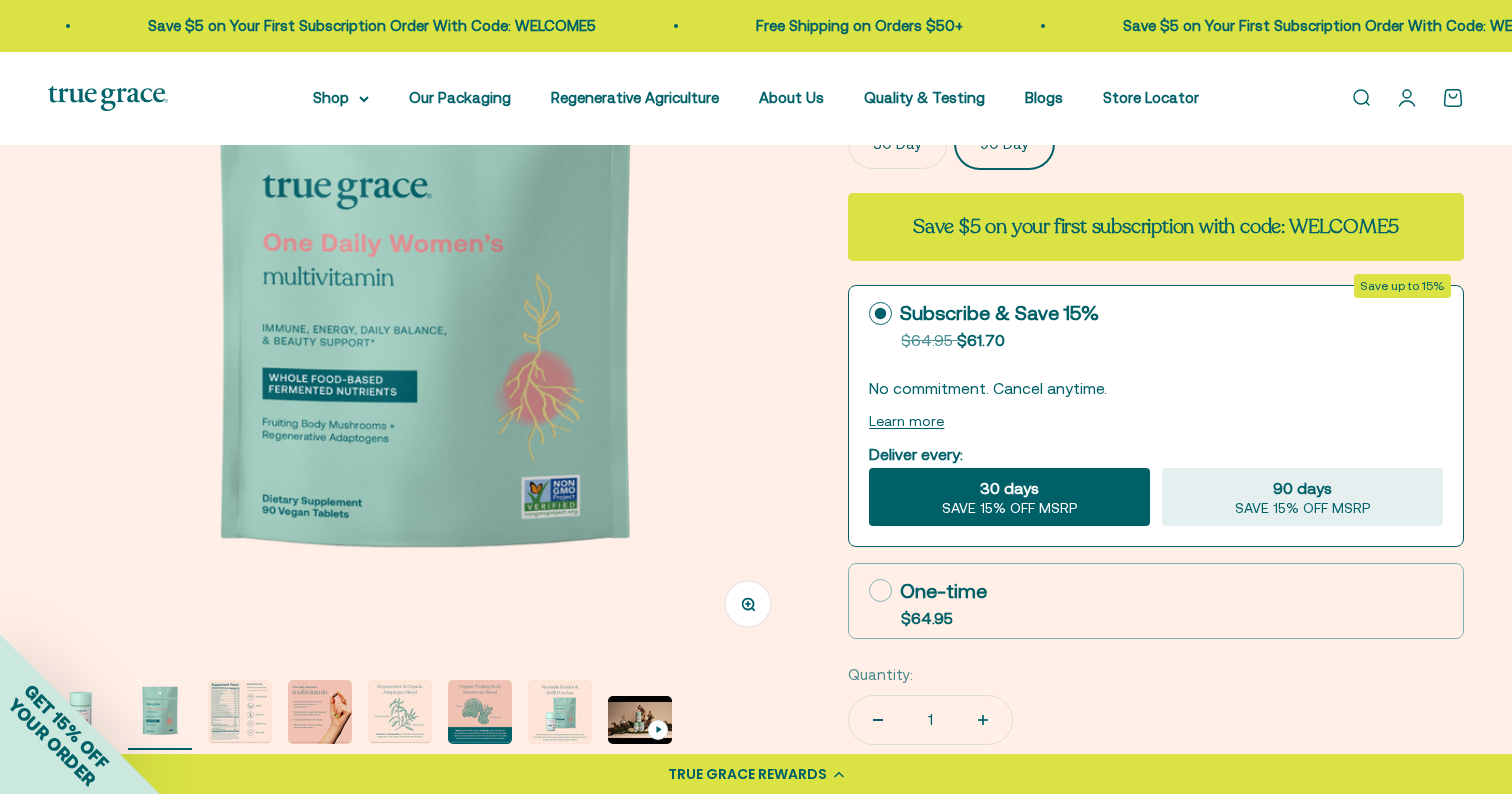 click on "One-time" at bounding box center (928, 591) 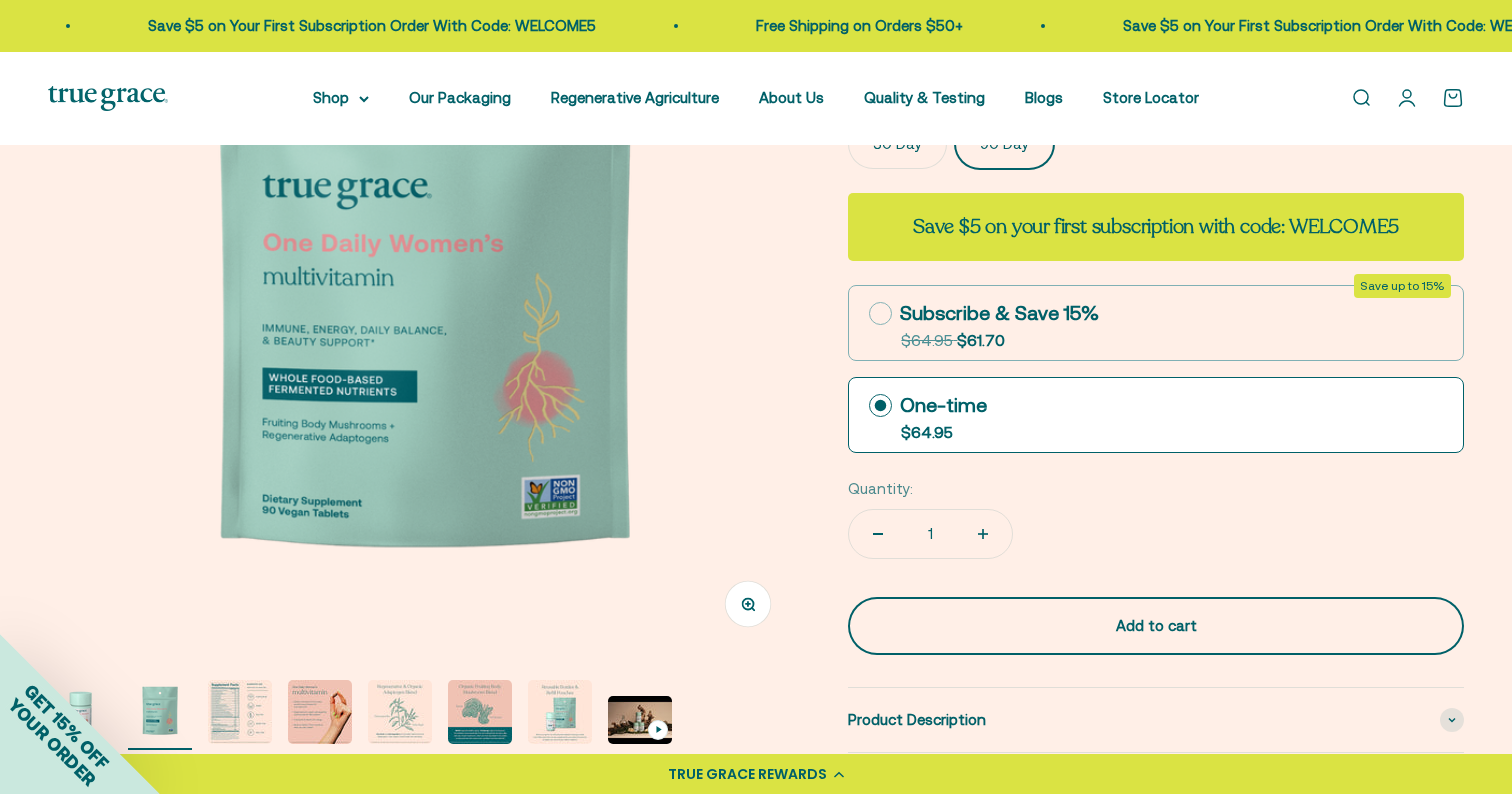 click on "Add to cart" at bounding box center [1156, 626] 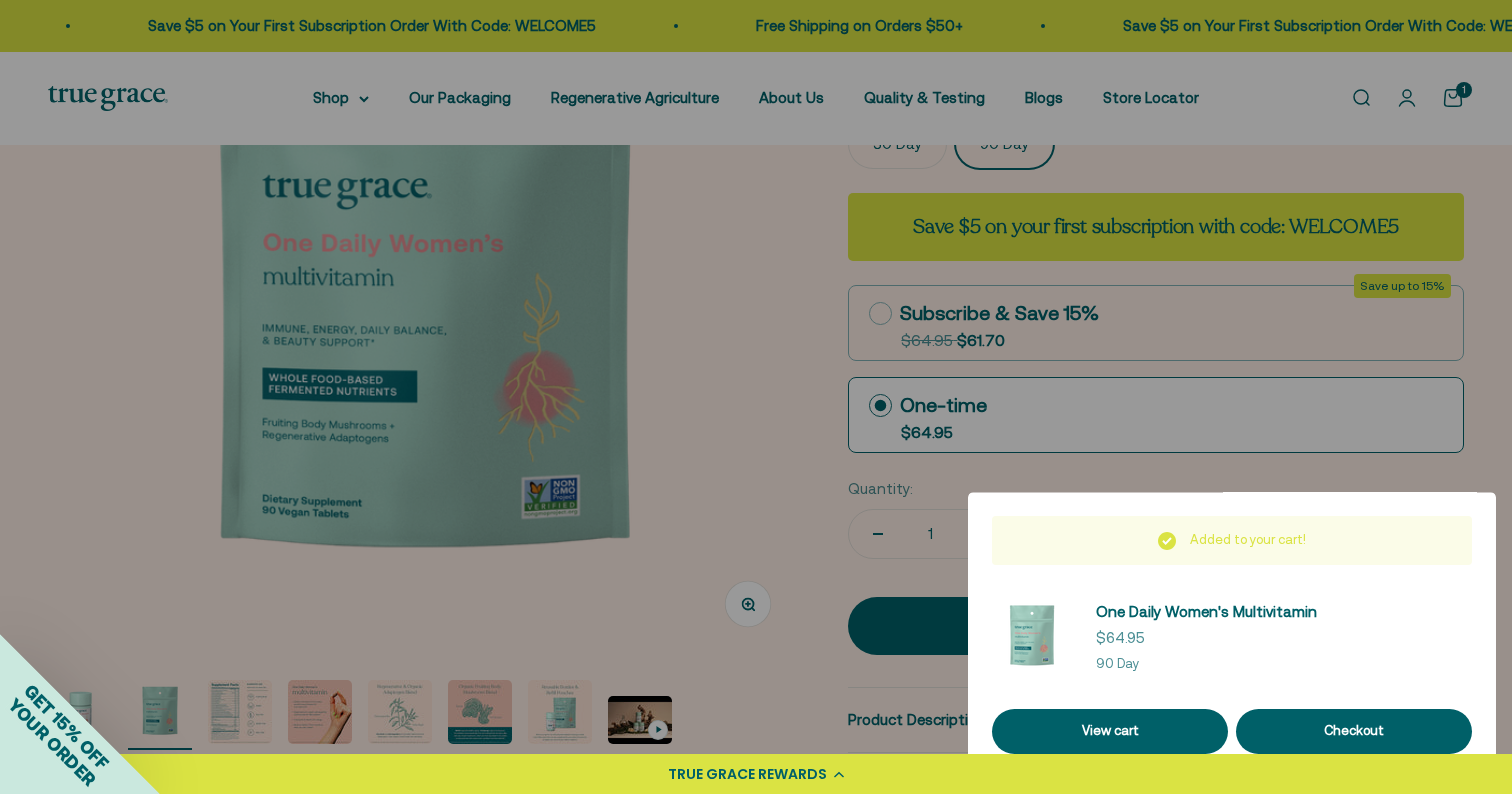 click at bounding box center [756, 397] 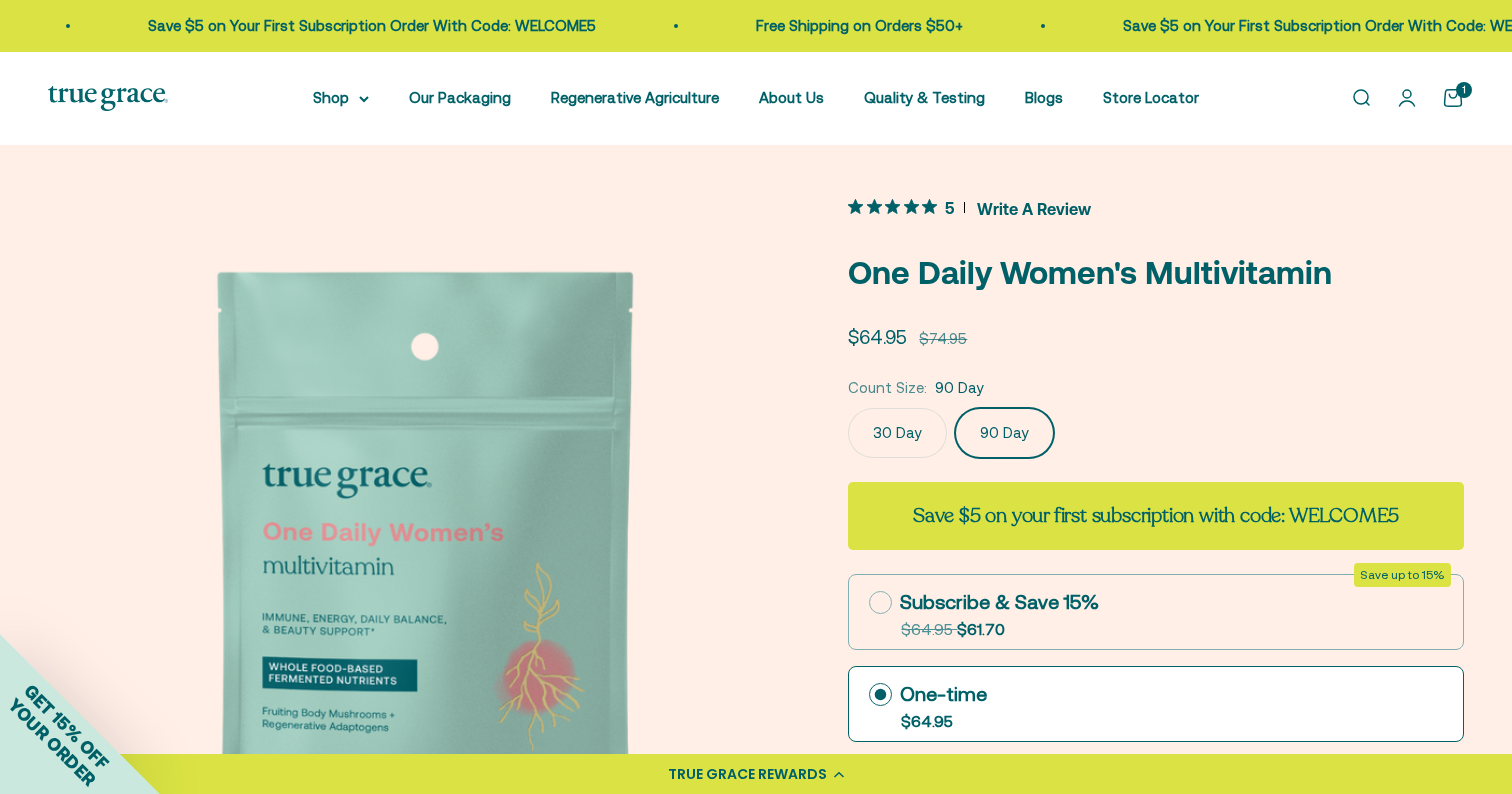 scroll, scrollTop: 0, scrollLeft: 0, axis: both 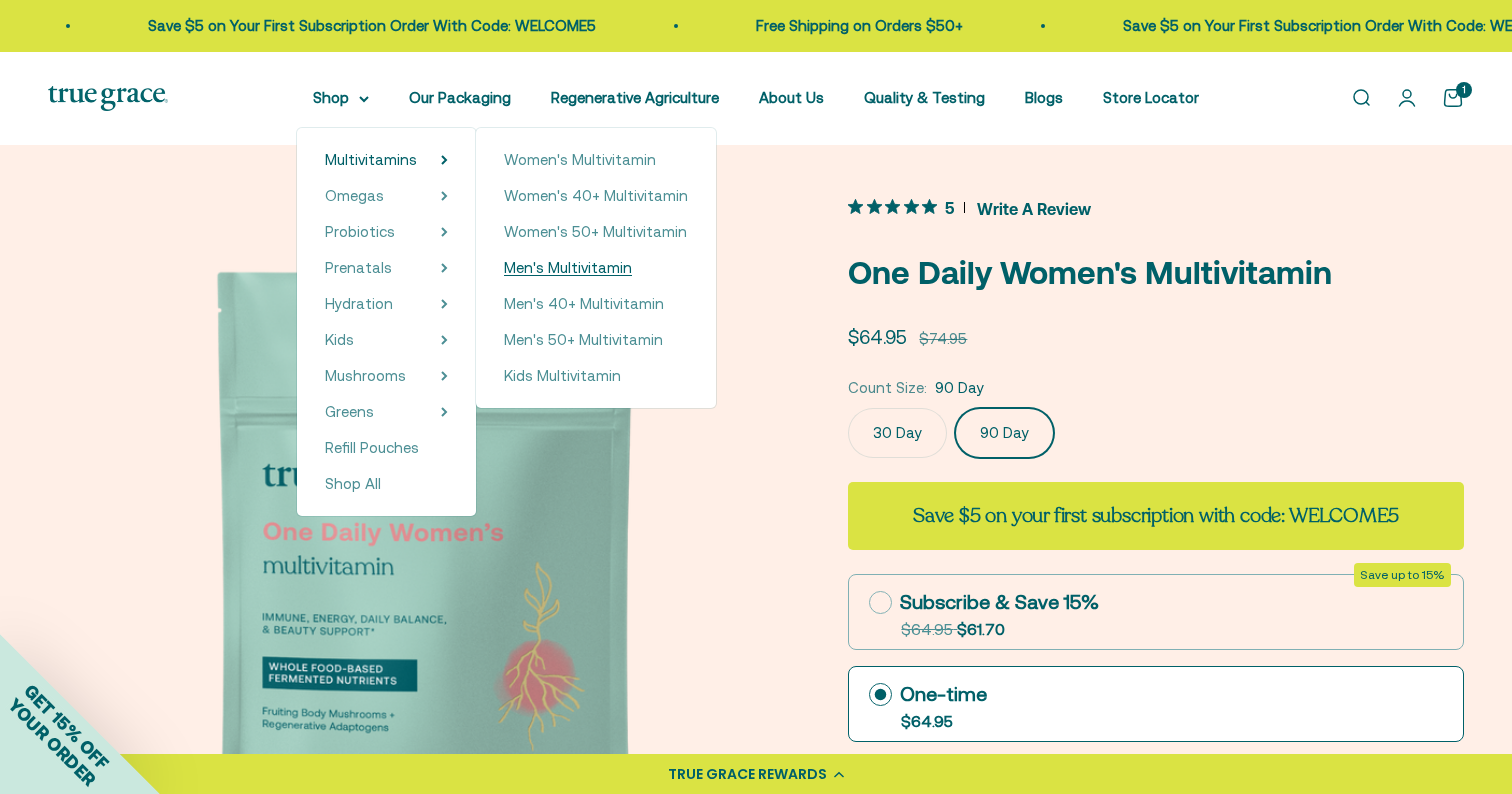 click on "Men's Multivitamin" at bounding box center [568, 267] 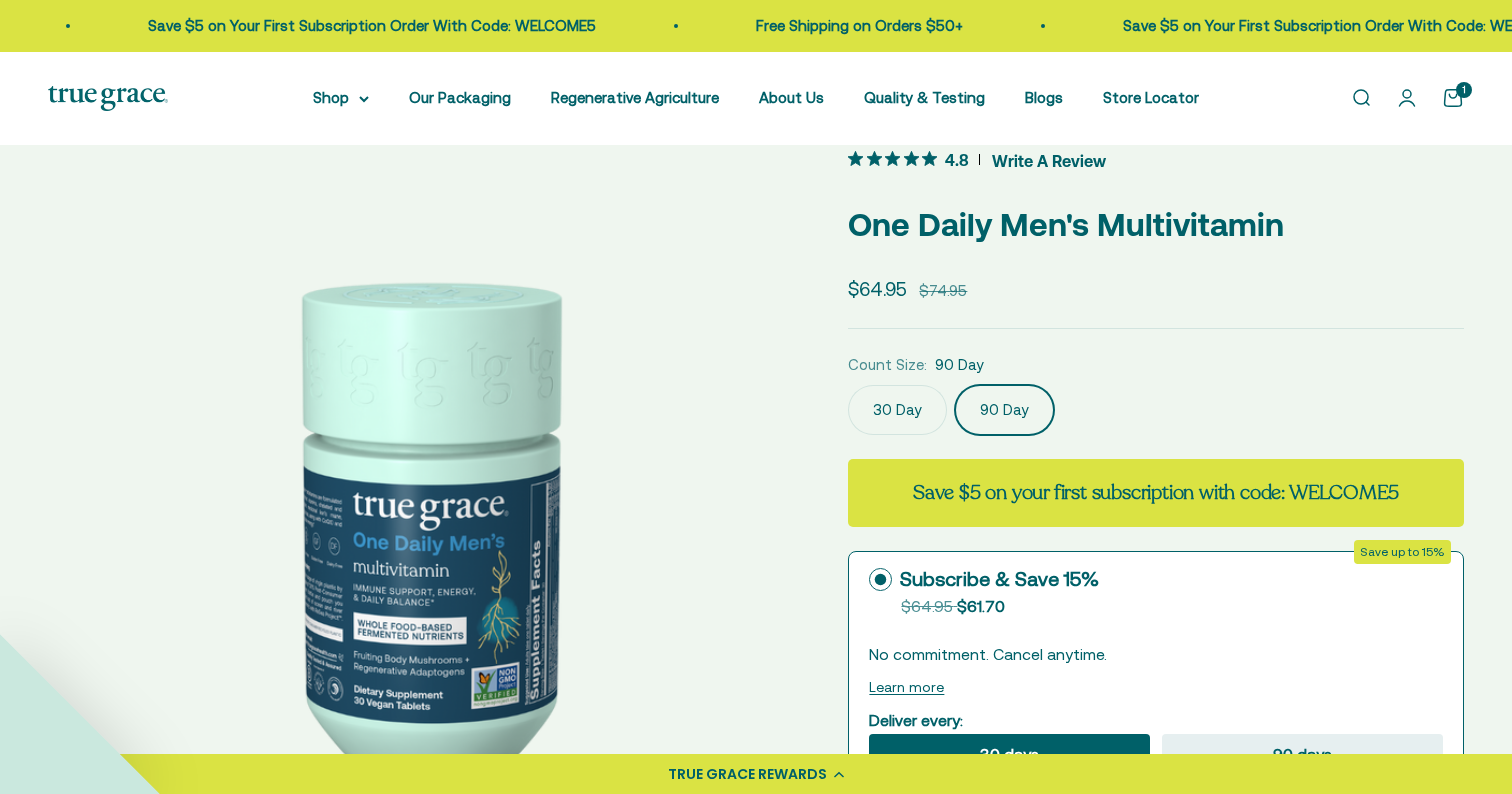 scroll, scrollTop: 113, scrollLeft: 0, axis: vertical 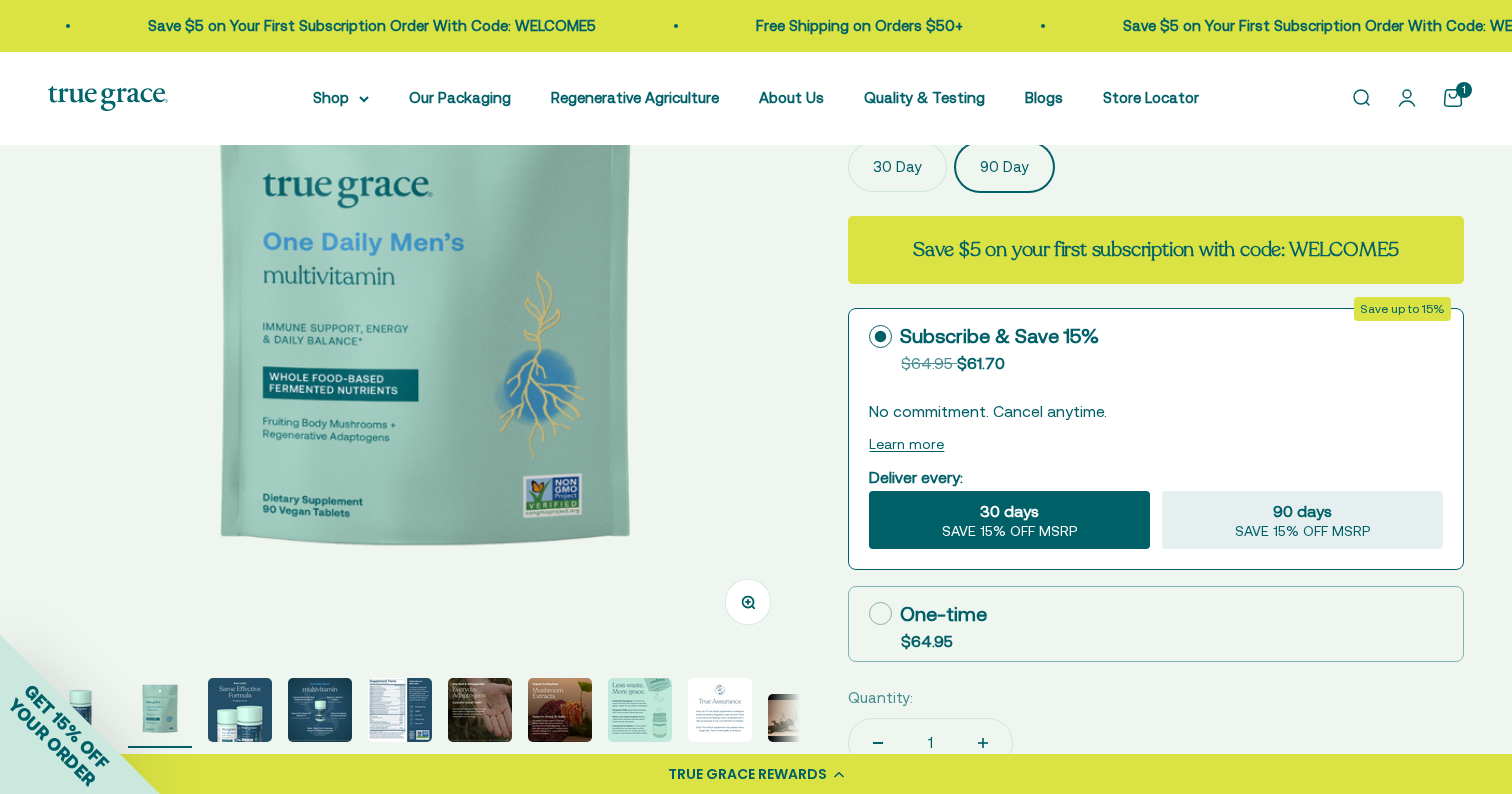 click 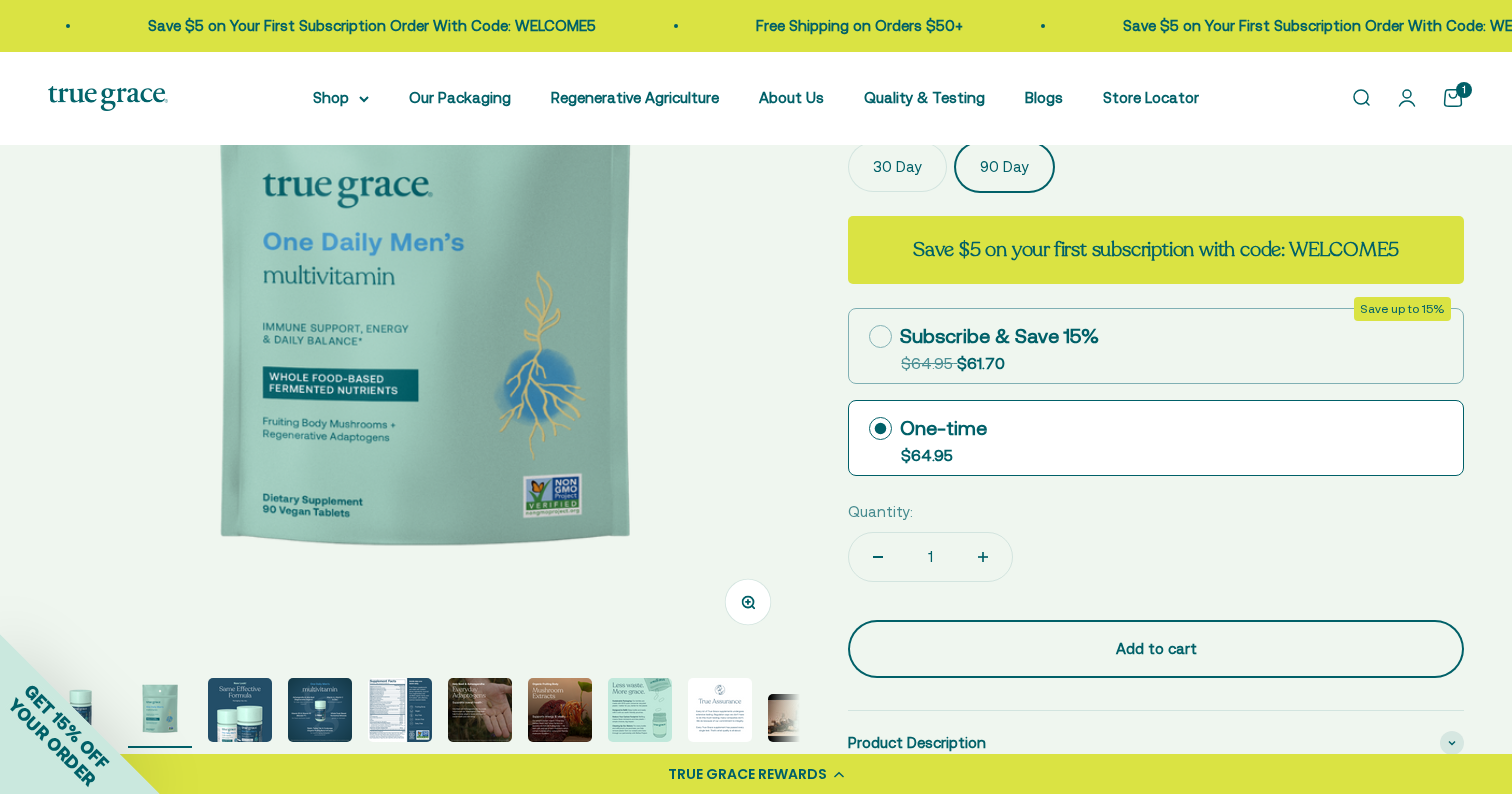 click on "Add to cart" at bounding box center (1156, 649) 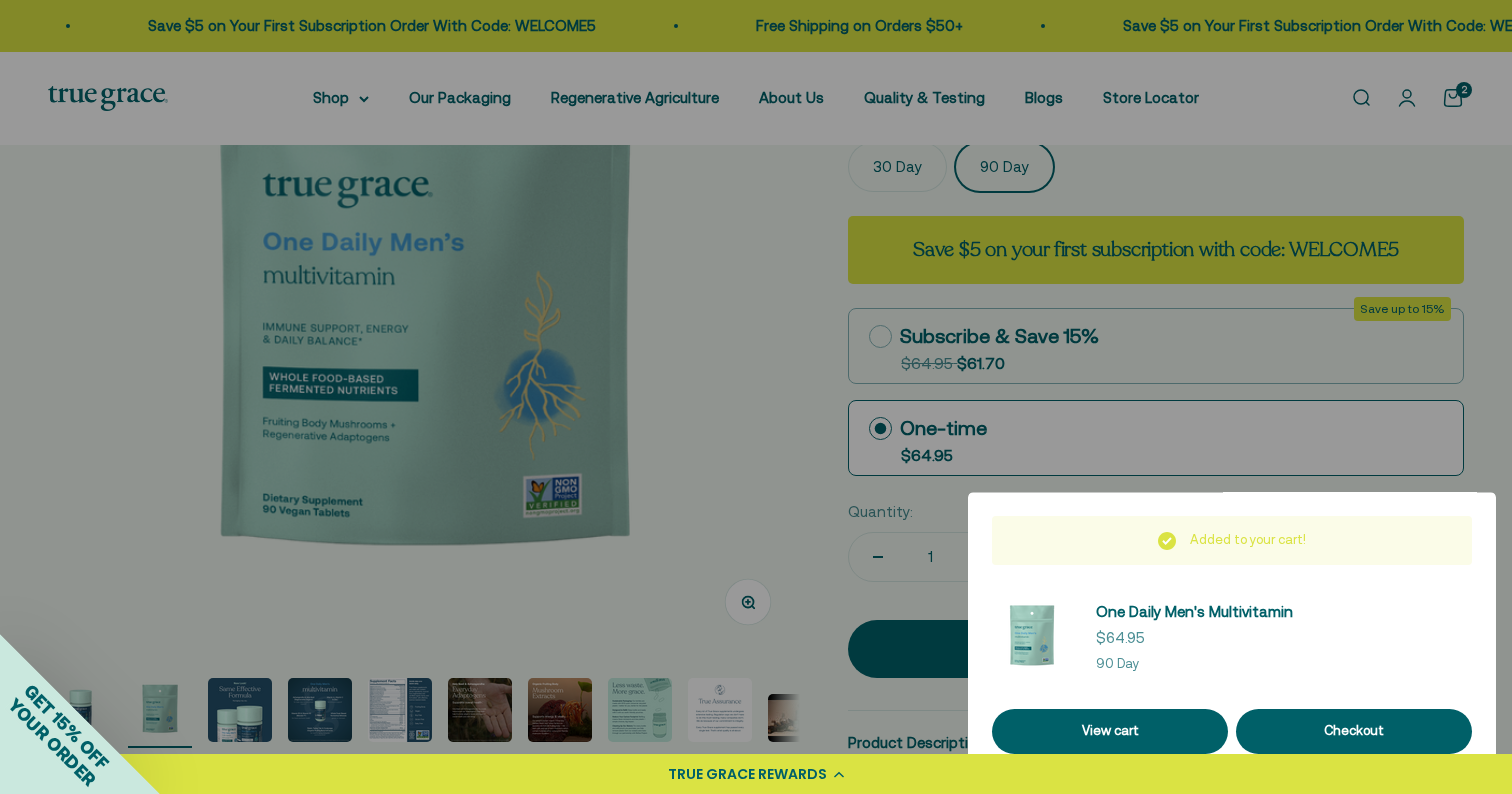 click at bounding box center [756, 397] 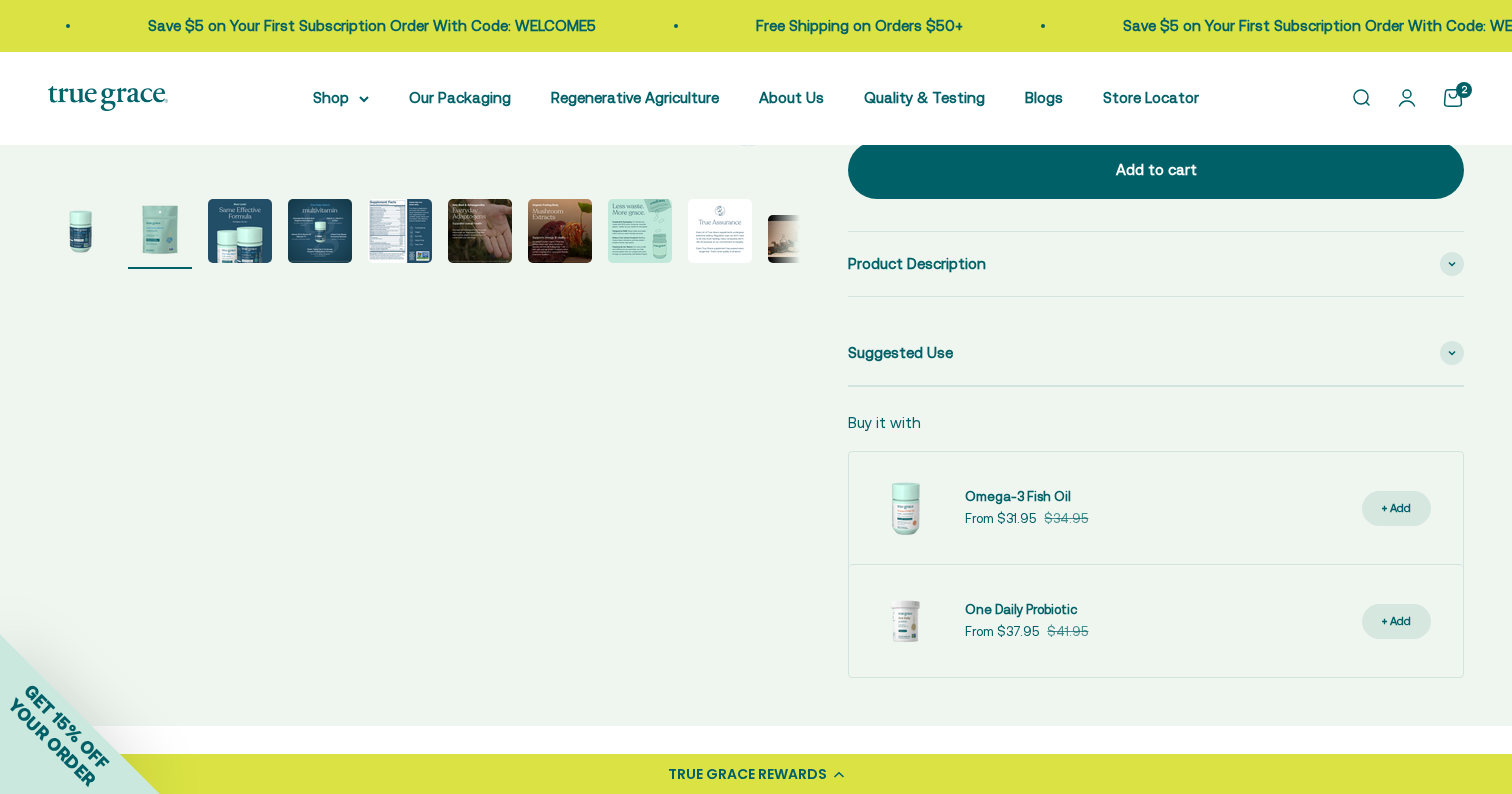 scroll, scrollTop: 772, scrollLeft: 0, axis: vertical 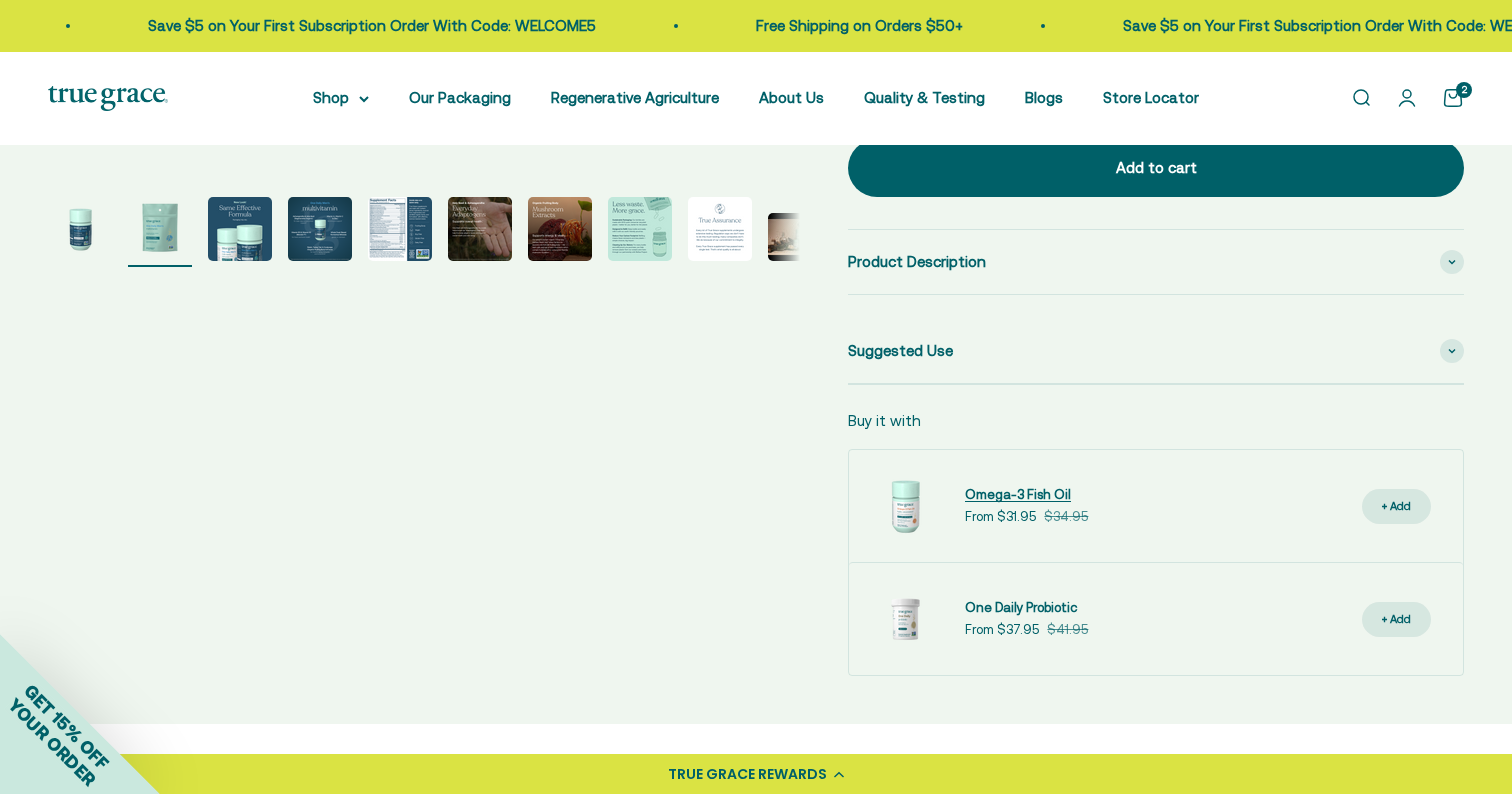 click on "Omega-3 Fish Oil" 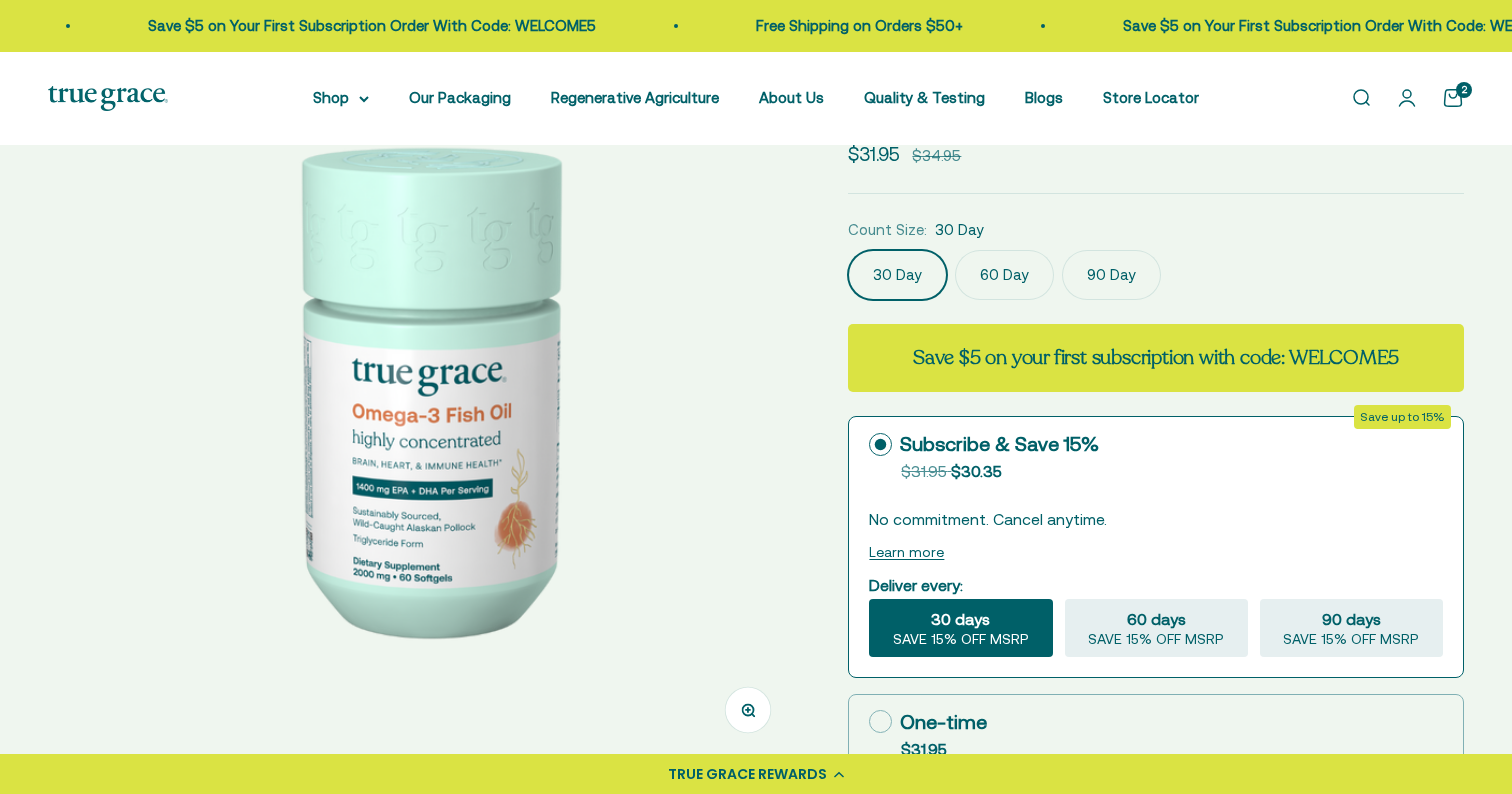 click 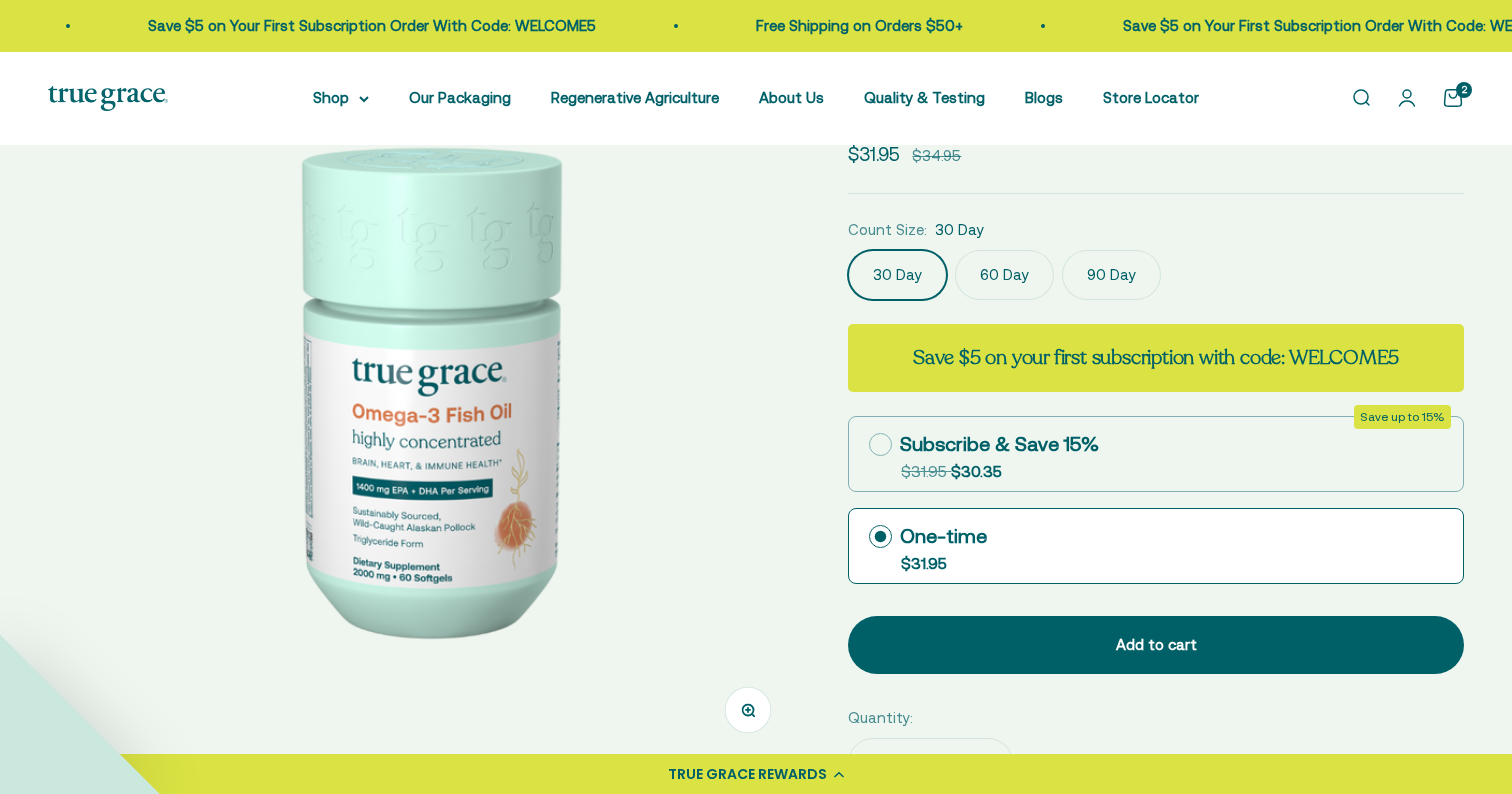 scroll, scrollTop: 0, scrollLeft: 0, axis: both 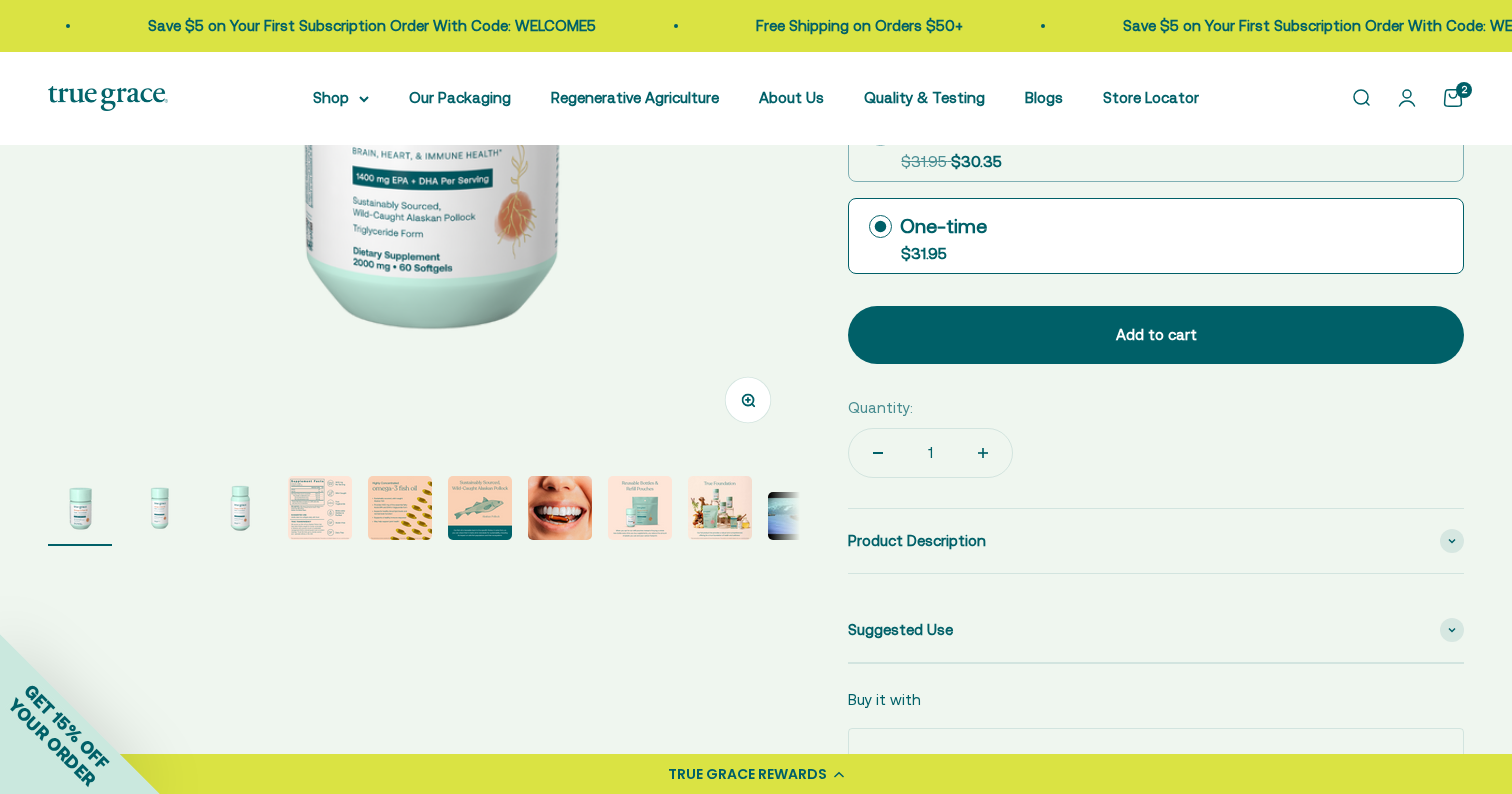 click at bounding box center (560, 508) 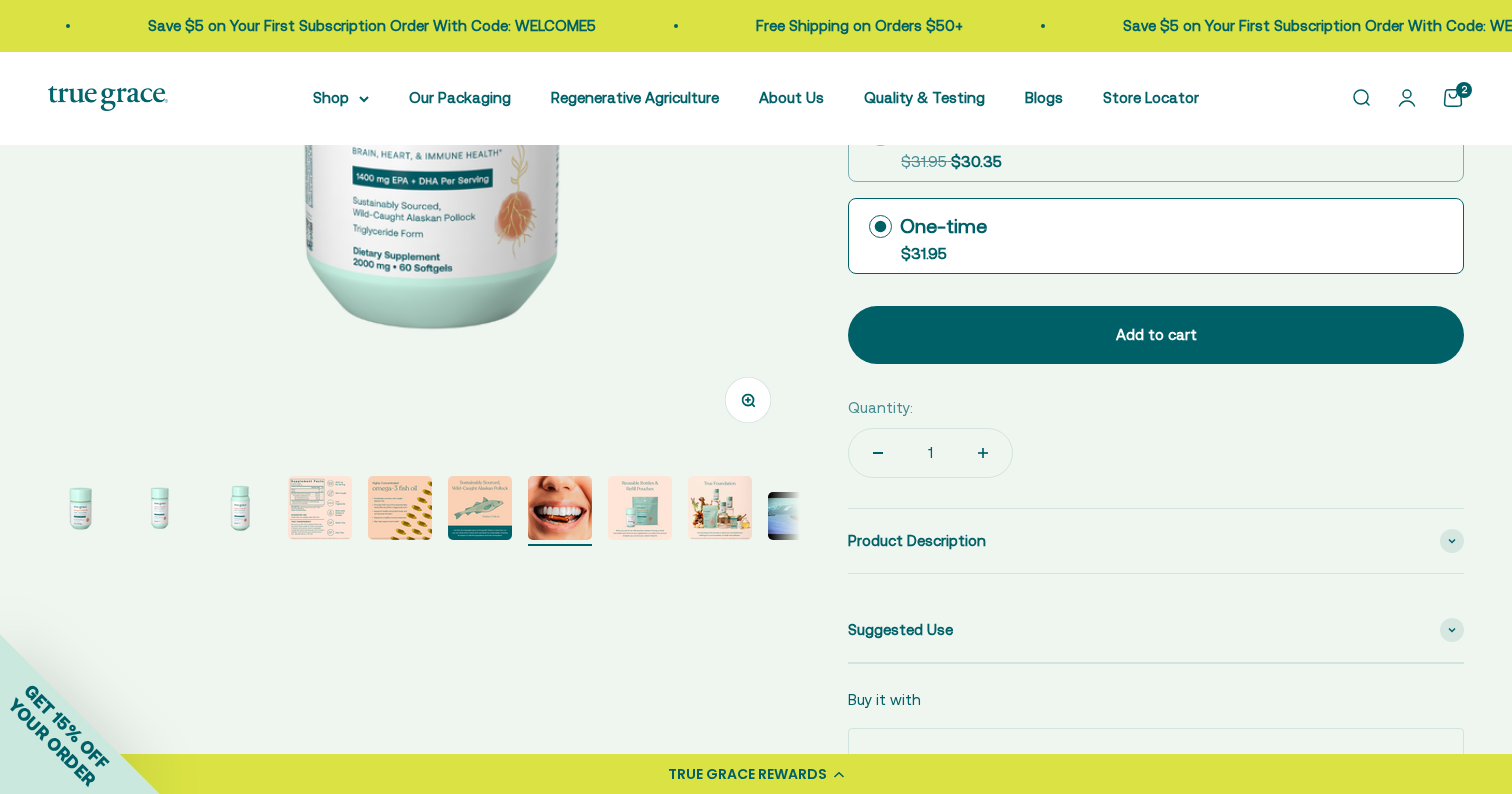 scroll, scrollTop: 0, scrollLeft: 136, axis: horizontal 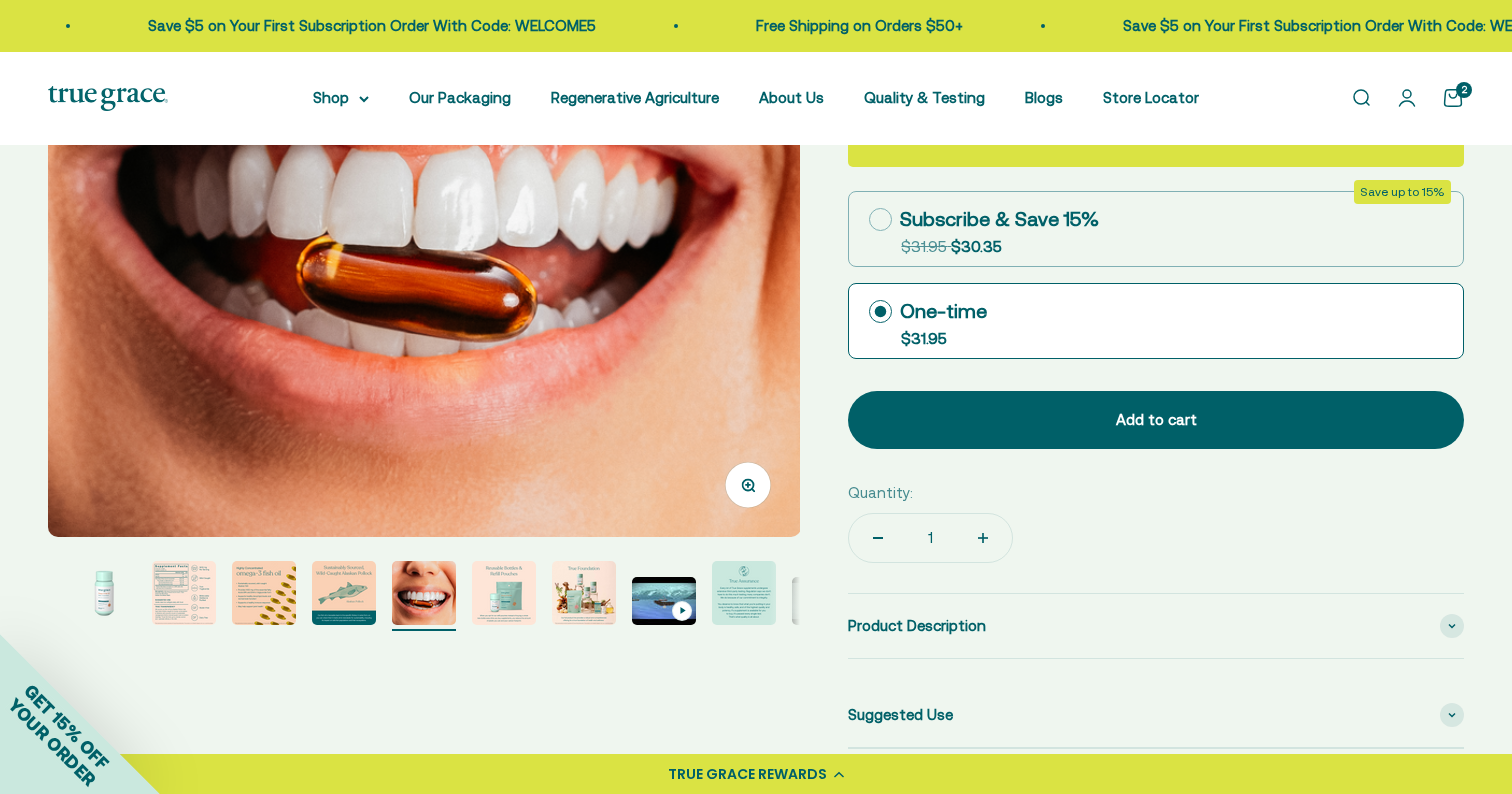 click at bounding box center (344, 593) 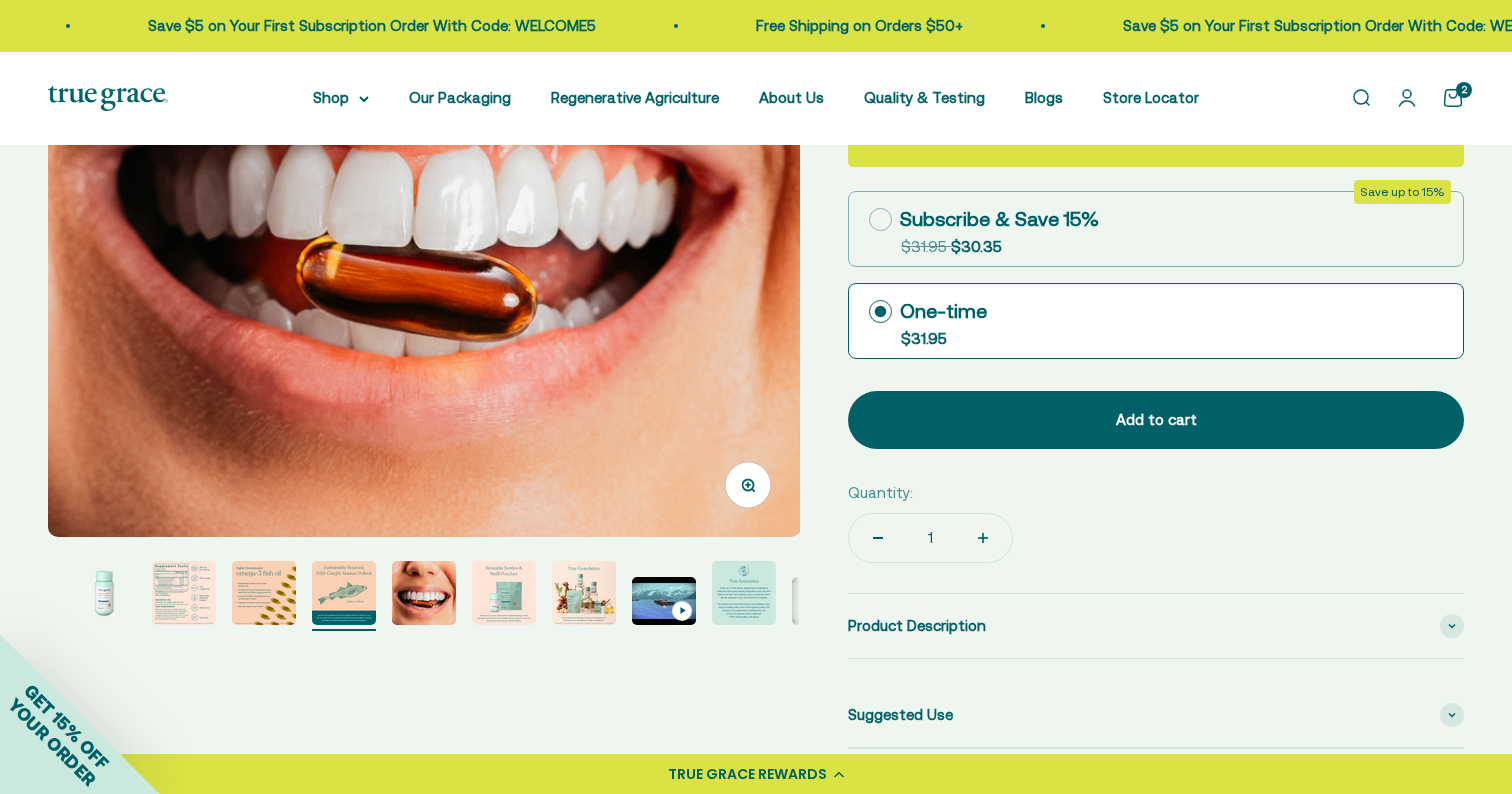scroll, scrollTop: 0, scrollLeft: 56, axis: horizontal 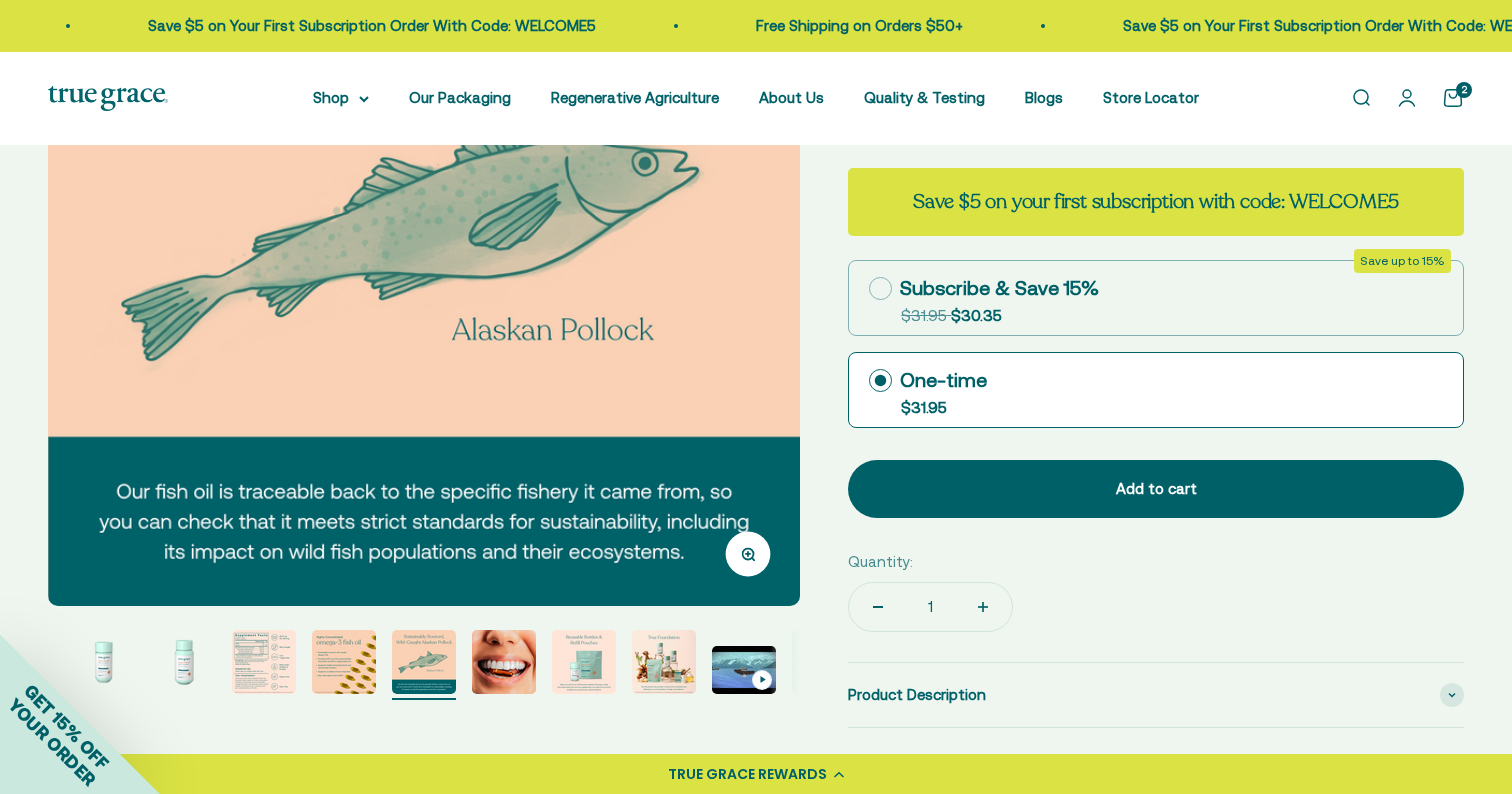 click at bounding box center [584, 662] 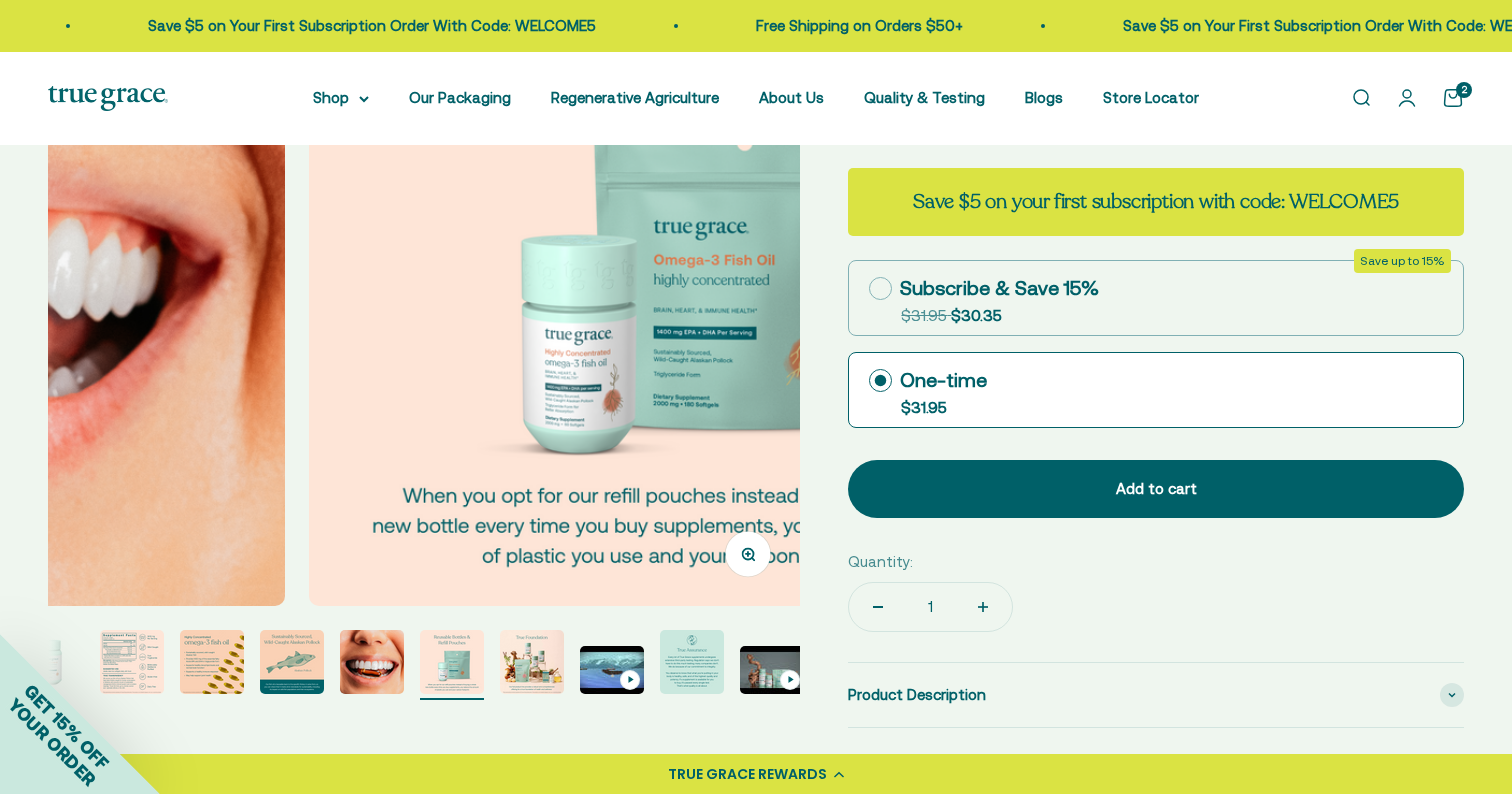 scroll, scrollTop: 0, scrollLeft: 5435, axis: horizontal 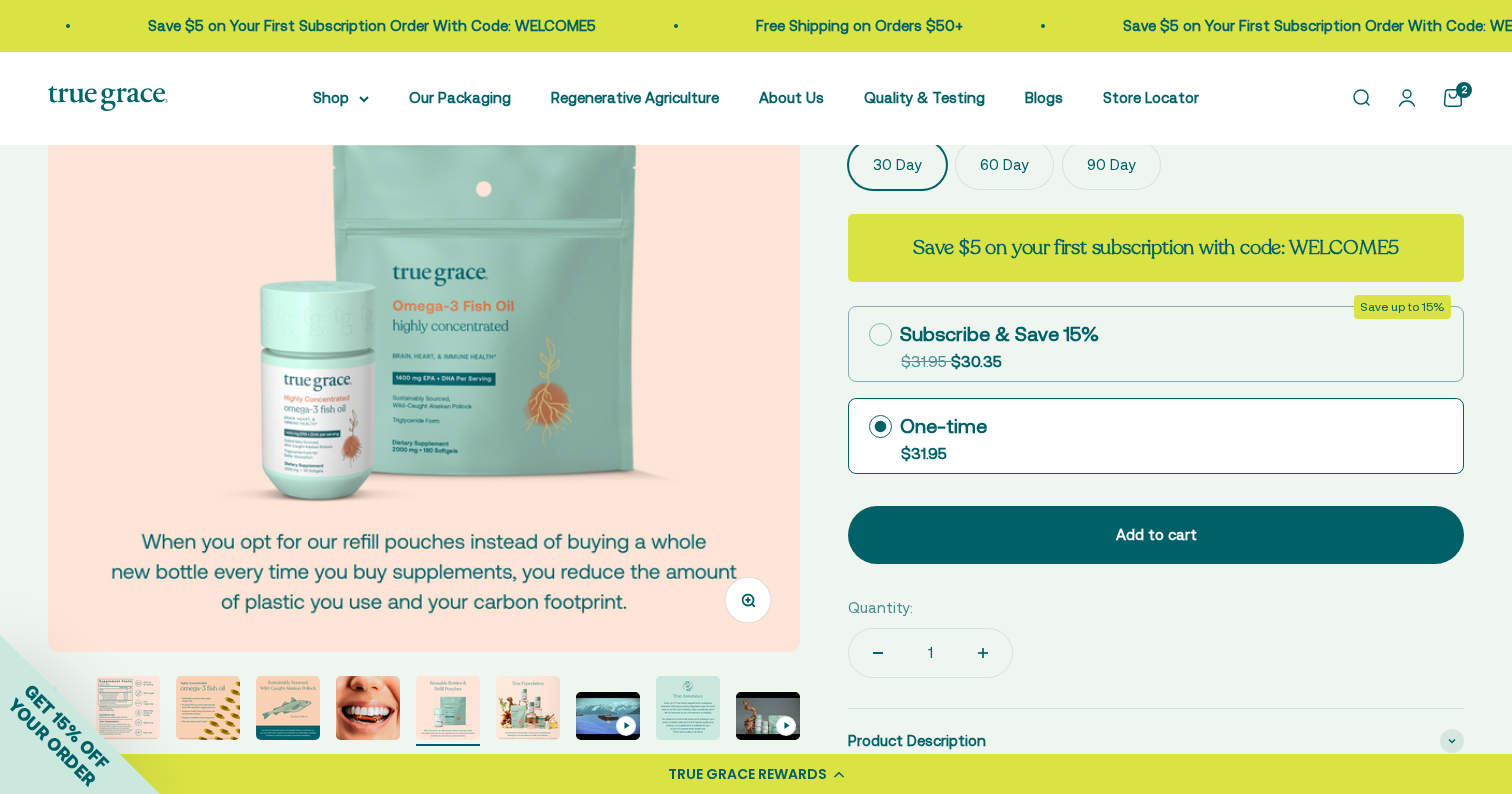 click at bounding box center (688, 708) 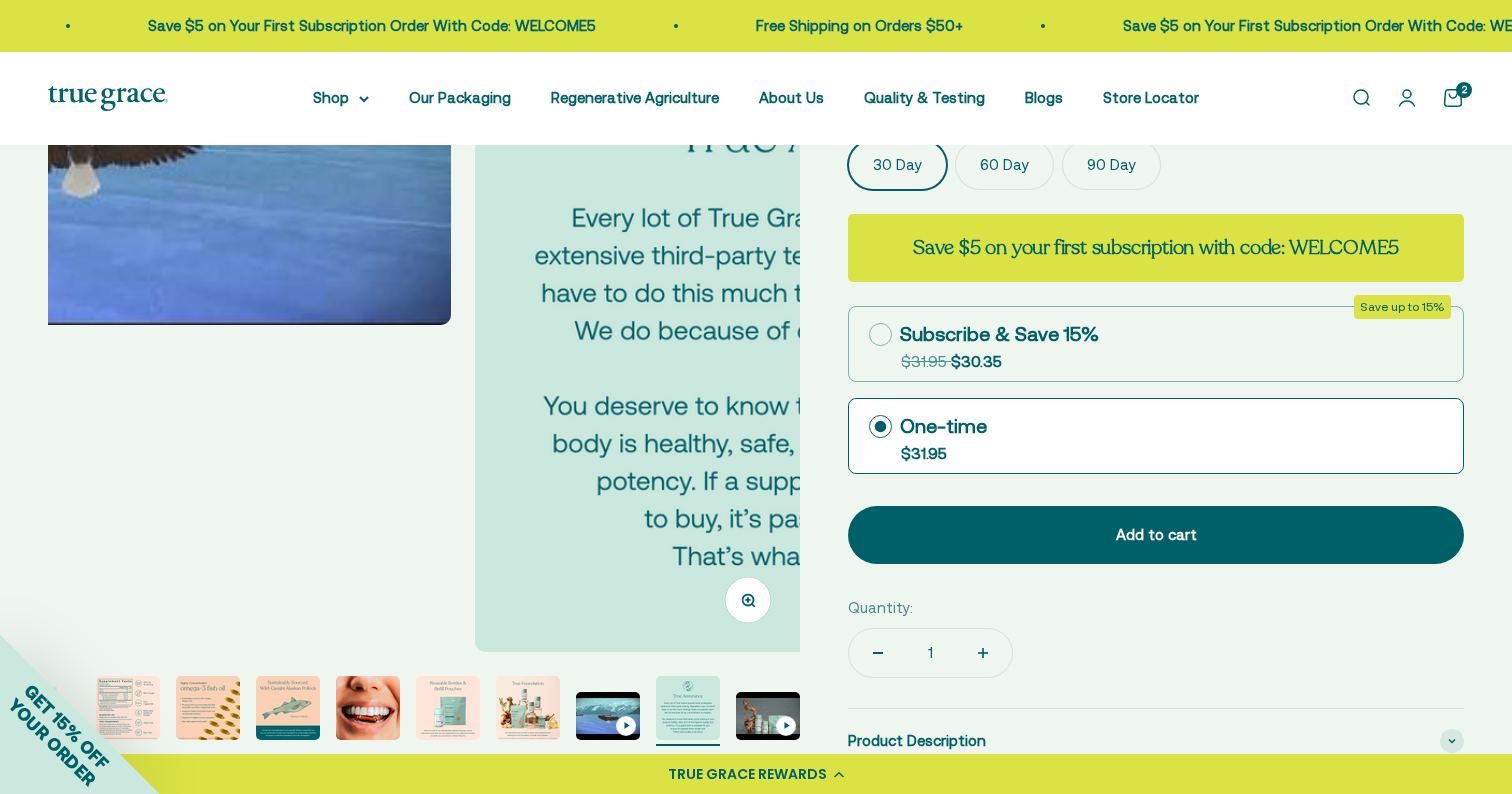 scroll, scrollTop: 0, scrollLeft: 7764, axis: horizontal 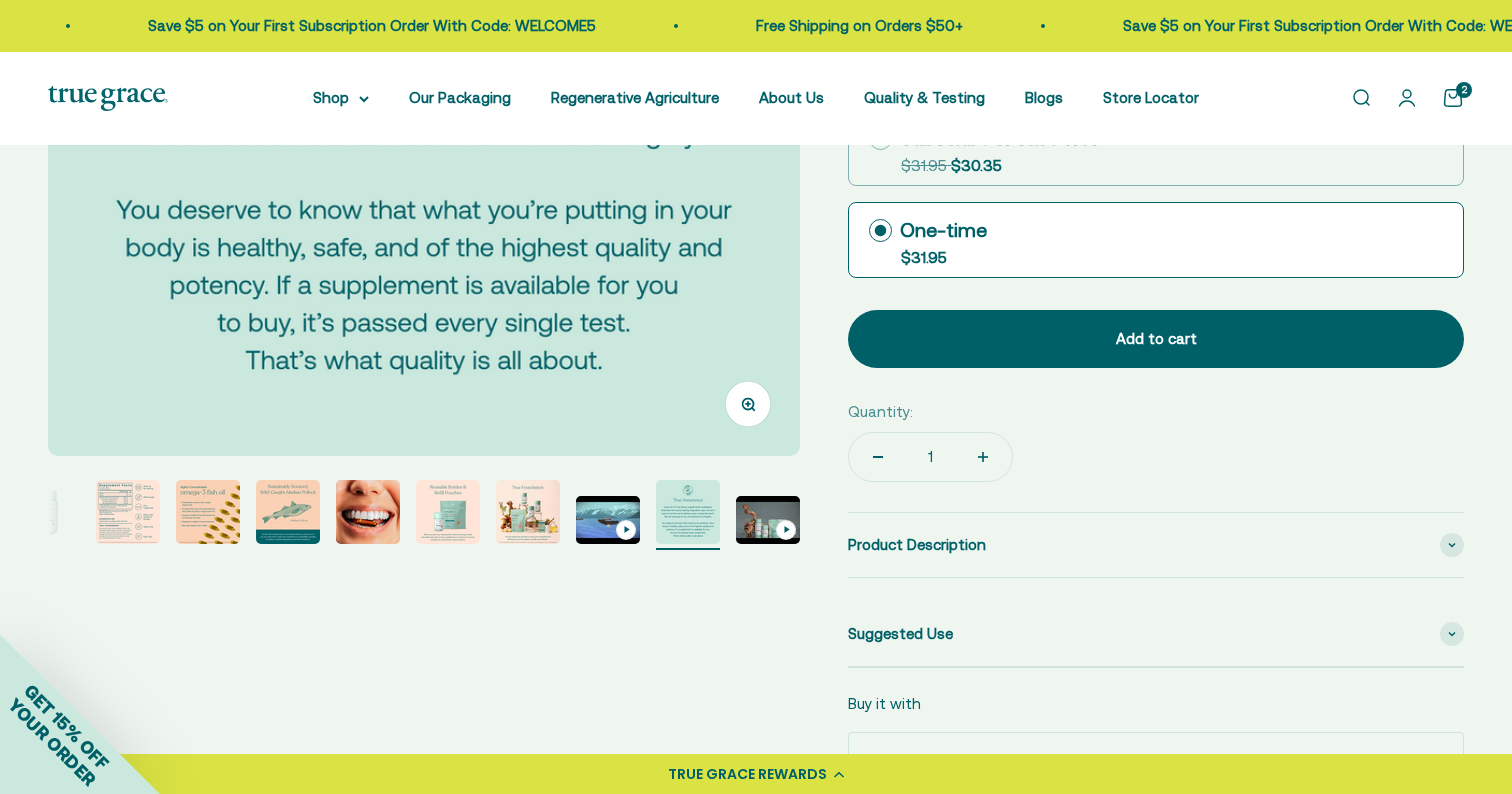 click at bounding box center (288, 512) 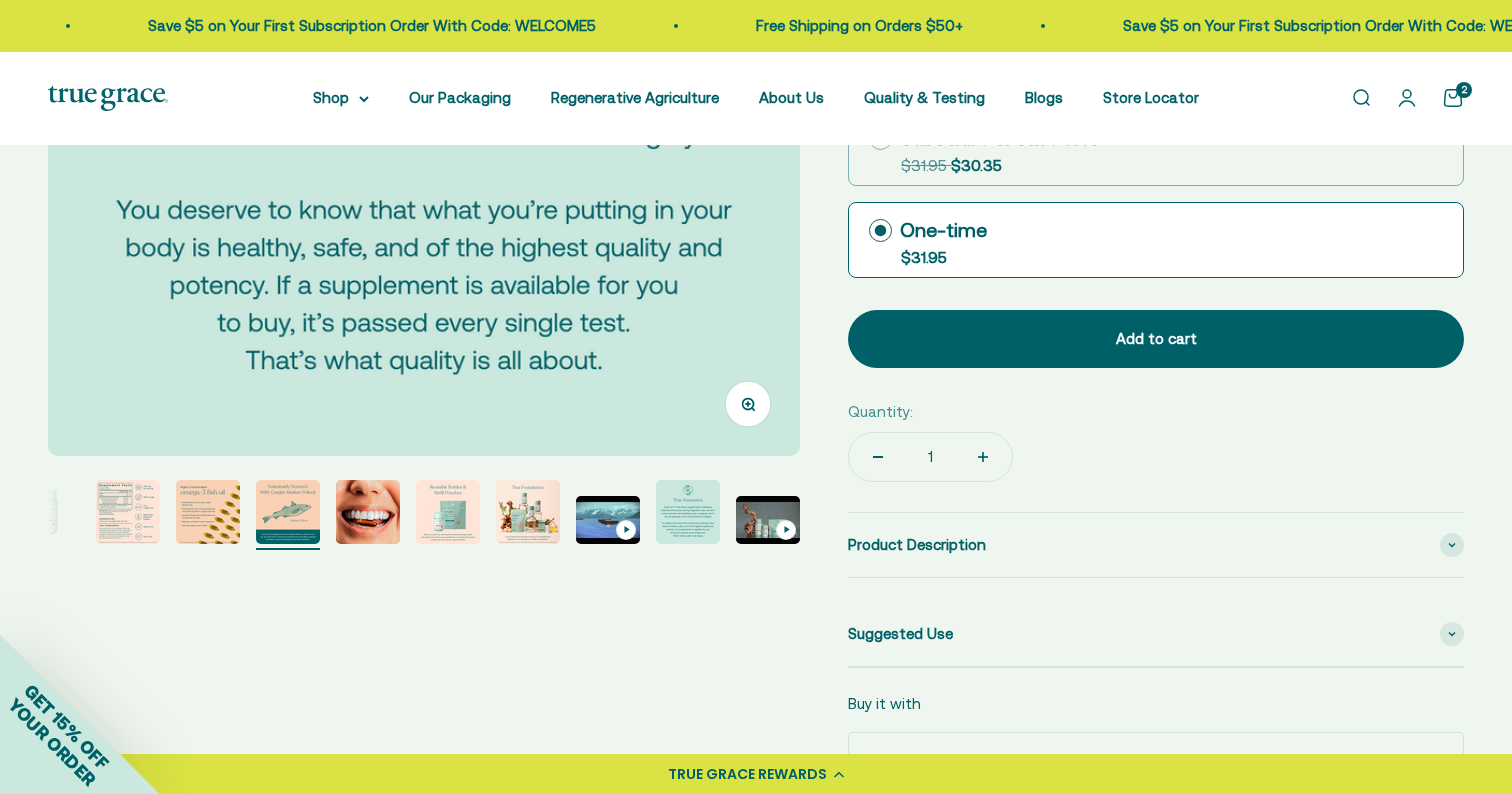 scroll, scrollTop: 0, scrollLeft: 56, axis: horizontal 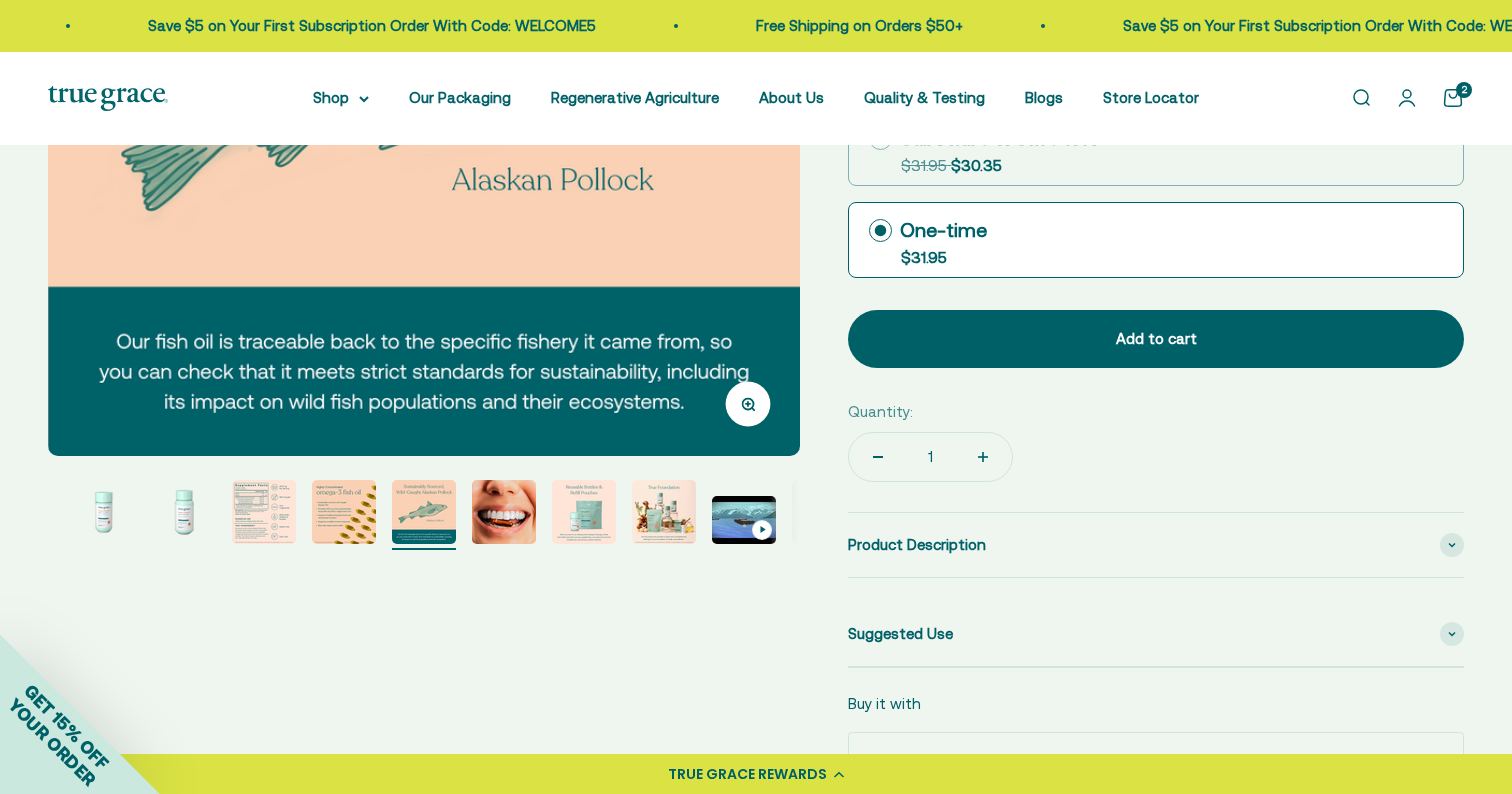click at bounding box center (264, 512) 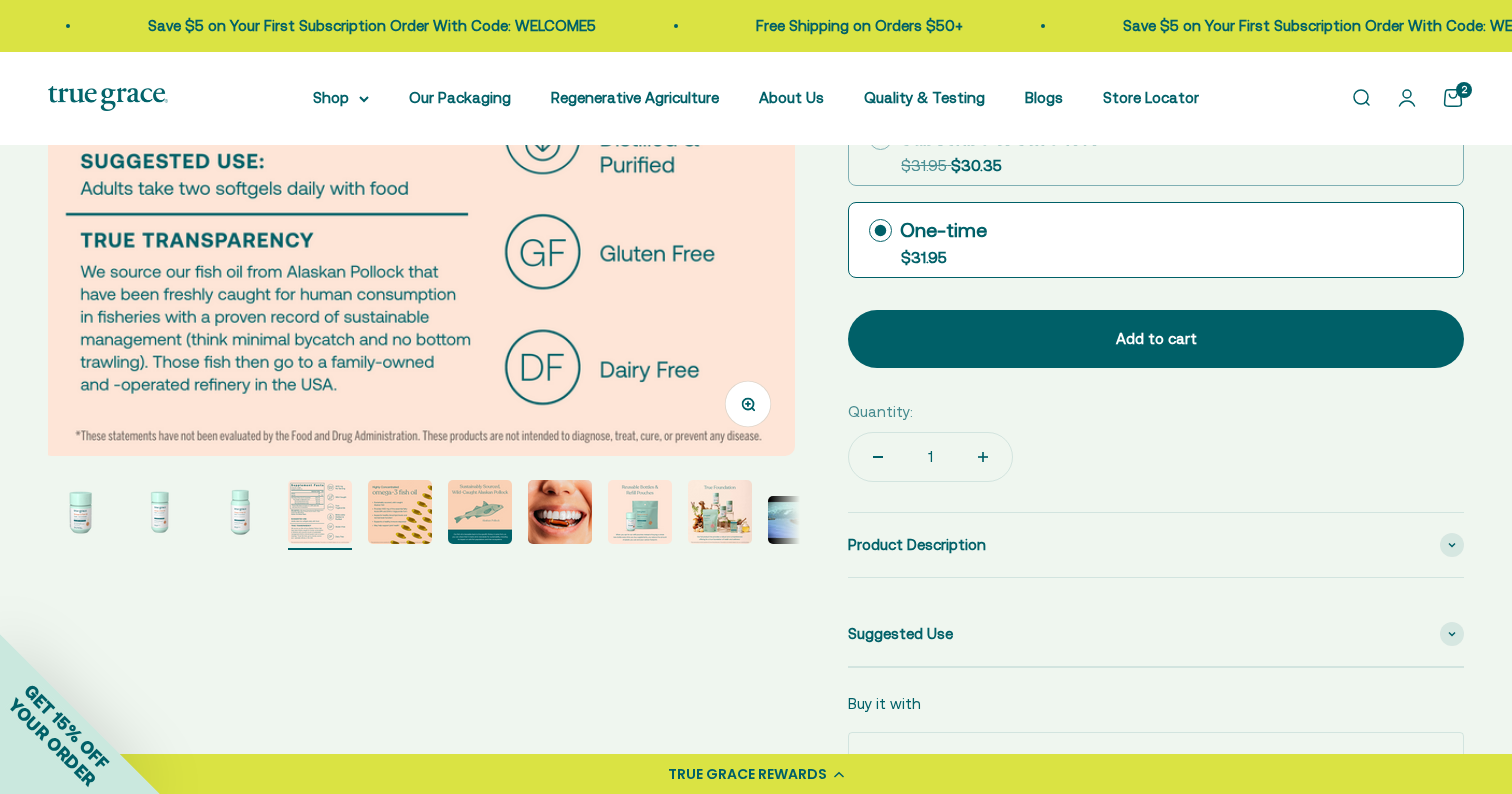 scroll, scrollTop: 0, scrollLeft: 2329, axis: horizontal 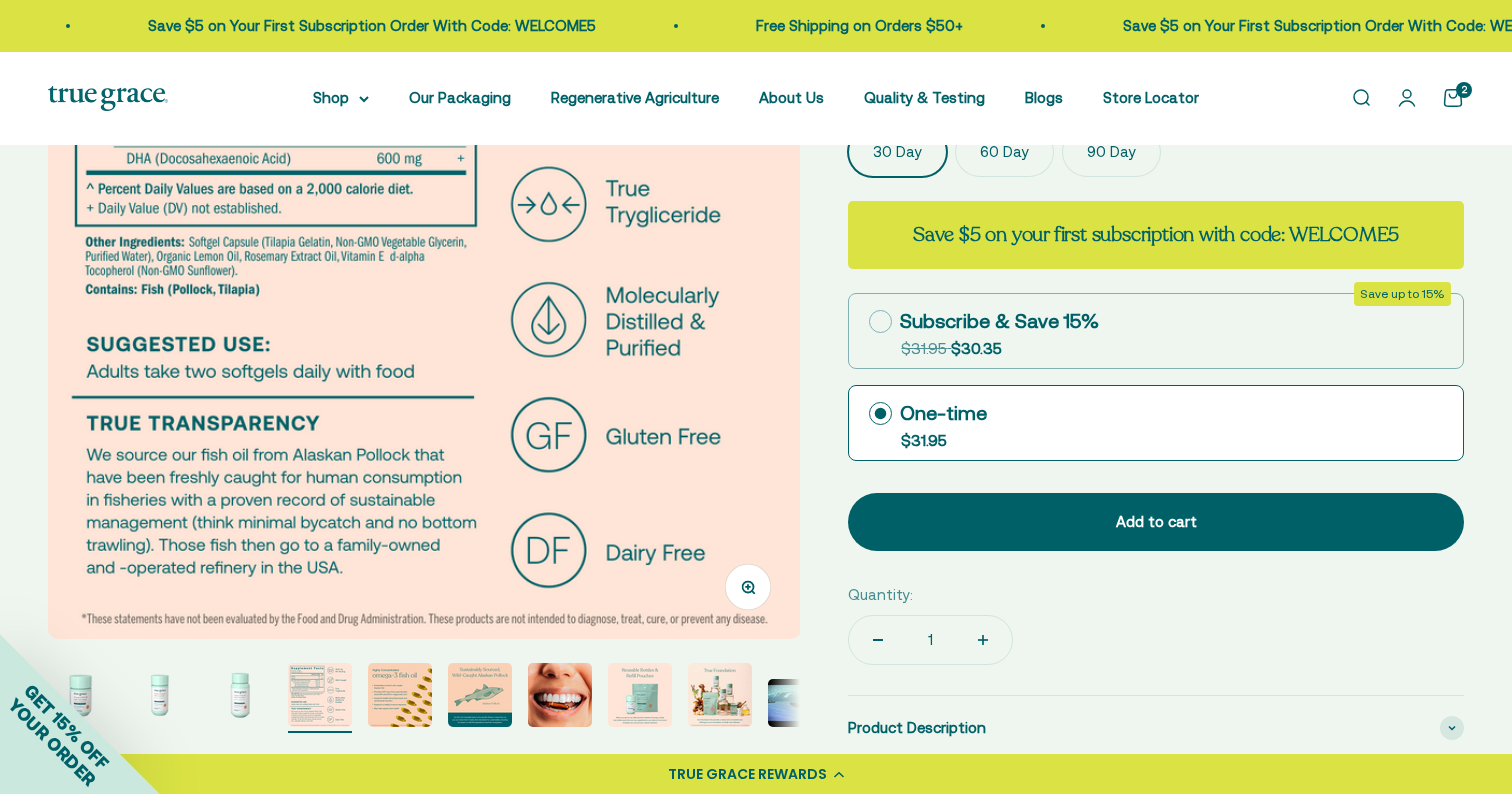 click at bounding box center (240, 695) 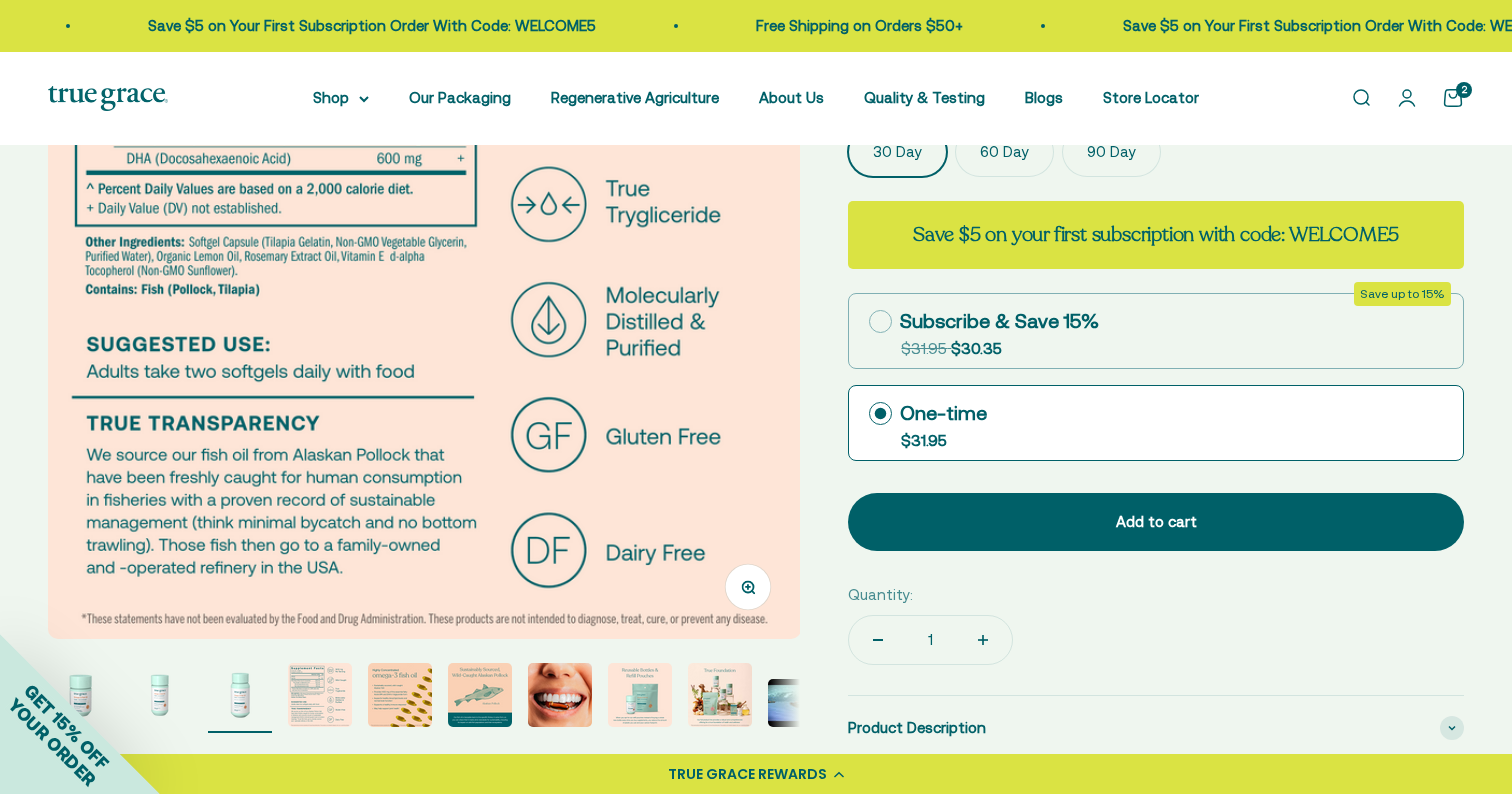 scroll, scrollTop: 0, scrollLeft: 1553, axis: horizontal 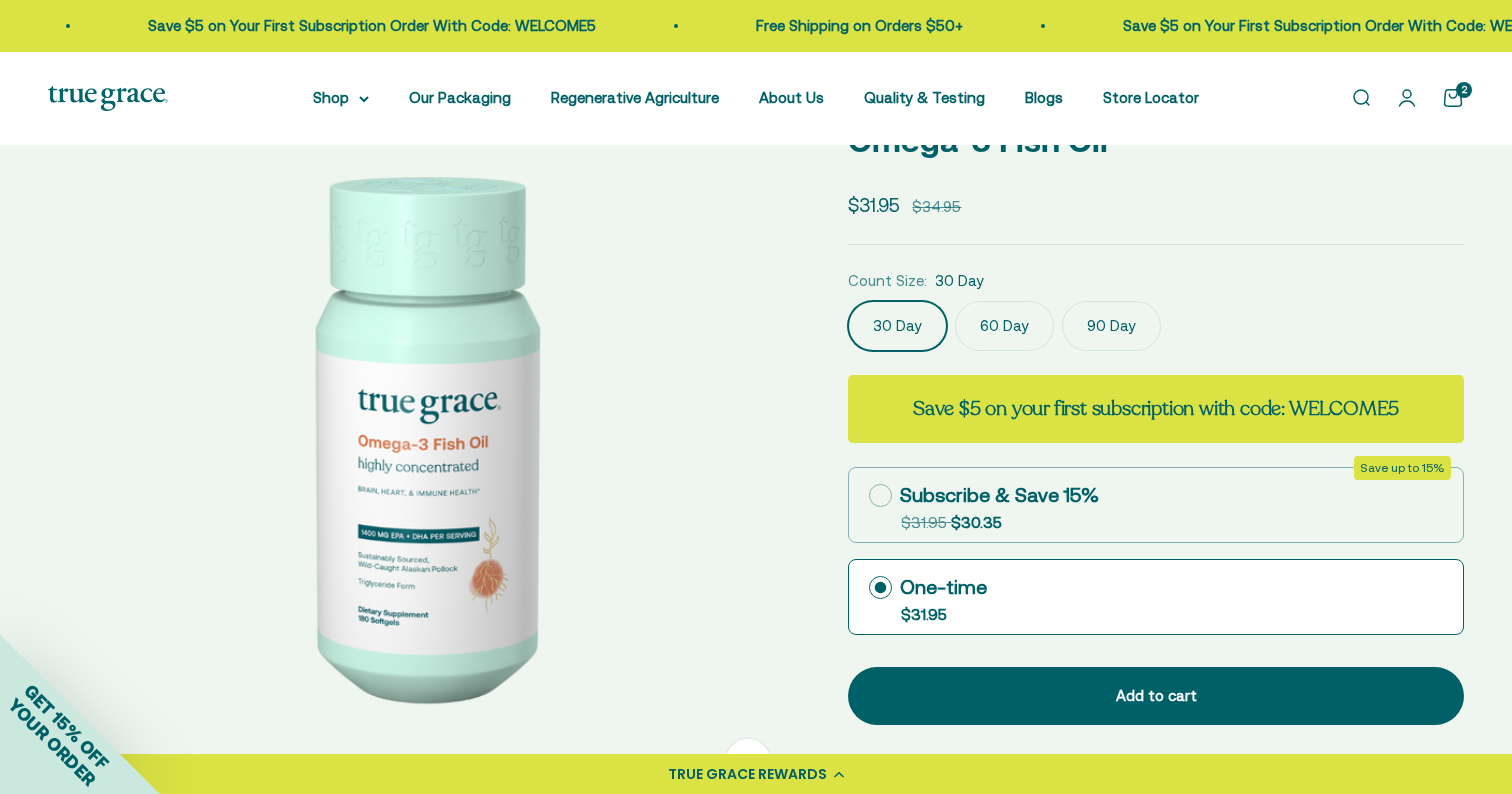 click on "60 Day" 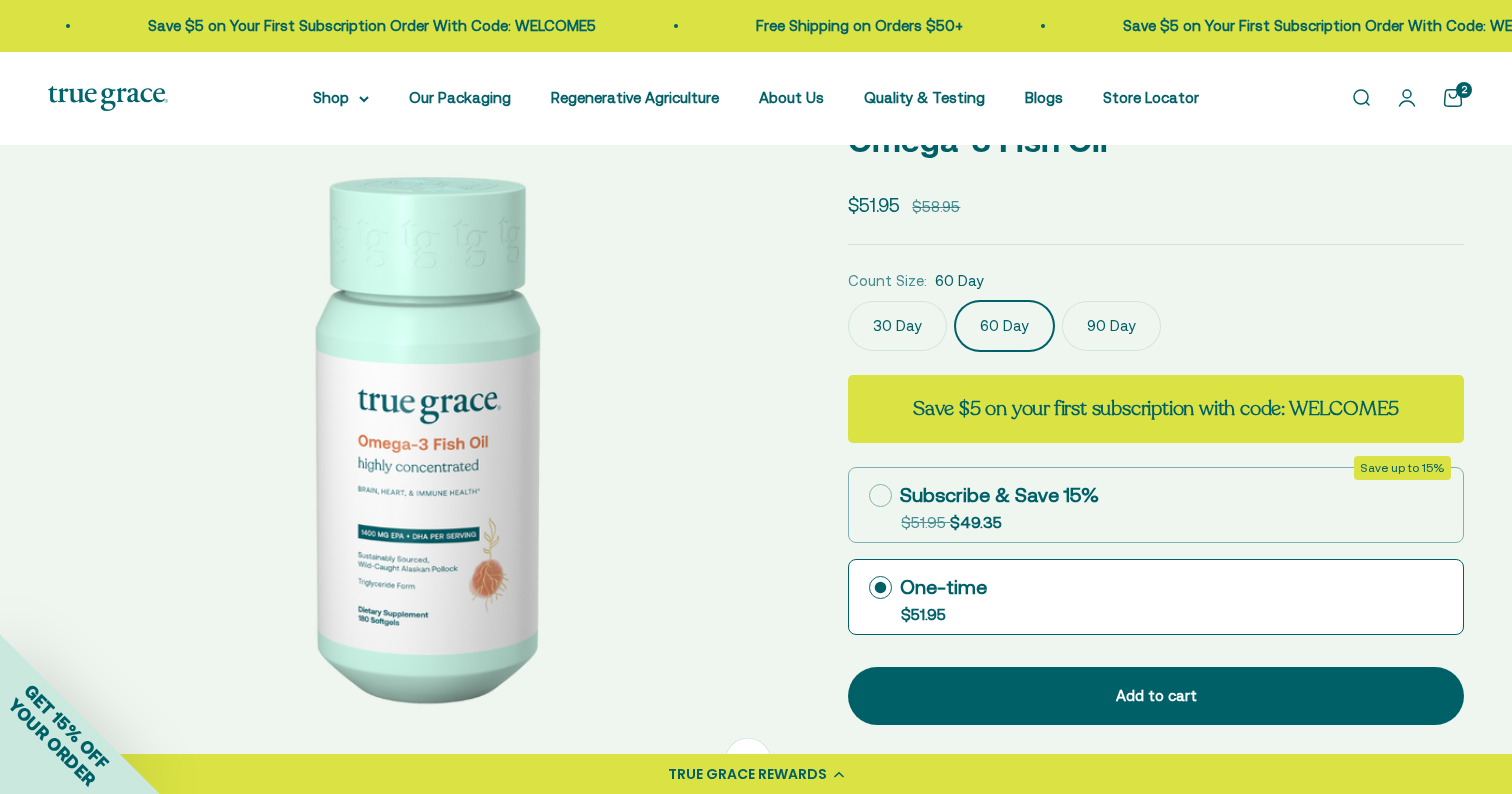 scroll, scrollTop: 0, scrollLeft: 776, axis: horizontal 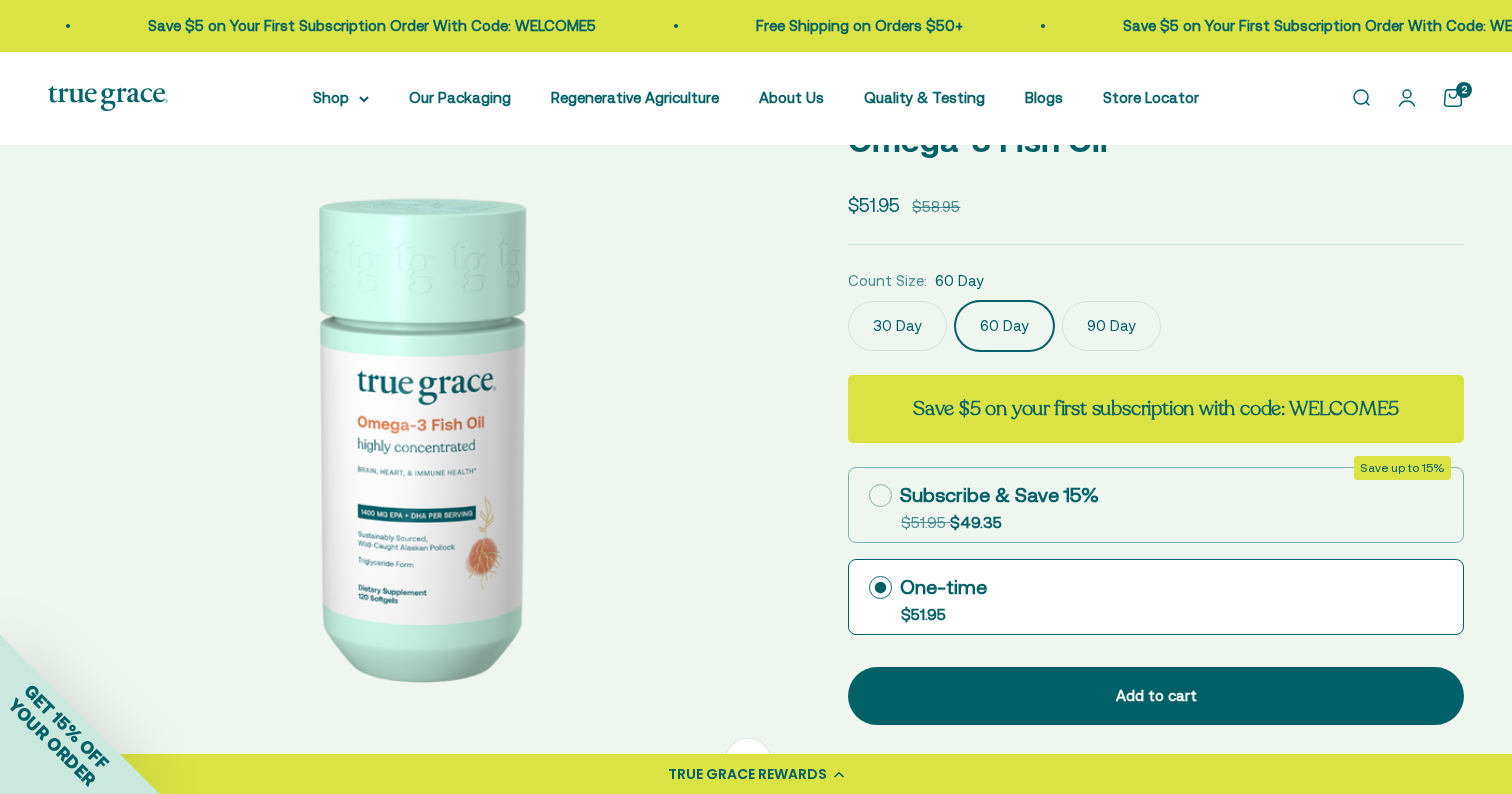 click on "30 Day" 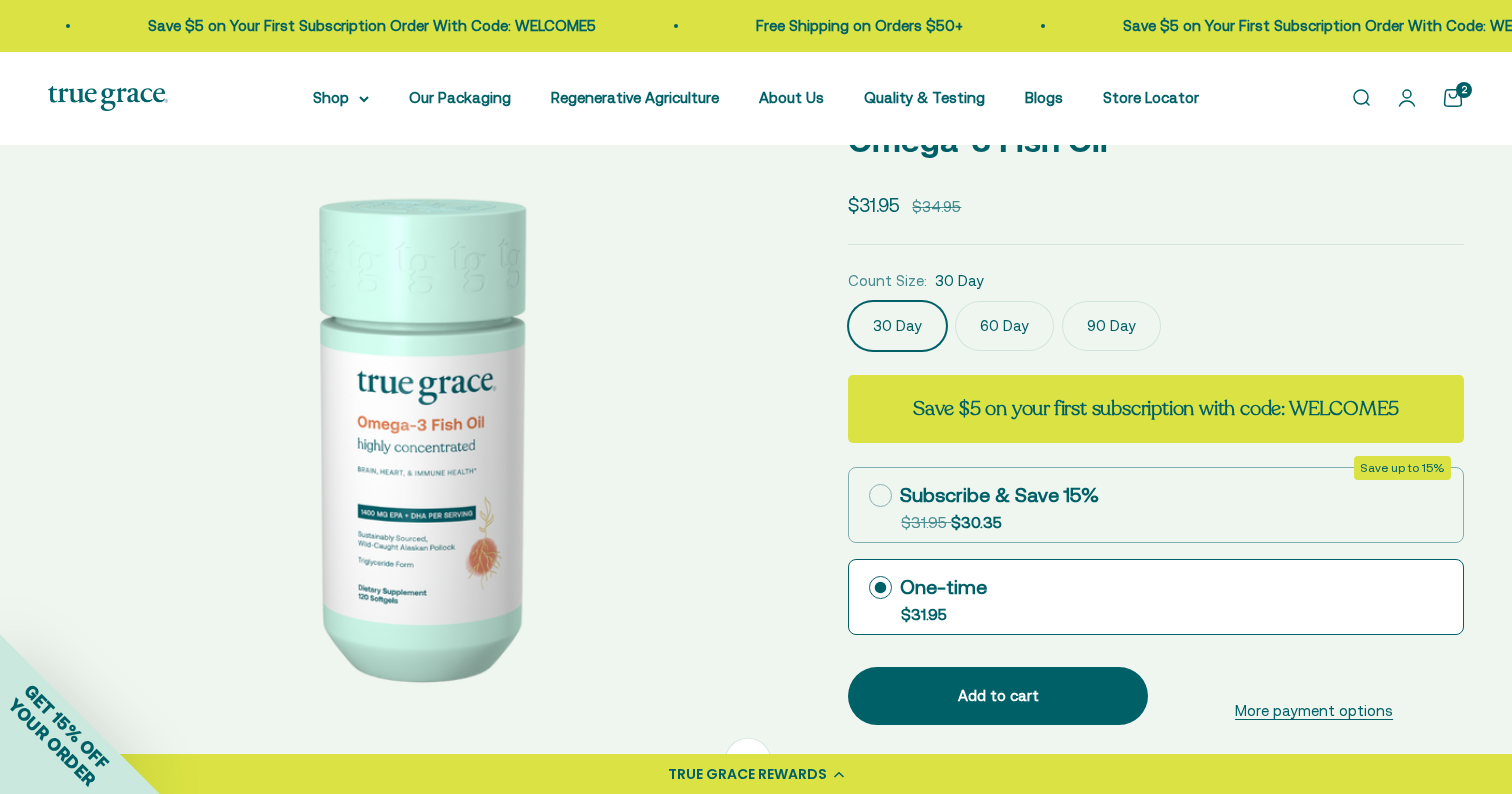 scroll, scrollTop: 0, scrollLeft: 0, axis: both 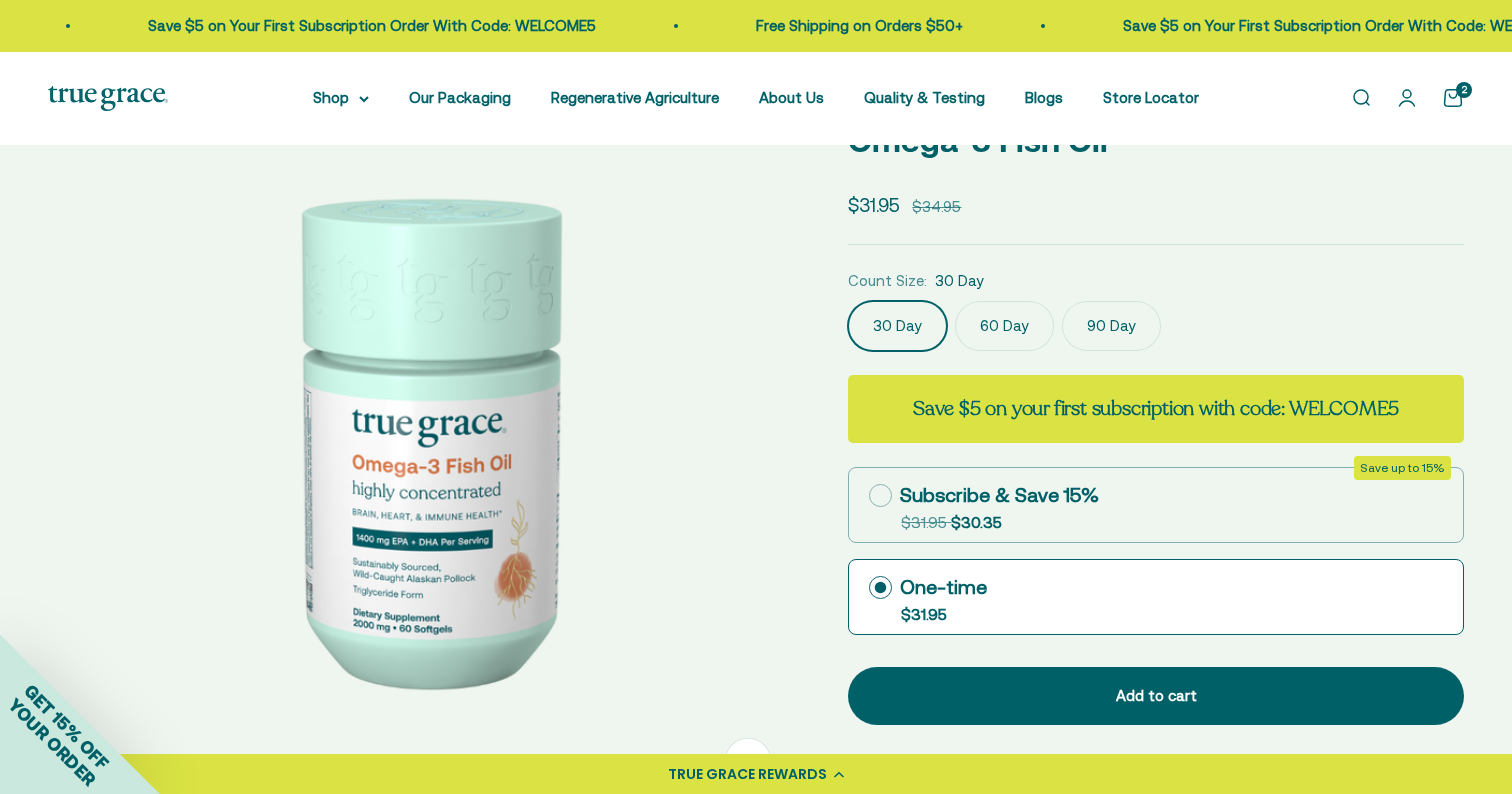 click on "60 Day" 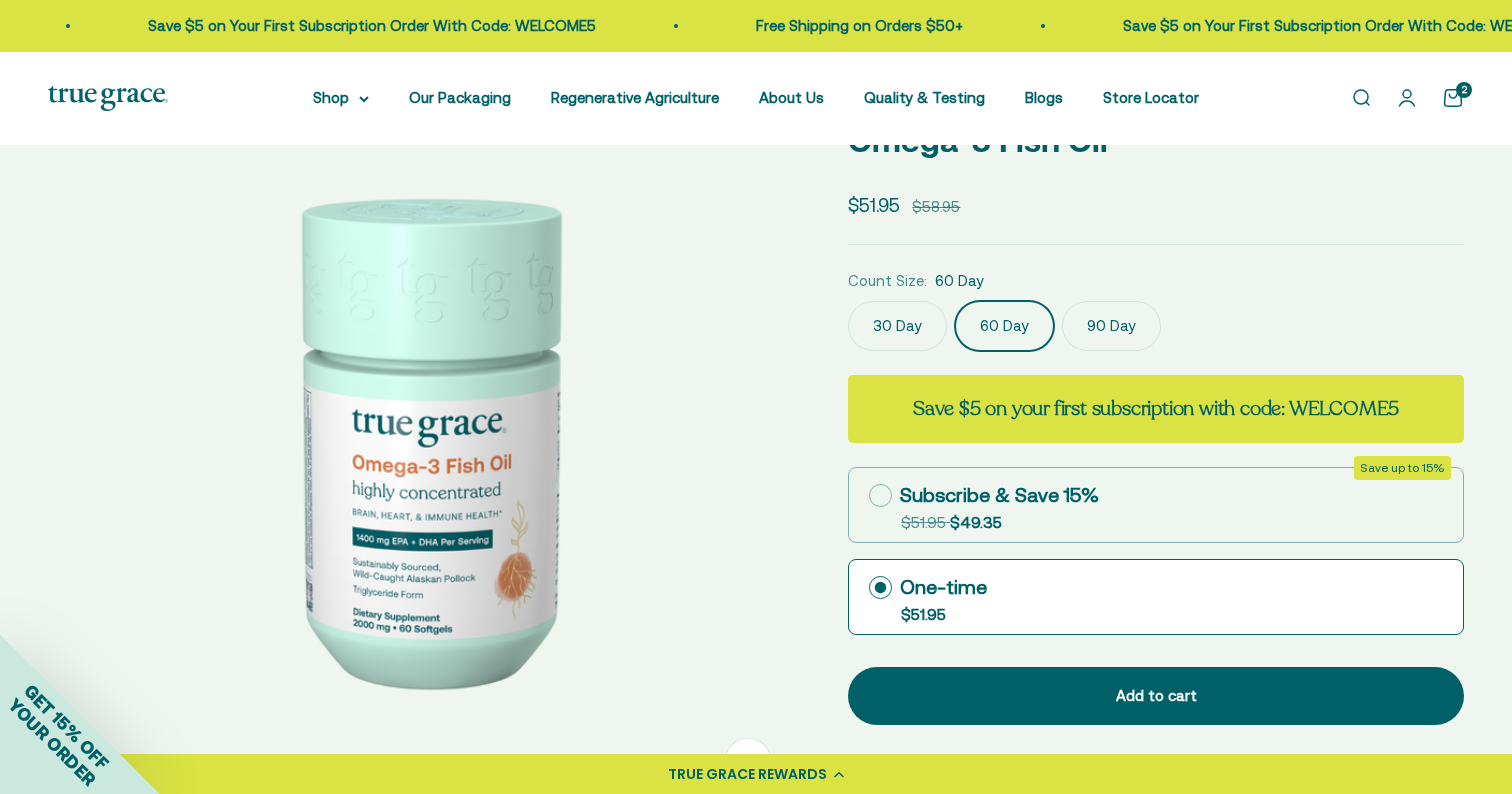 scroll, scrollTop: 0, scrollLeft: 776, axis: horizontal 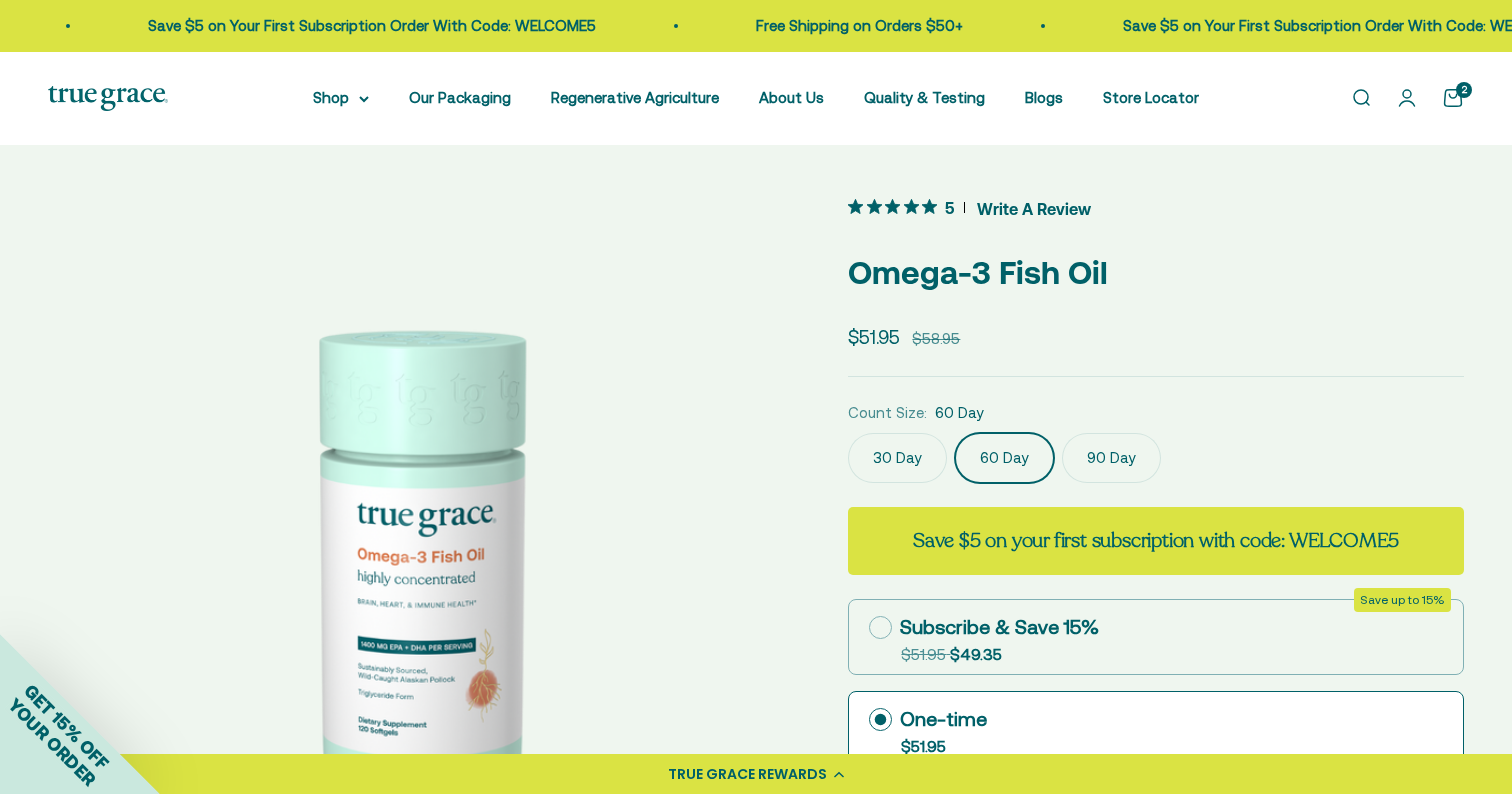 click on "Open account page" at bounding box center (1407, 98) 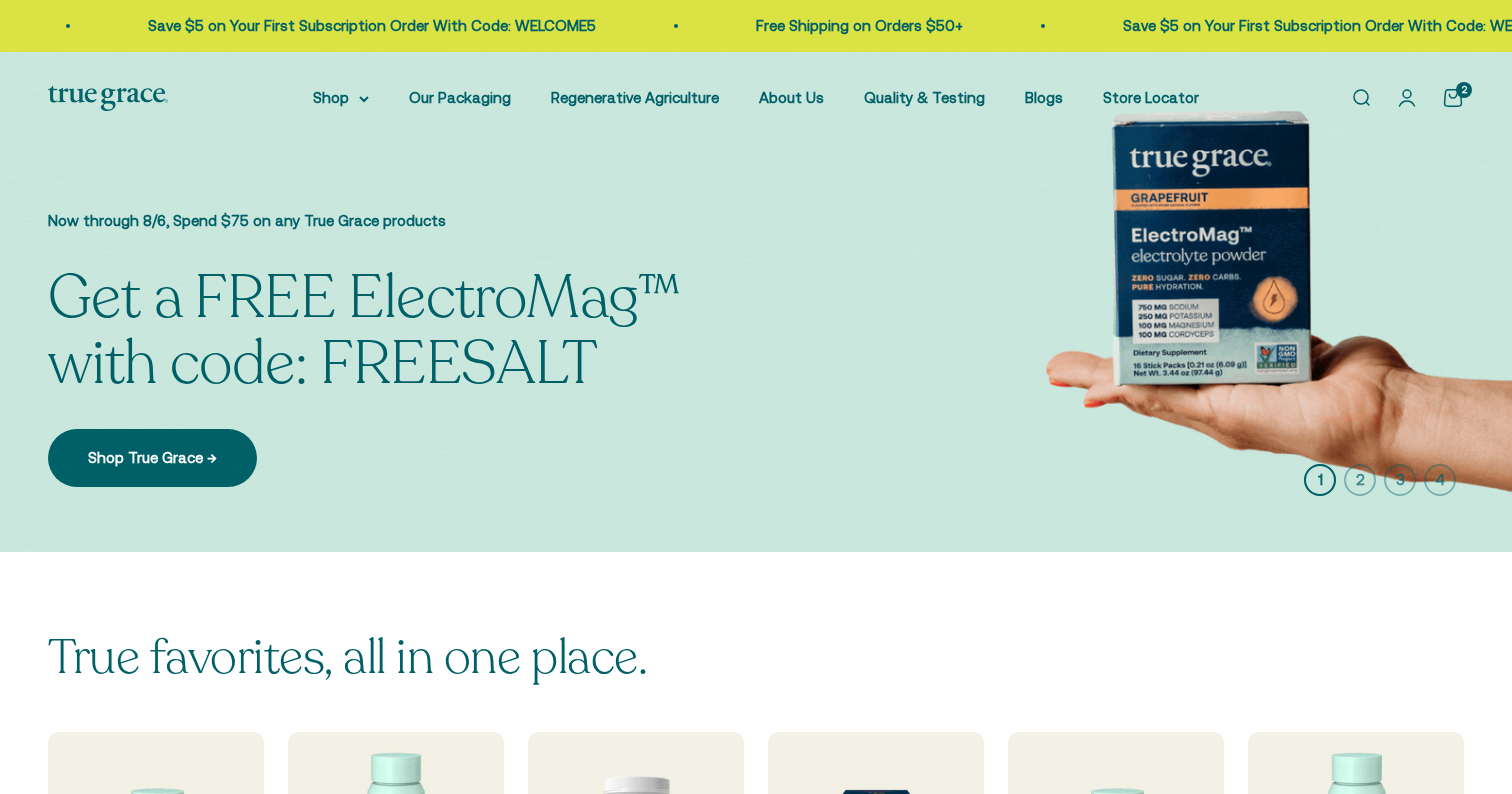scroll, scrollTop: 0, scrollLeft: 0, axis: both 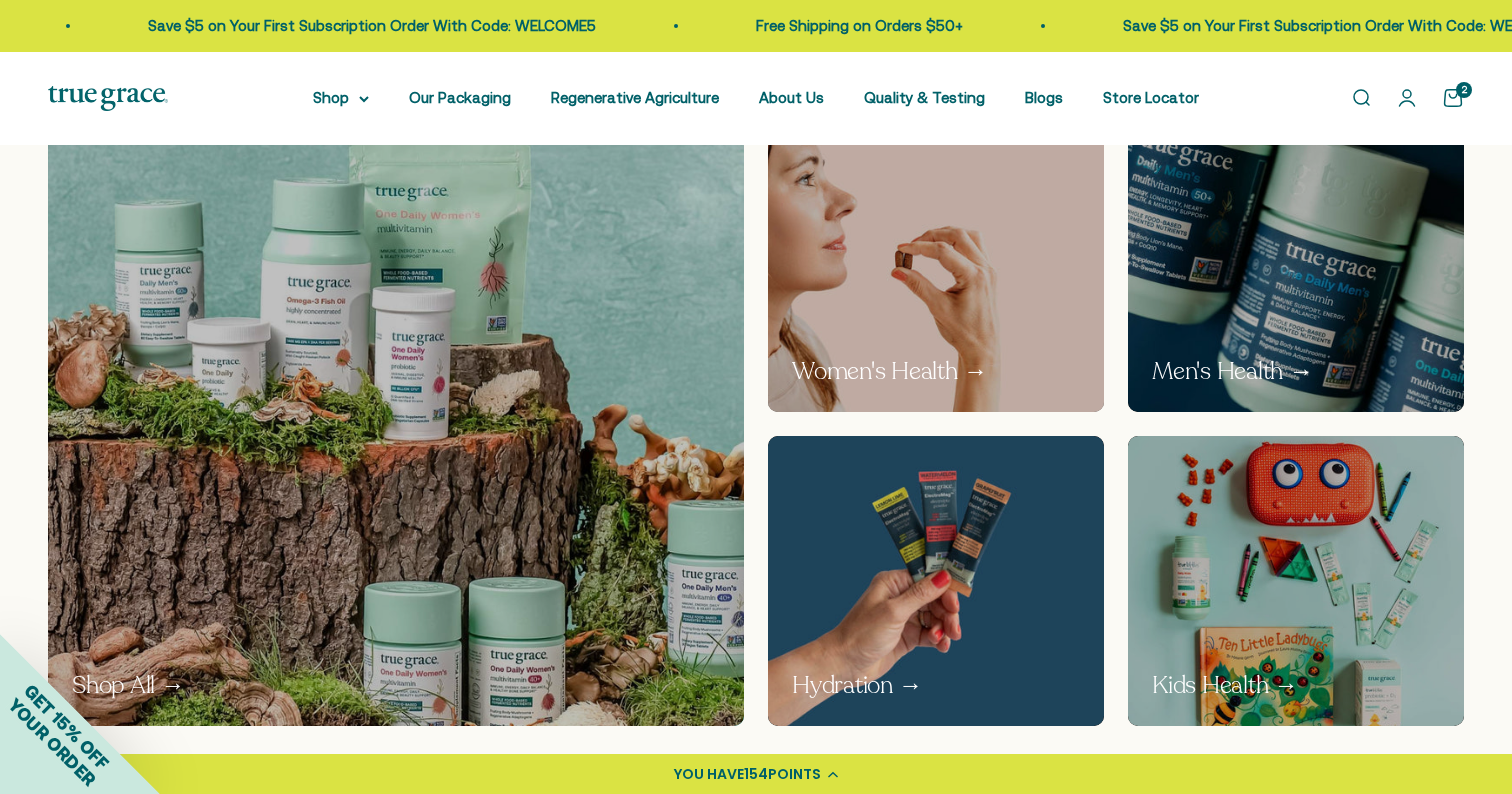 click at bounding box center [936, 266] 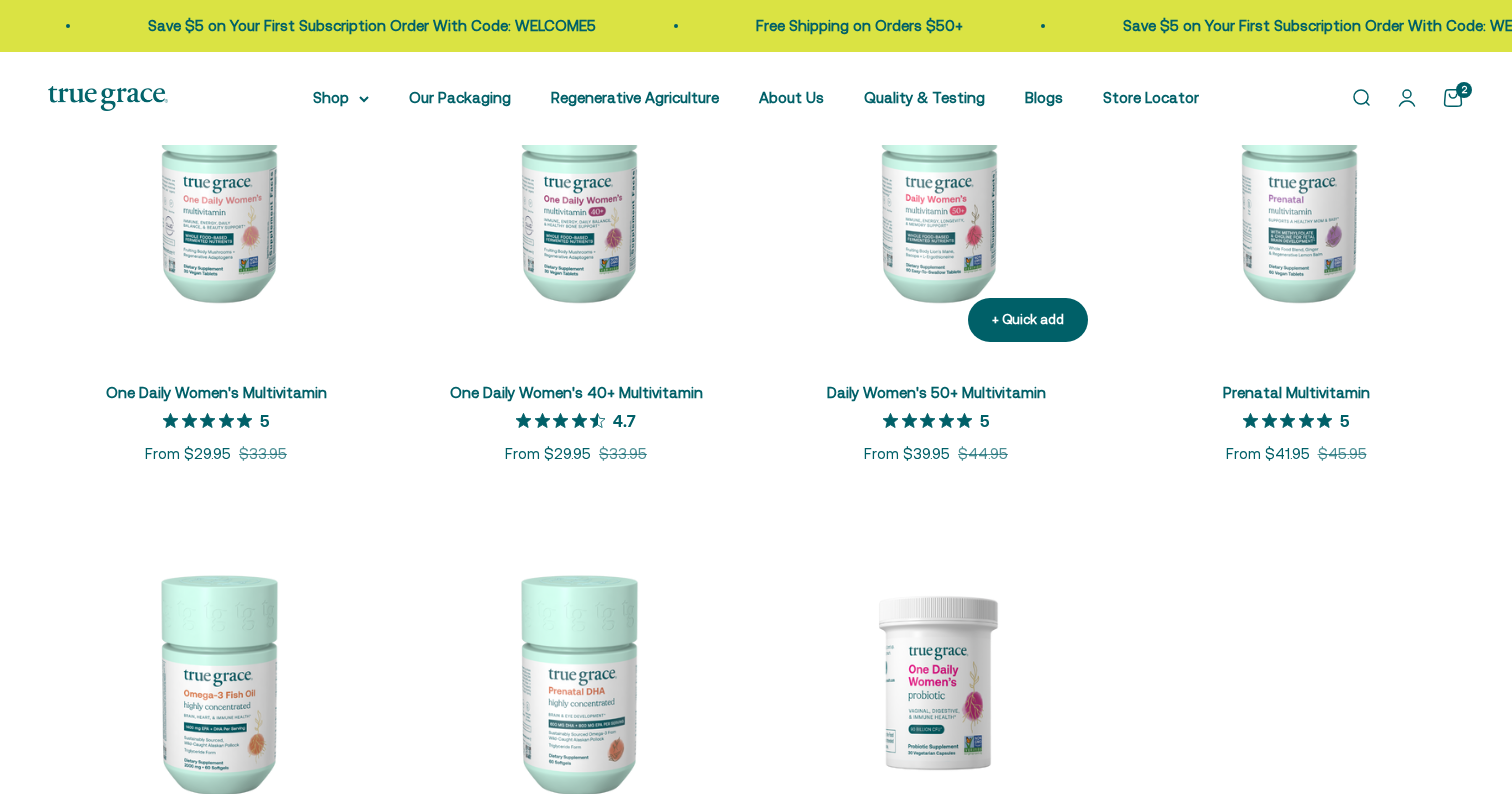 scroll, scrollTop: 0, scrollLeft: 0, axis: both 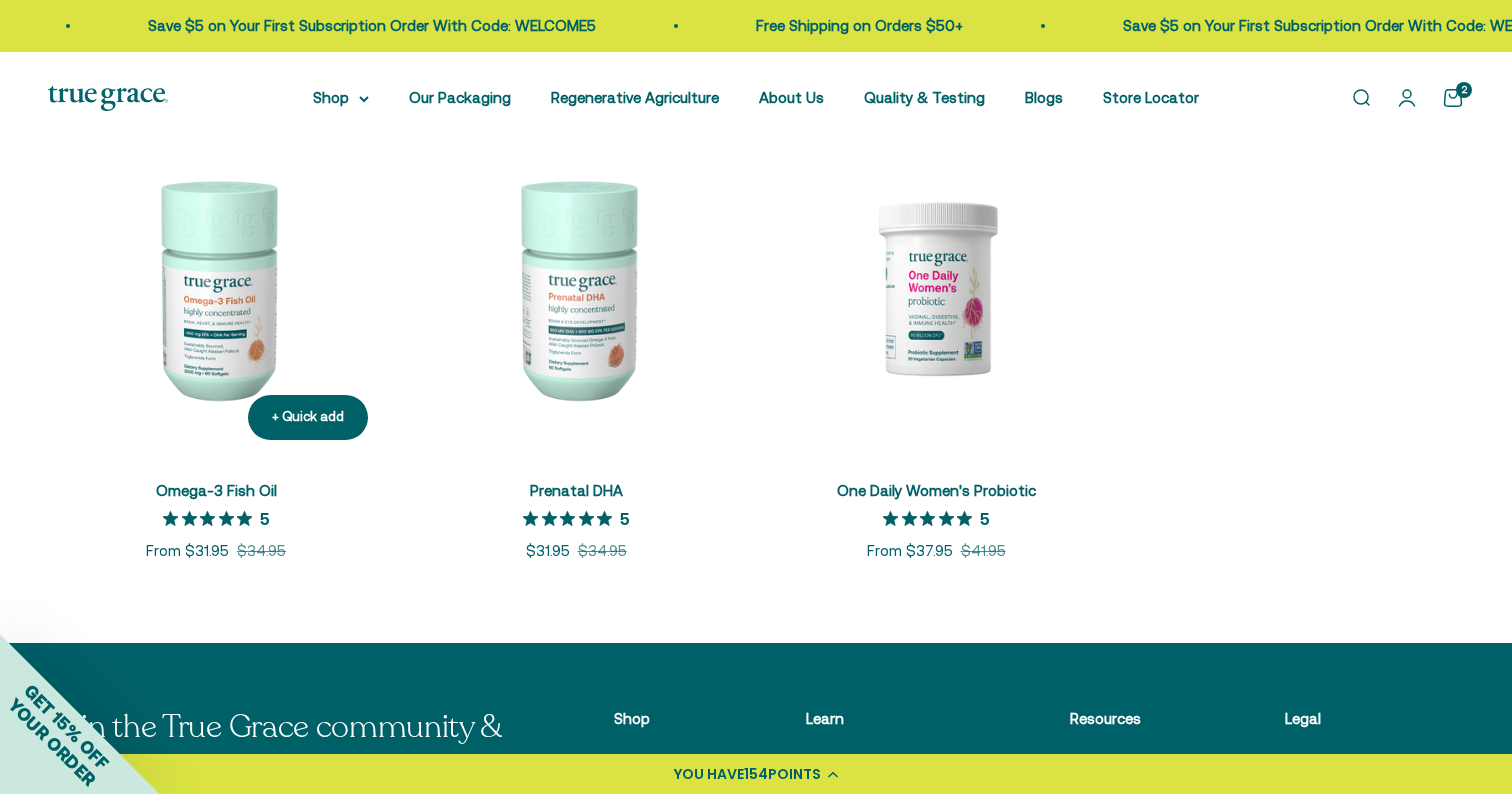 click at bounding box center (216, 288) 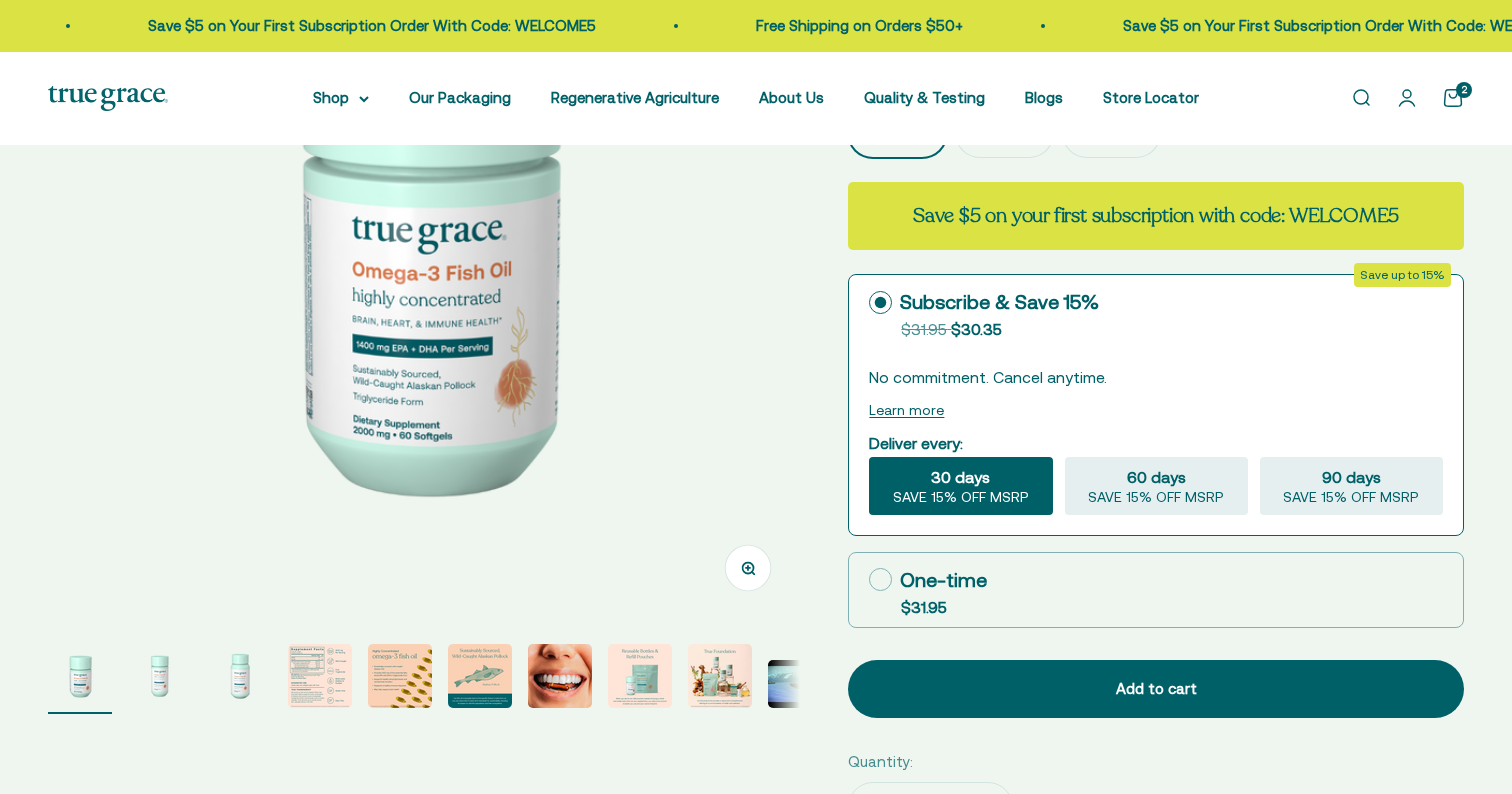 scroll, scrollTop: 325, scrollLeft: 0, axis: vertical 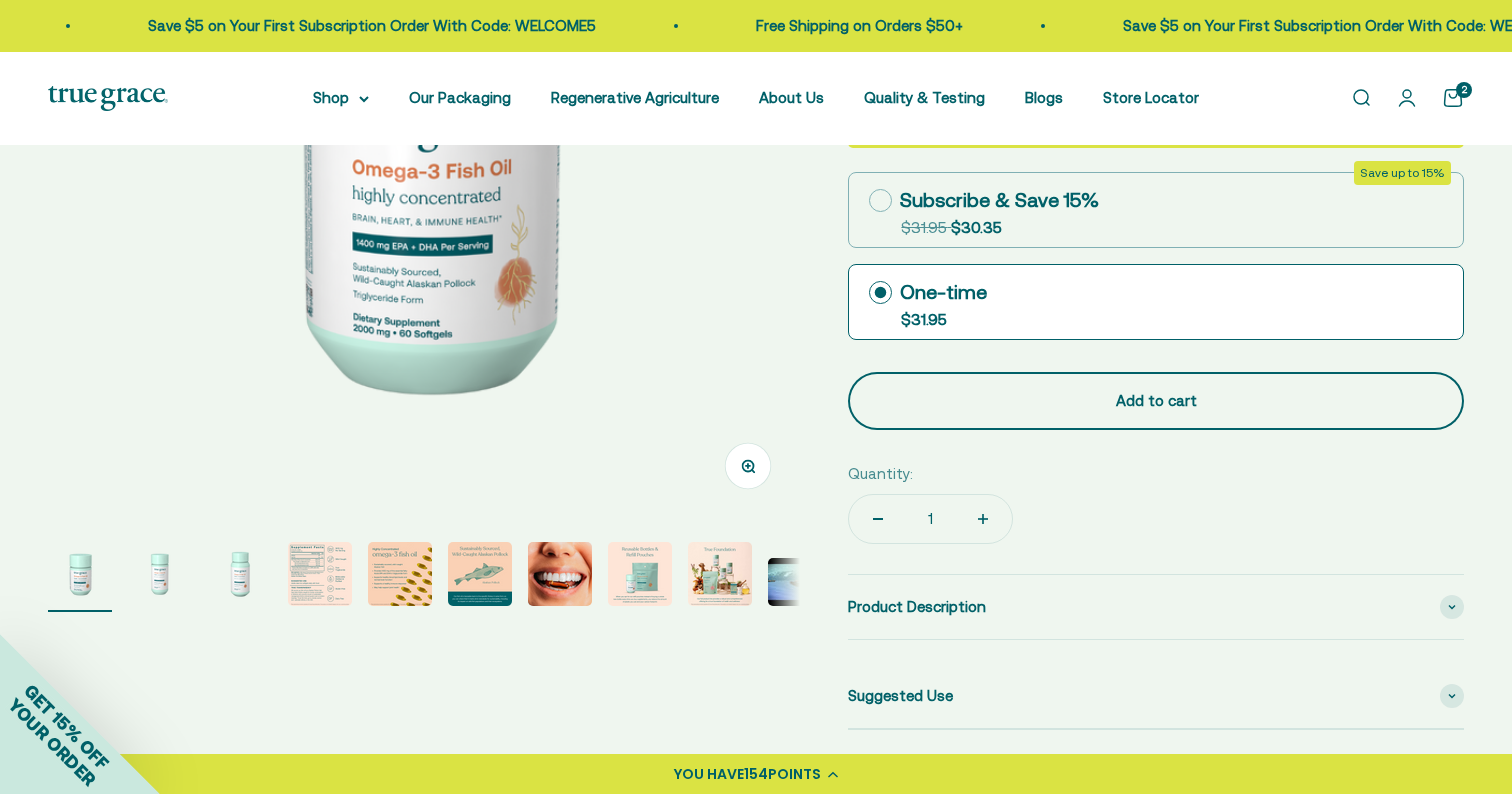 click on "Add to cart" at bounding box center [1156, 401] 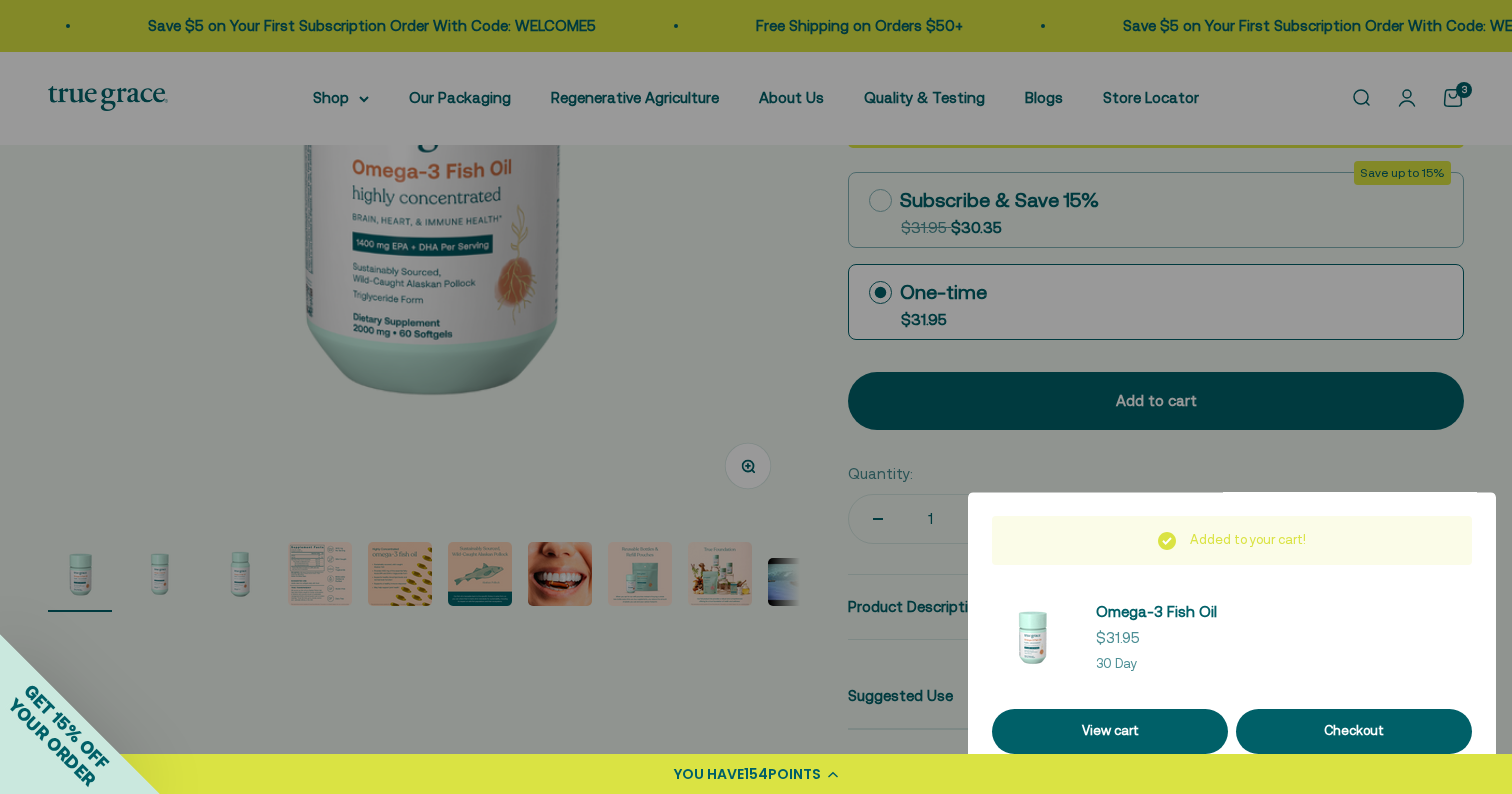 click at bounding box center (756, 397) 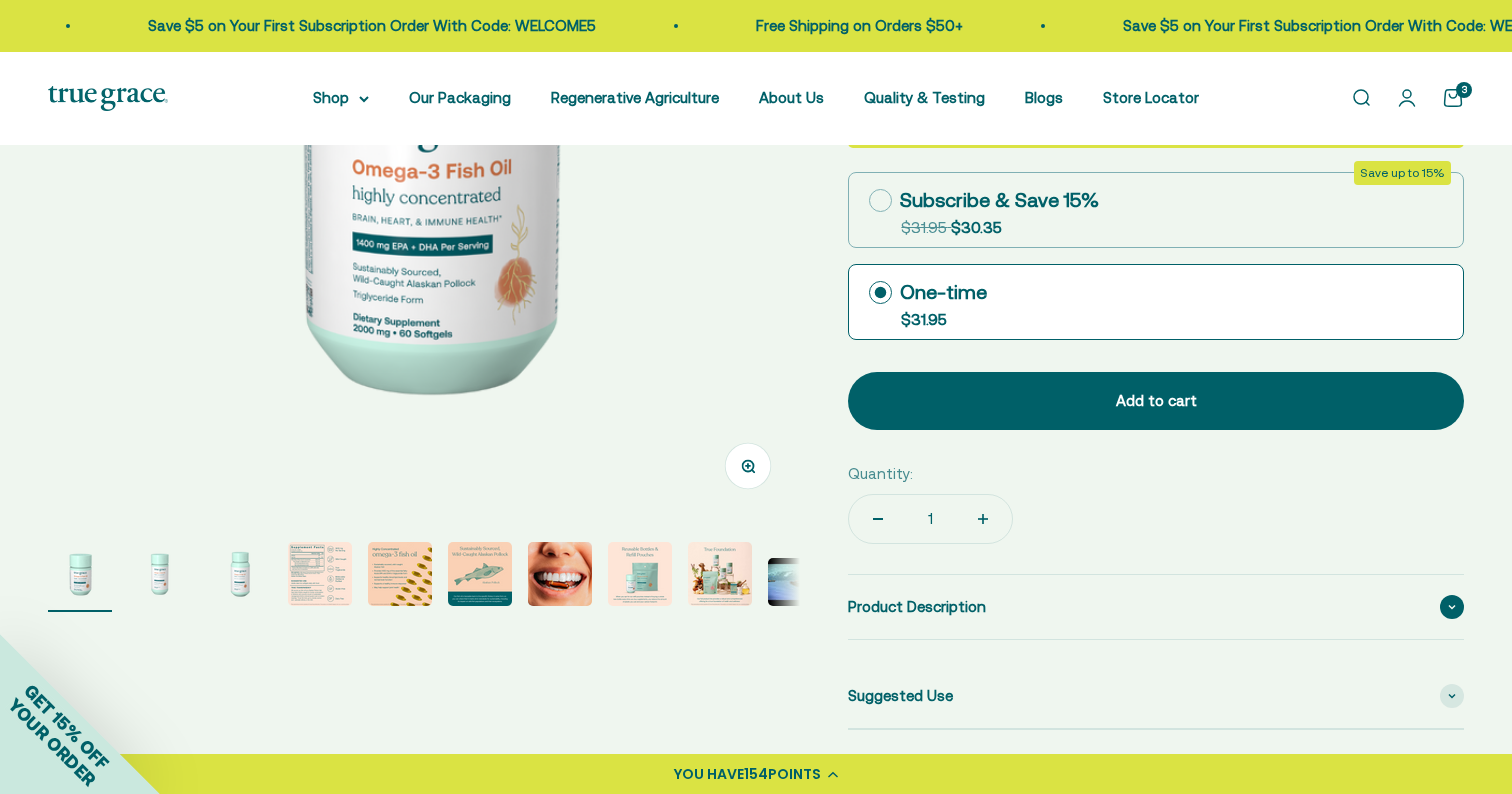 click on "Product Description" 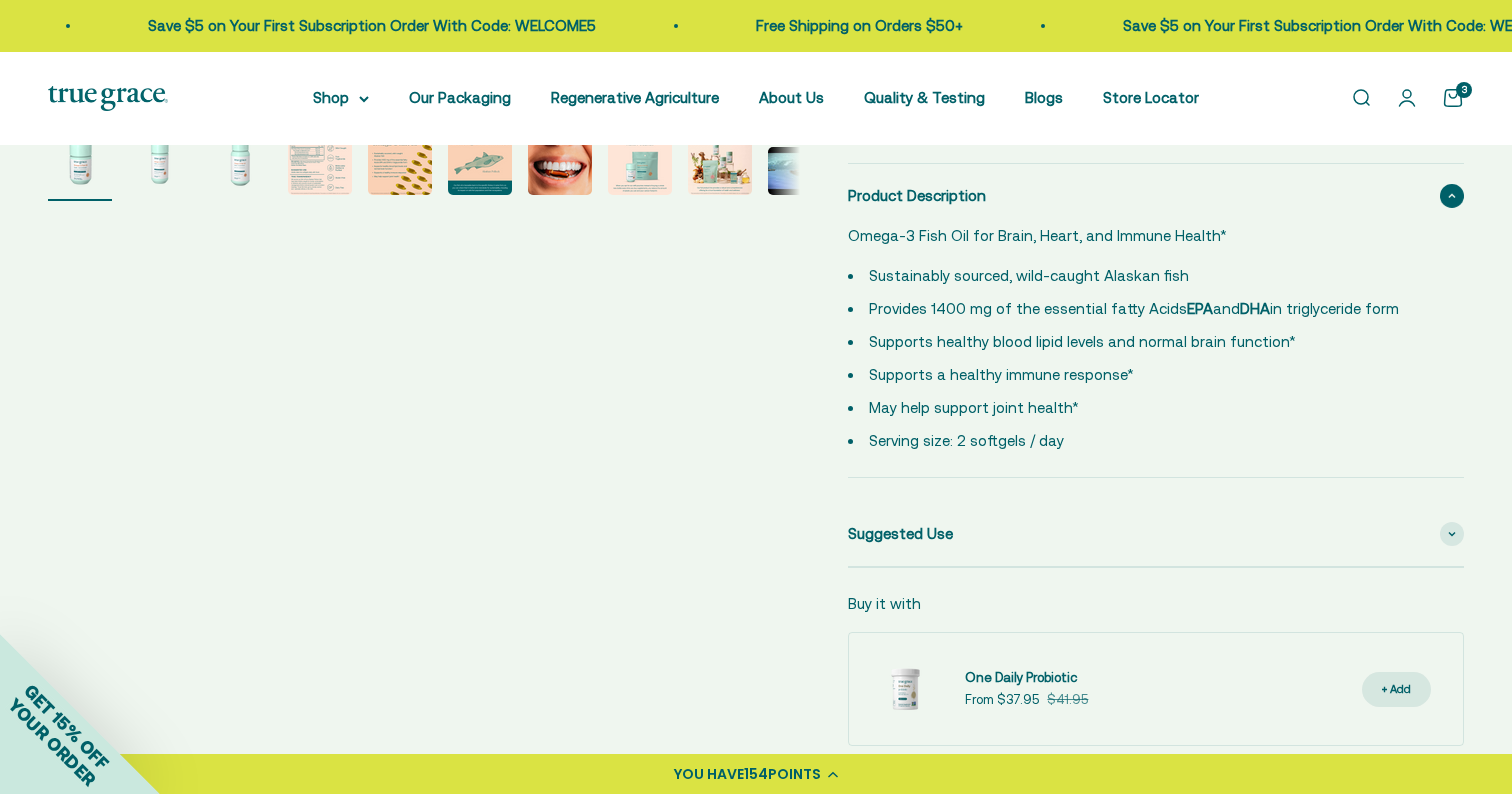 scroll, scrollTop: 839, scrollLeft: 0, axis: vertical 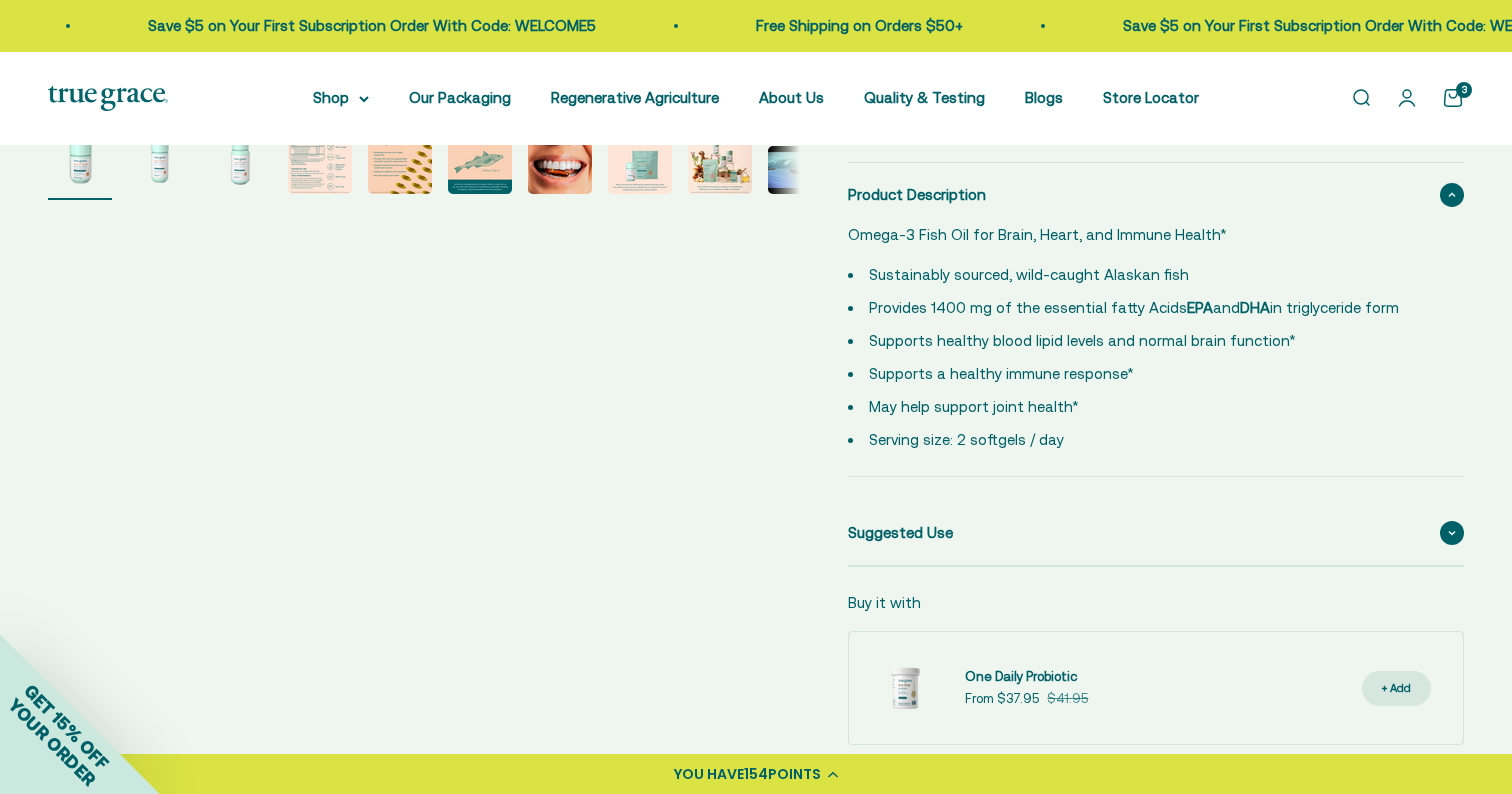 click on "Suggested Use" 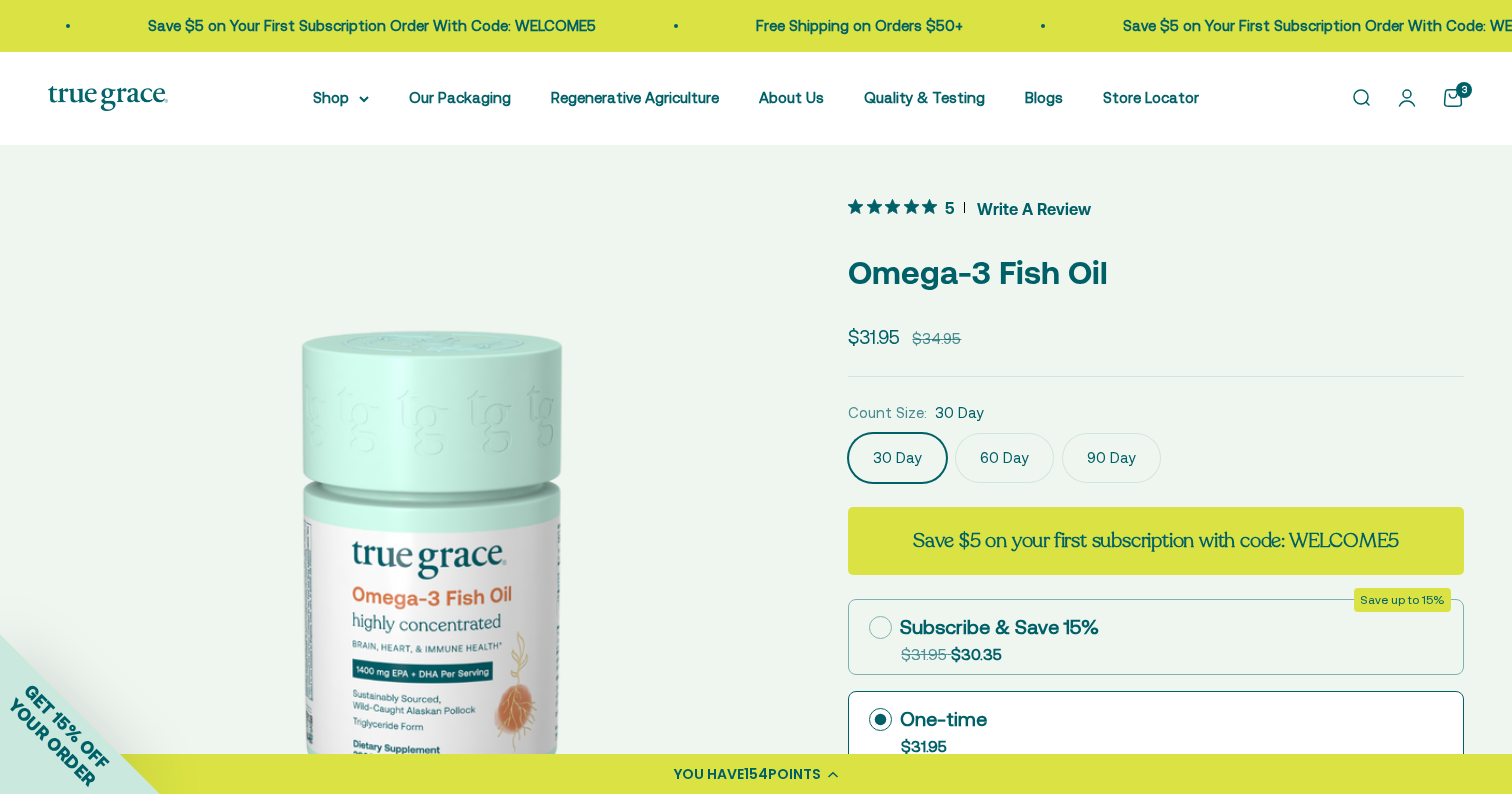 scroll, scrollTop: 0, scrollLeft: 0, axis: both 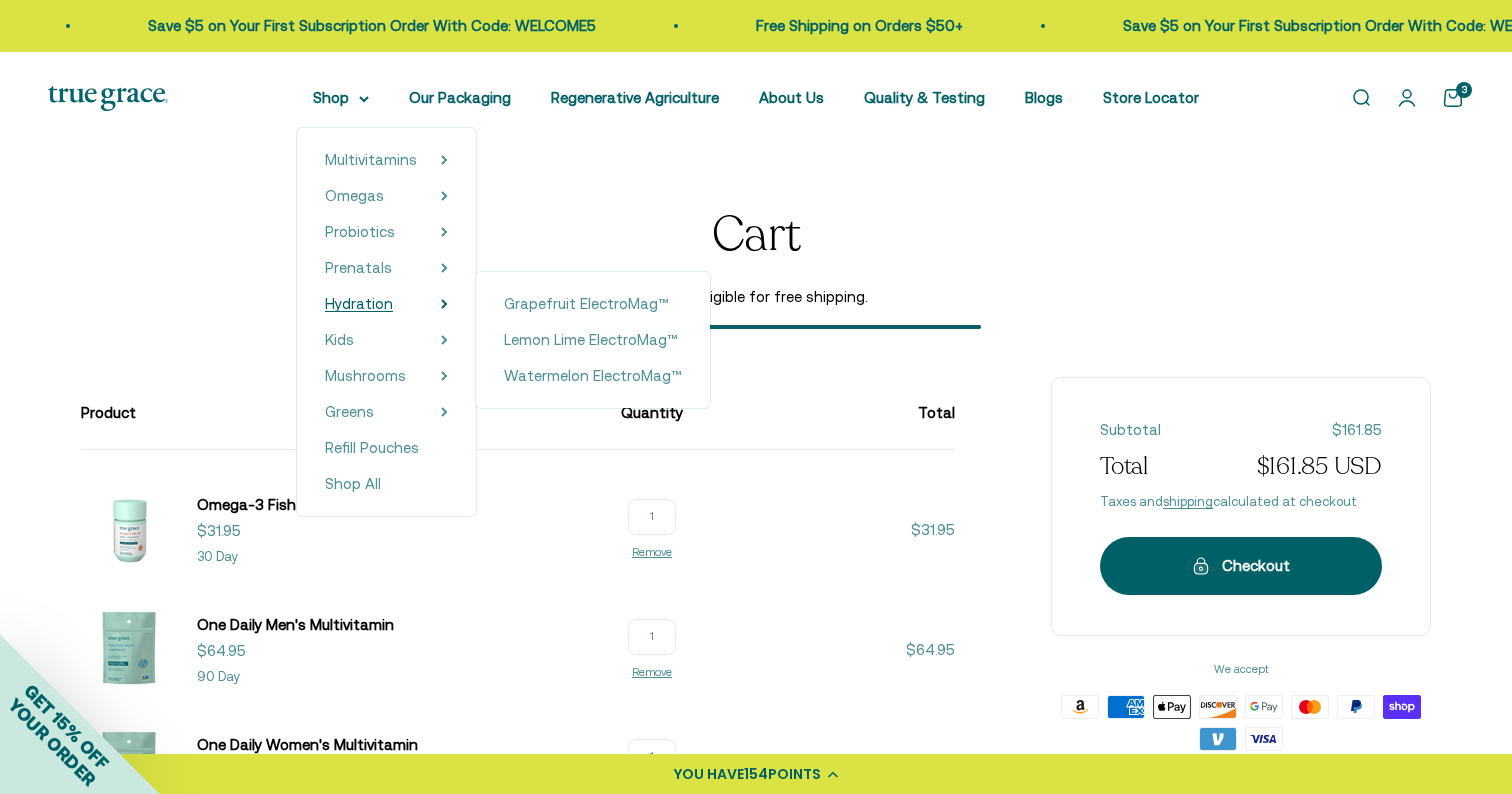 click on "Hydration" at bounding box center (359, 303) 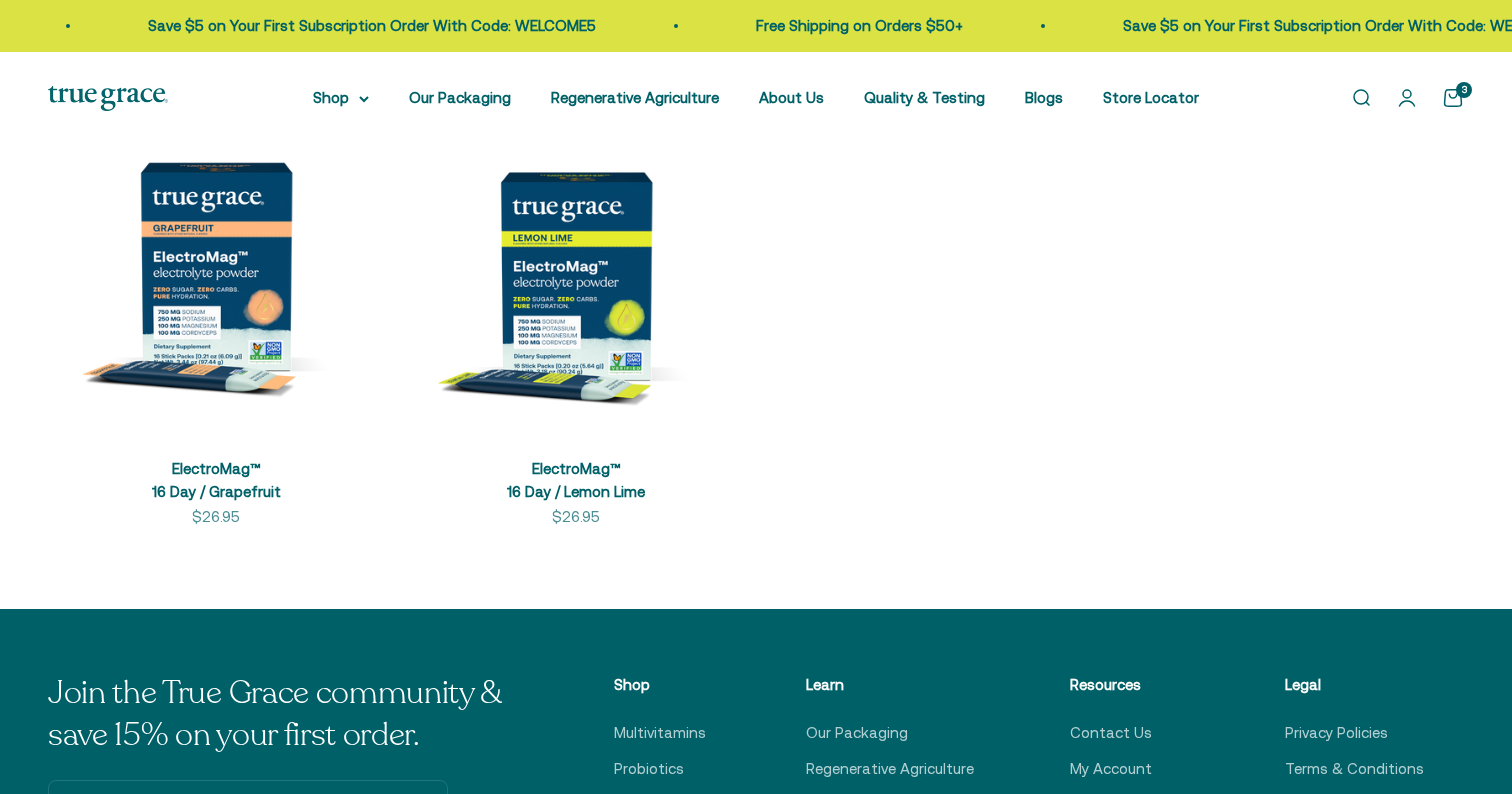 scroll, scrollTop: 491, scrollLeft: 0, axis: vertical 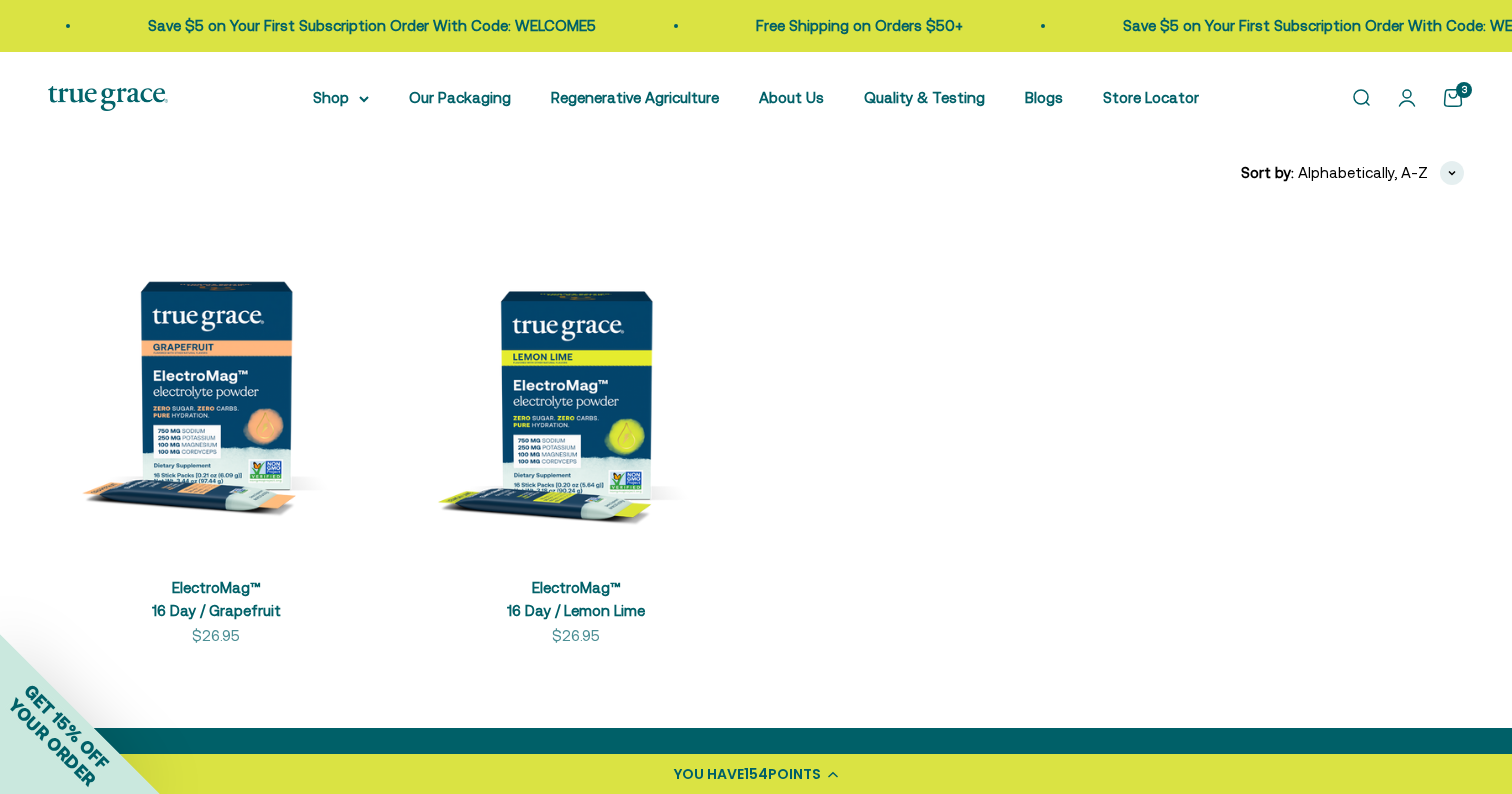 click on "+ Quick add
ElectroMag™ 16 Day / Grapefruit
Sale price $26.95
+ Quick add
ElectroMag™ 16 Day / Lemon Lime
Sale price $26.95" at bounding box center [756, 432] 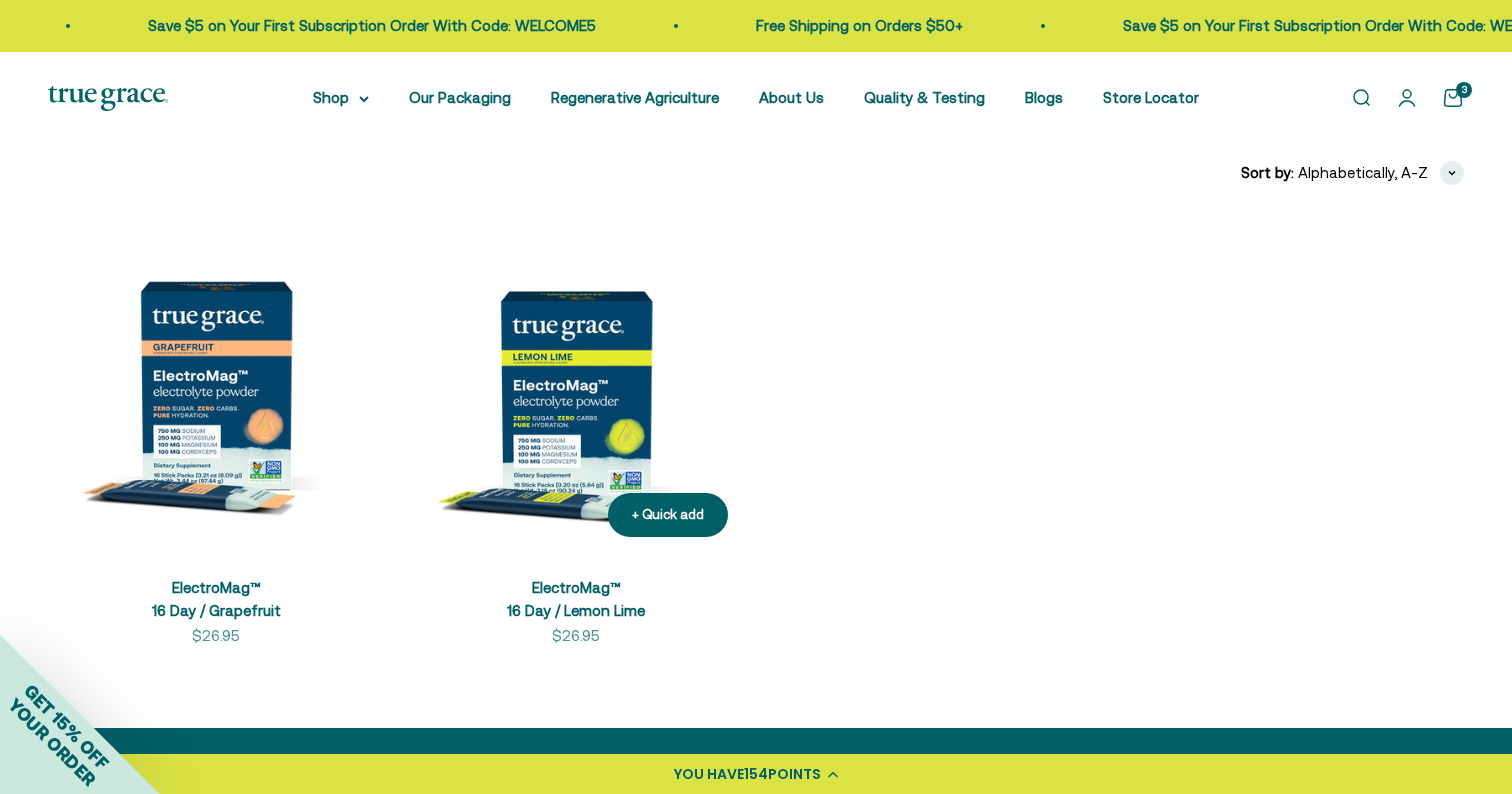 click at bounding box center [576, 385] 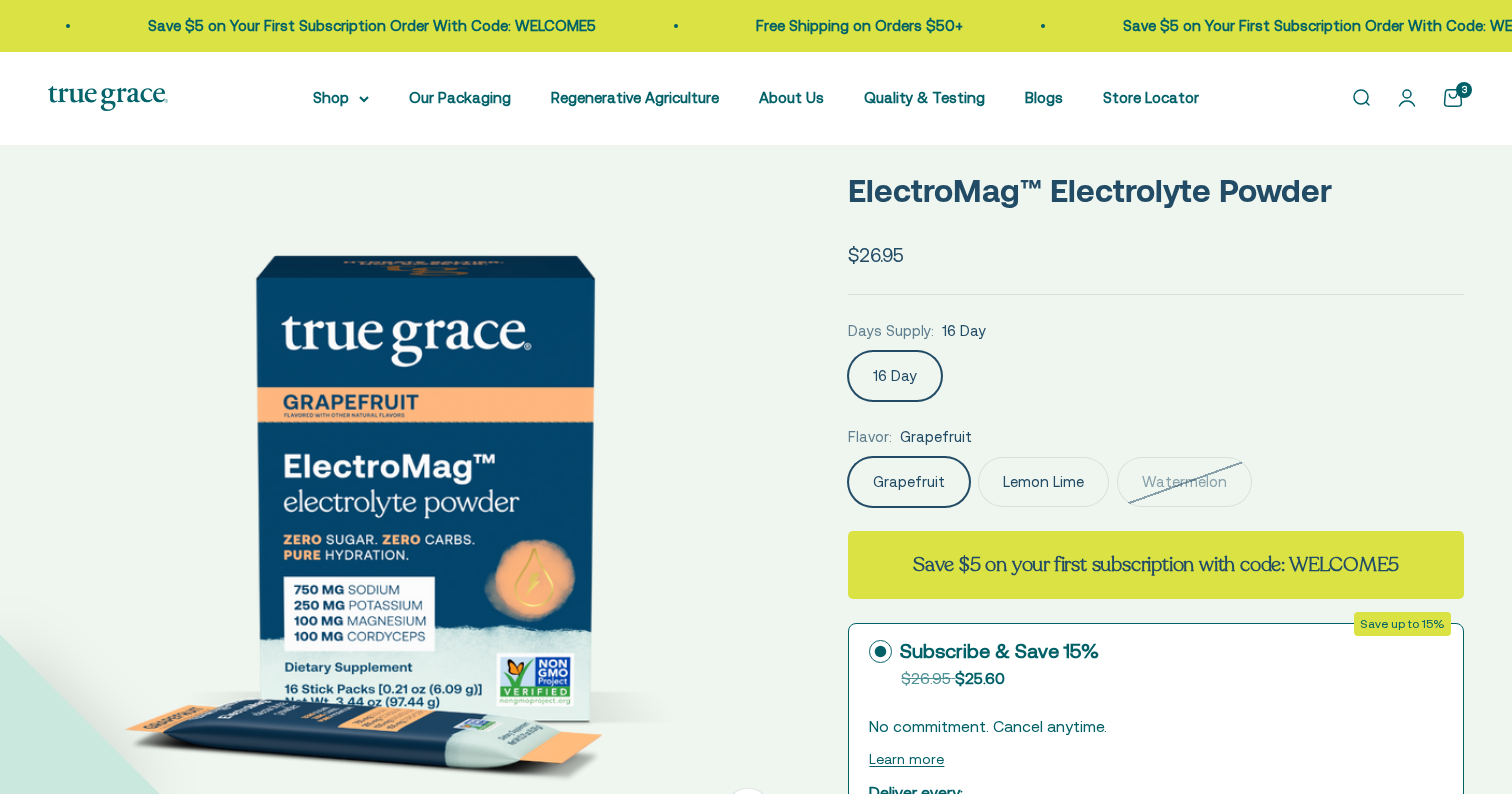 scroll, scrollTop: 0, scrollLeft: 0, axis: both 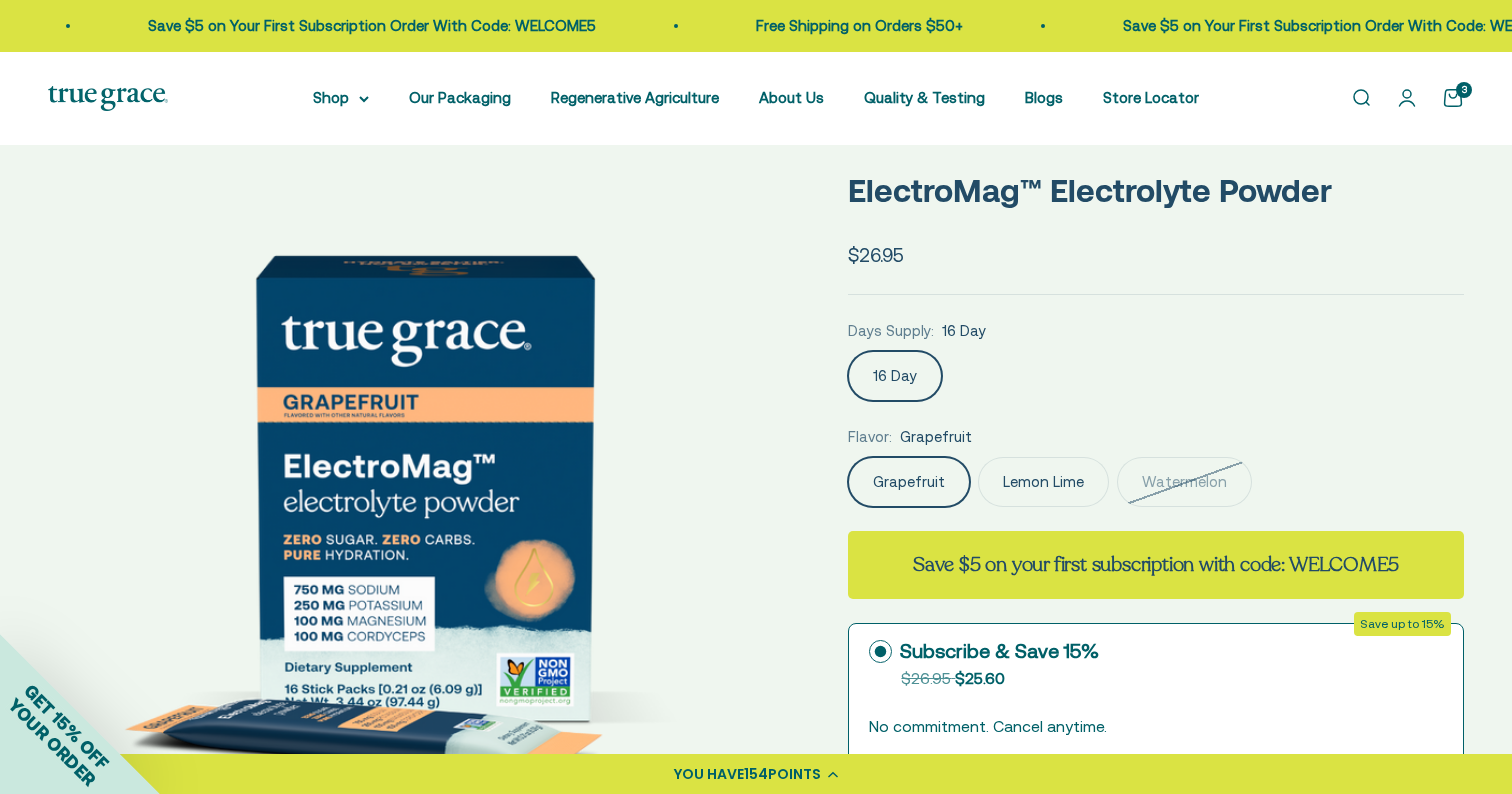 click on "Open navigation menu
Open search
Shop
Multivitamins
Women's Multivitamin
Women's 40+ Multivitamin
Men's Multivitamin 3" at bounding box center [756, 98] 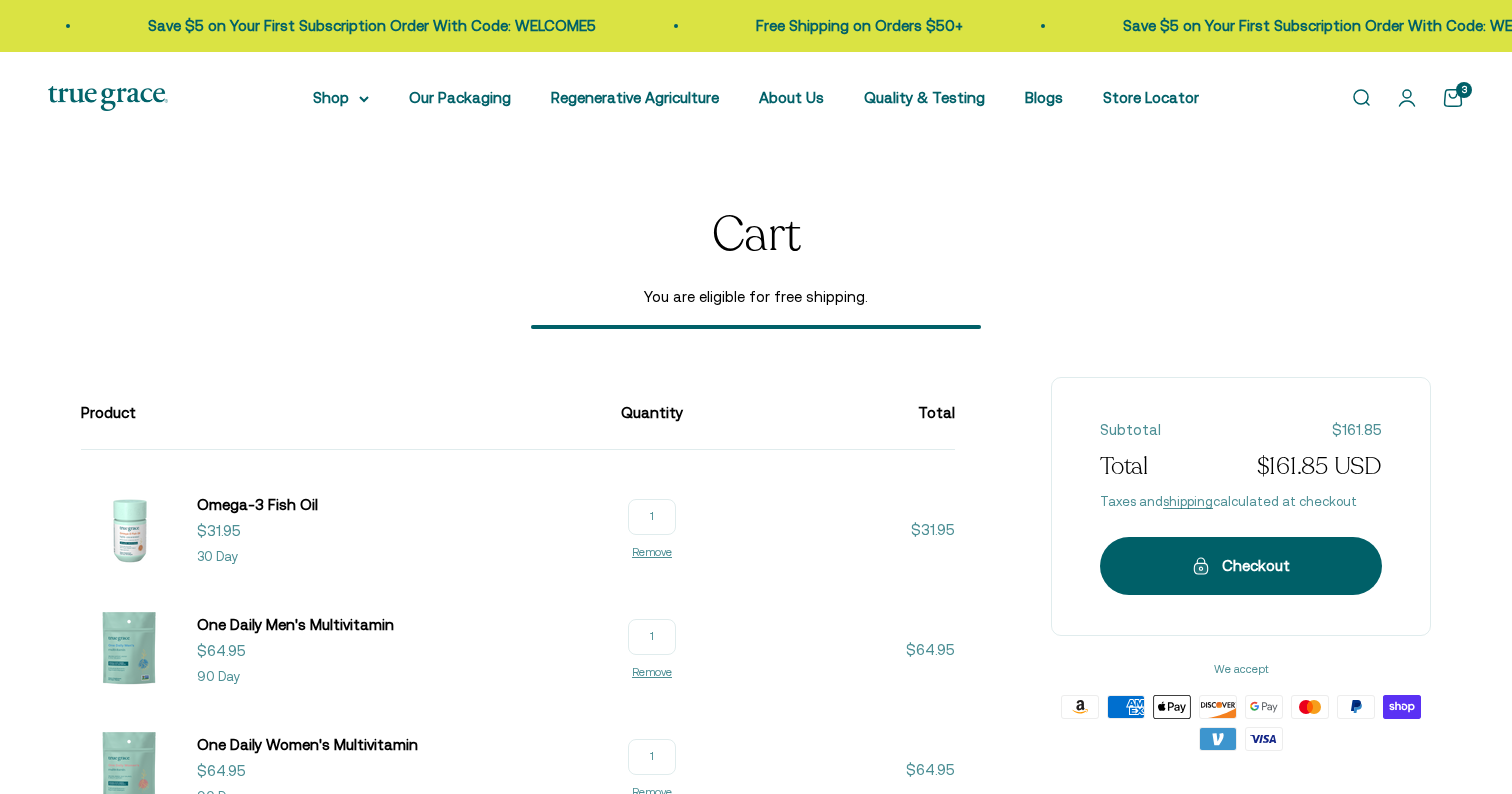 click on "Shop" at bounding box center (341, 98) 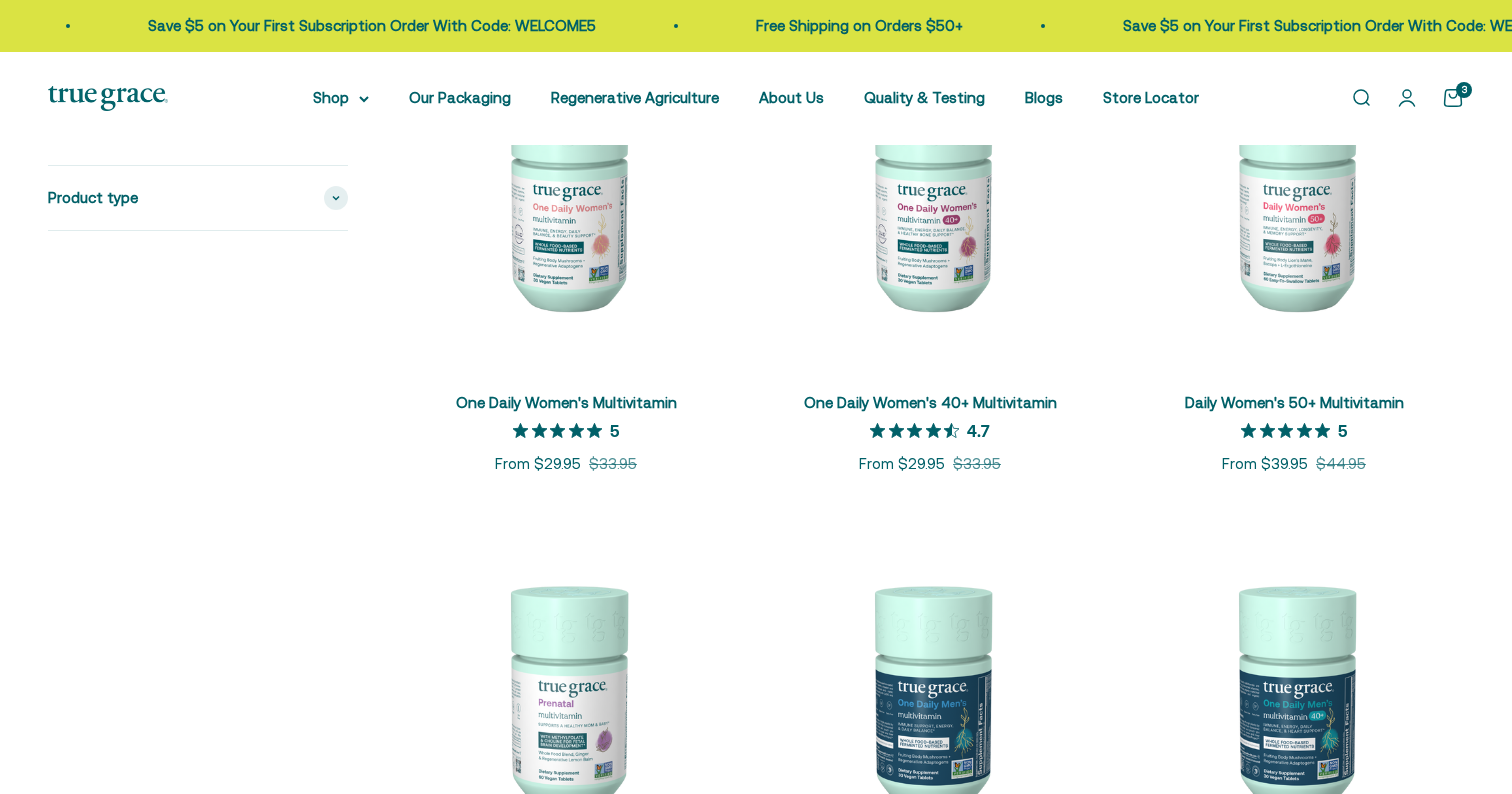 scroll, scrollTop: 0, scrollLeft: 0, axis: both 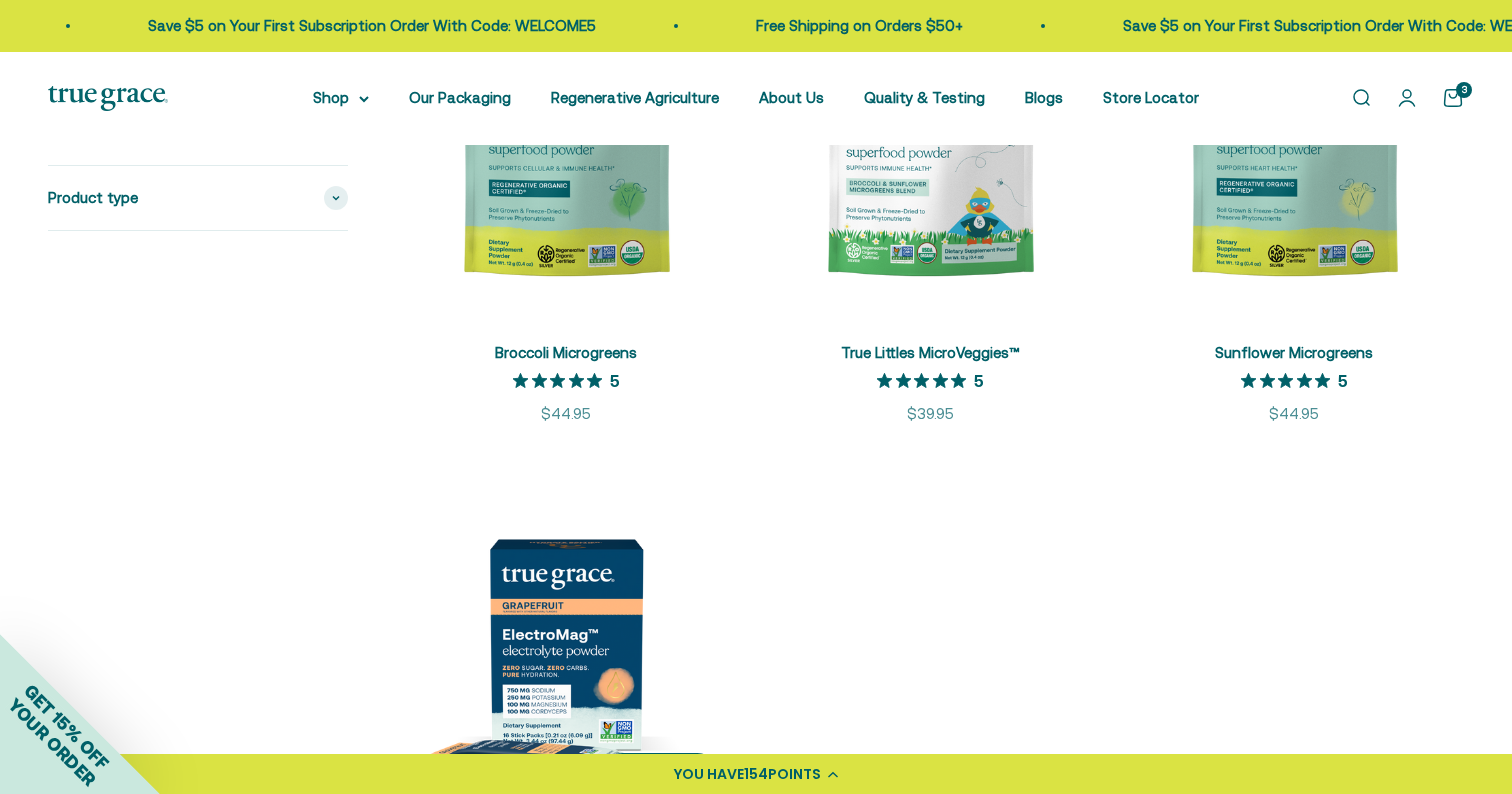 click at bounding box center [566, 644] 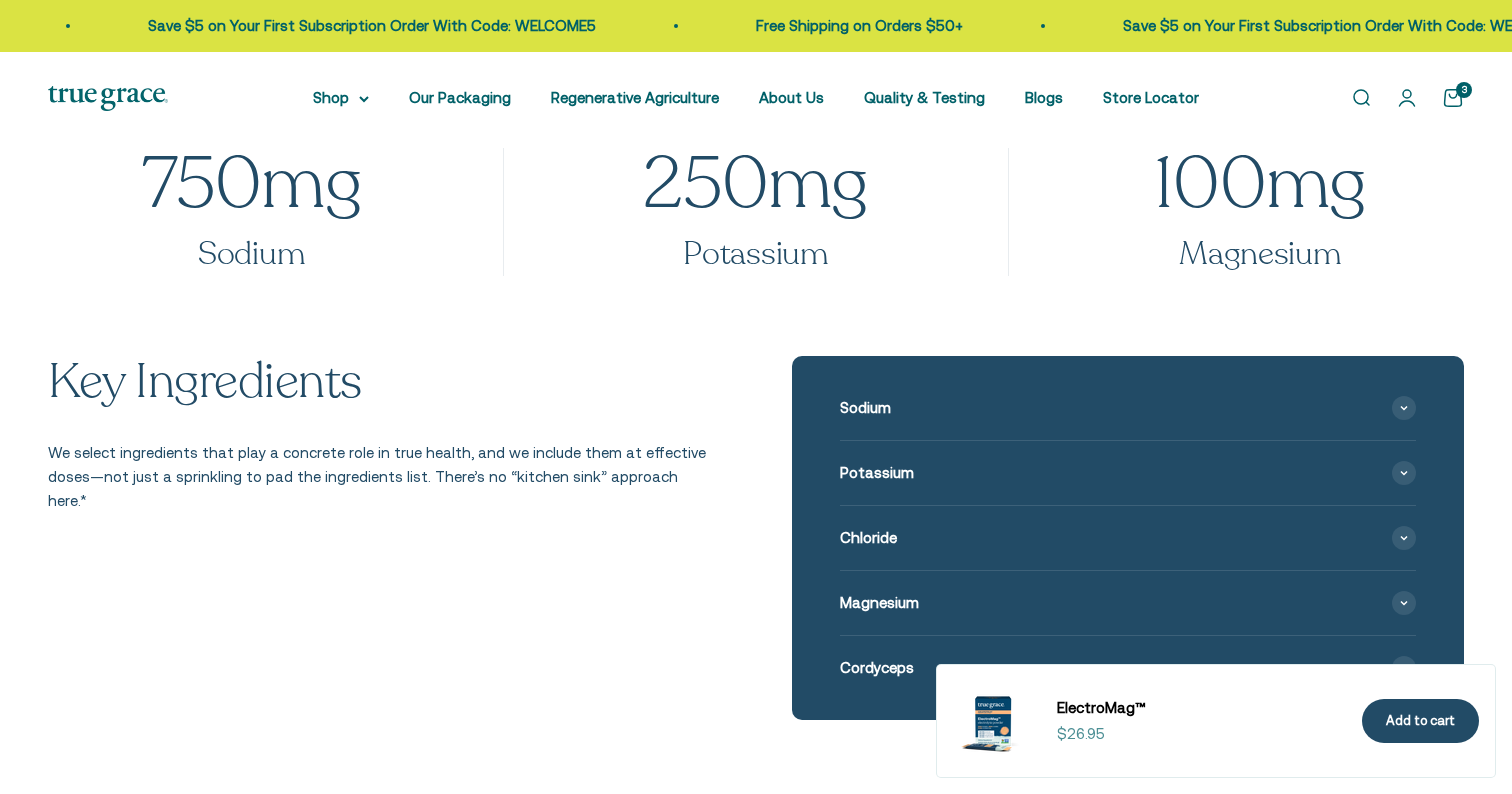 scroll, scrollTop: 0, scrollLeft: 0, axis: both 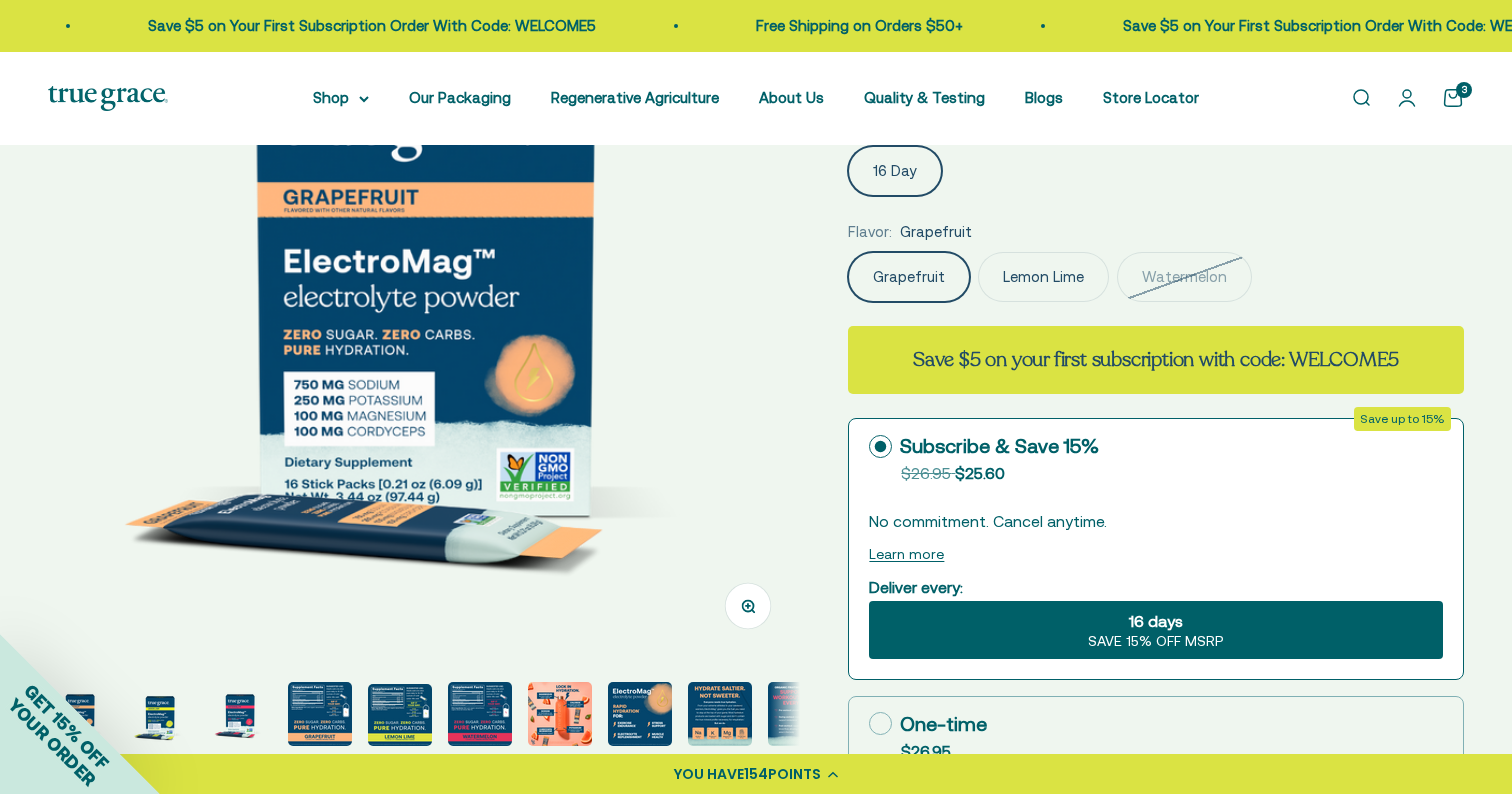 click on "Lemon Lime" 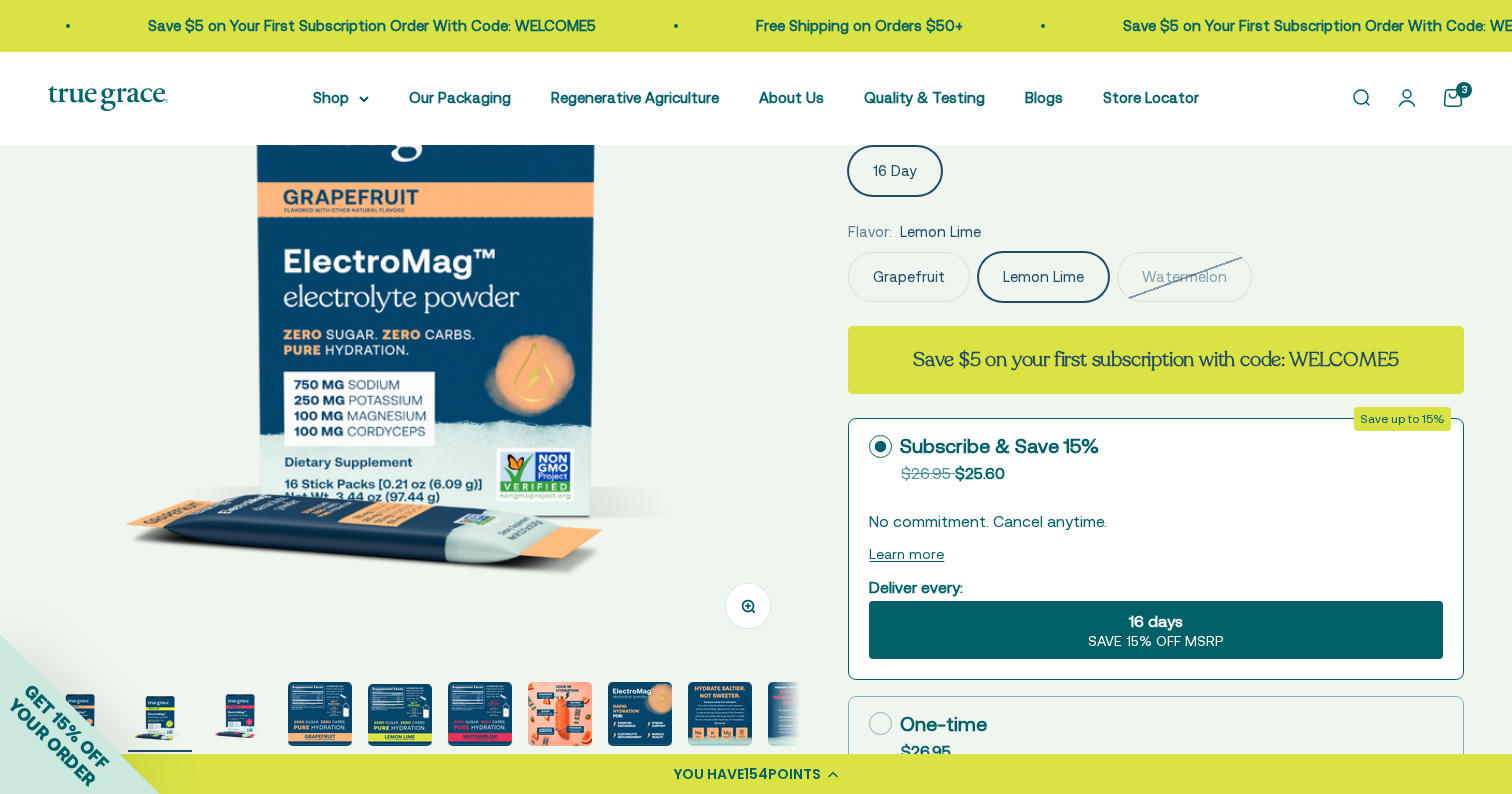 scroll, scrollTop: 0, scrollLeft: 776, axis: horizontal 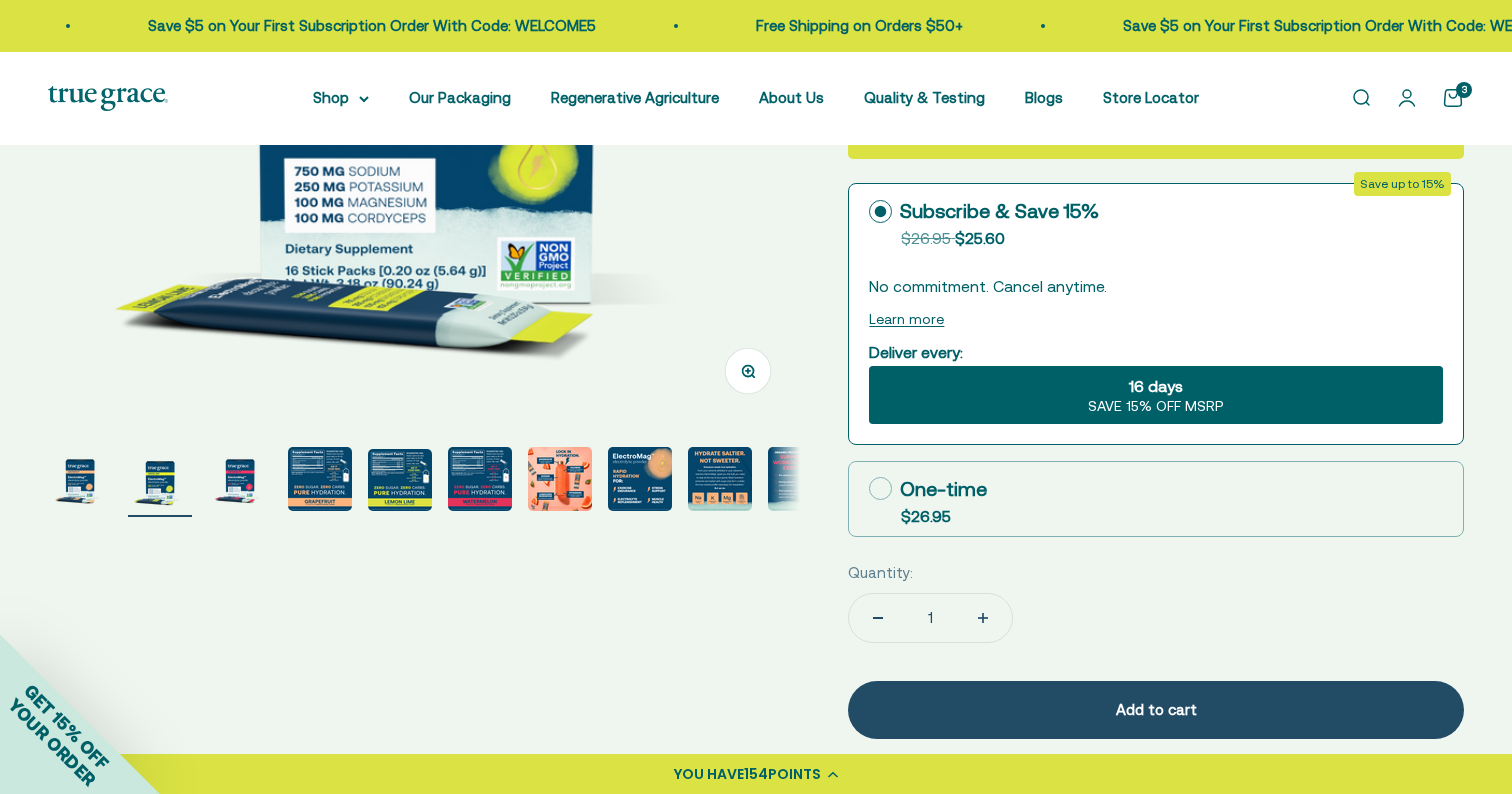 click 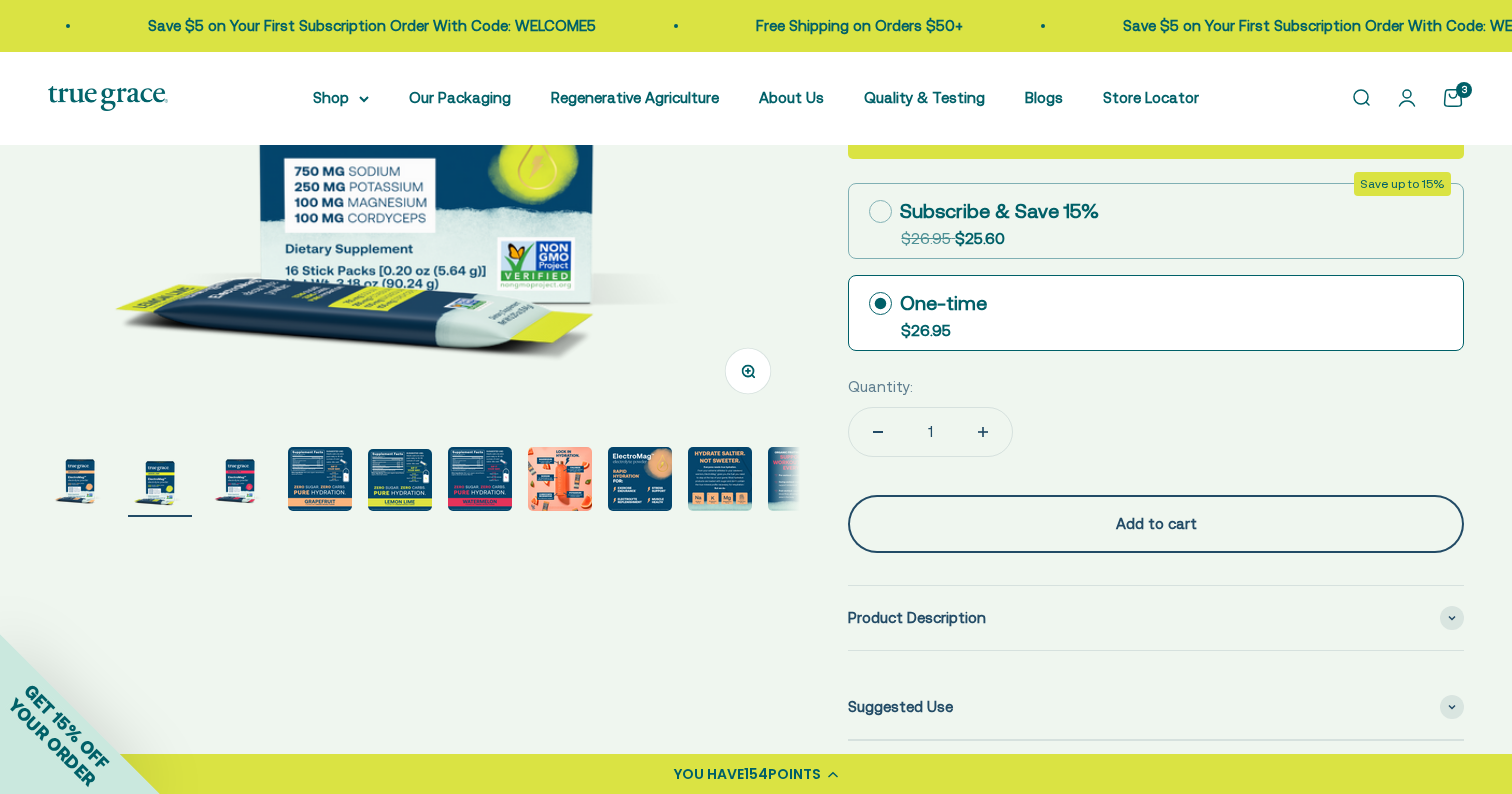click on "Add to cart" at bounding box center [1156, 524] 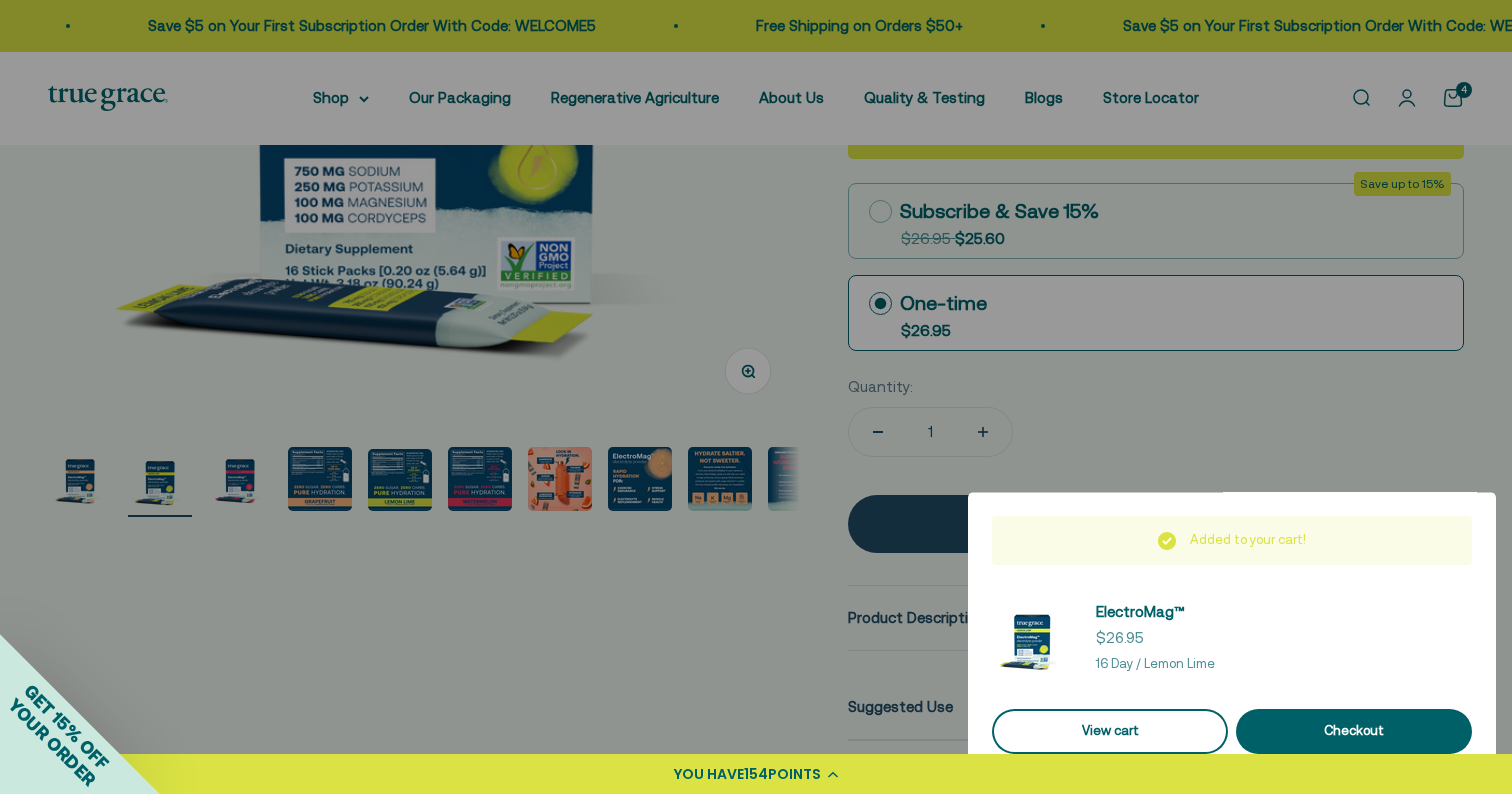 click on "View cart" at bounding box center [1110, 731] 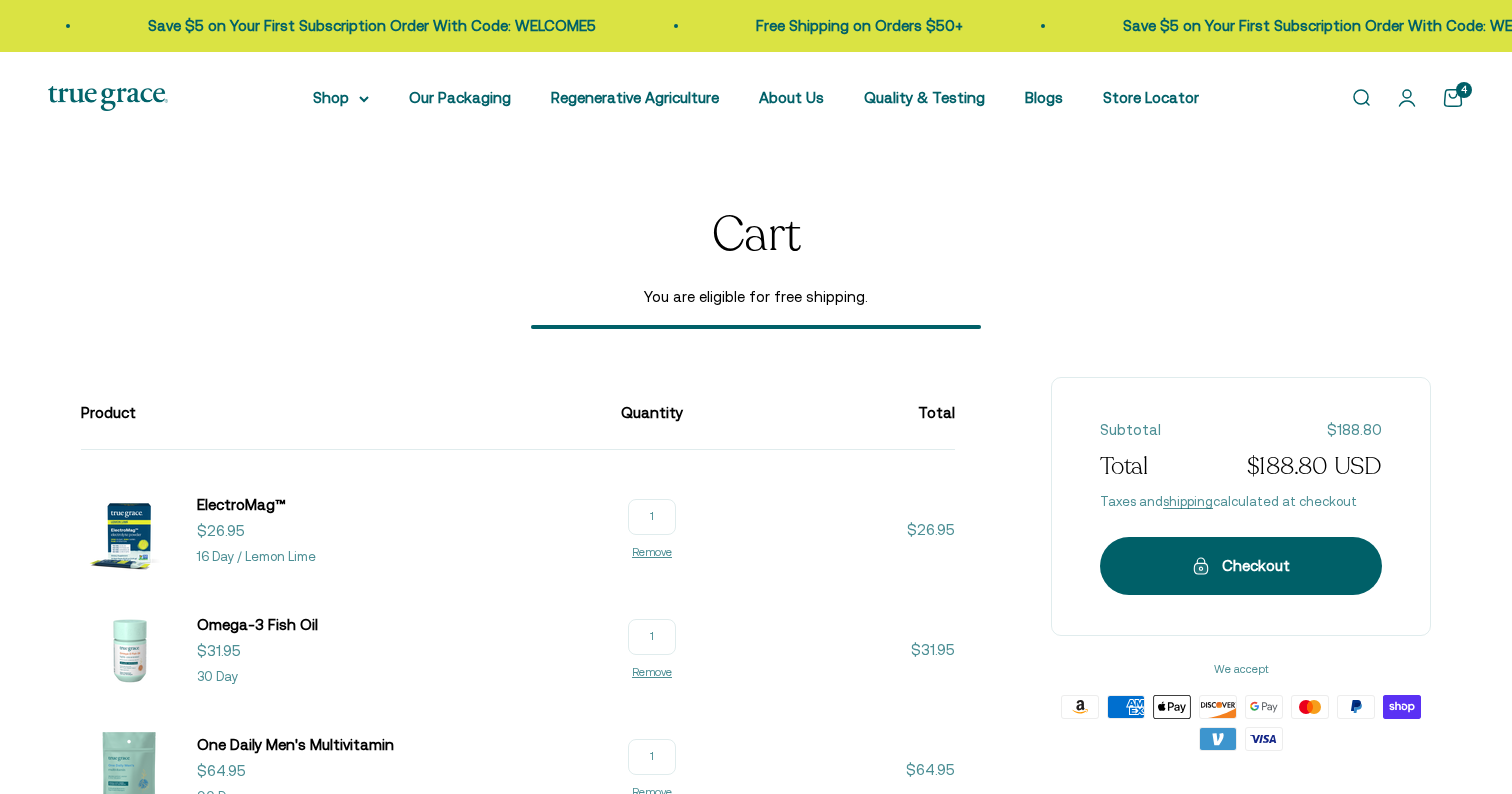 scroll, scrollTop: 39, scrollLeft: 0, axis: vertical 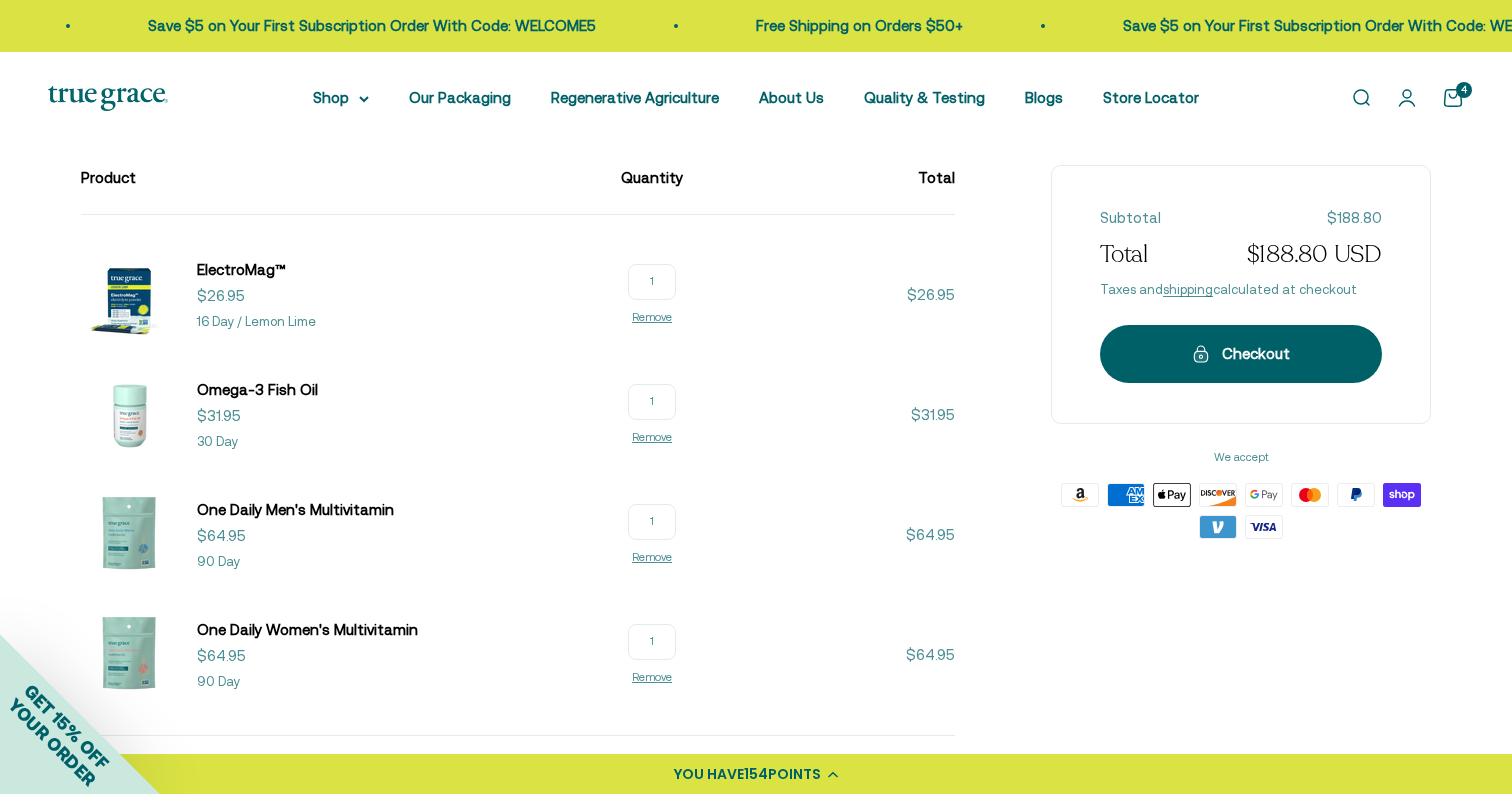 click on "YOUR ORDER" at bounding box center (52, 742) 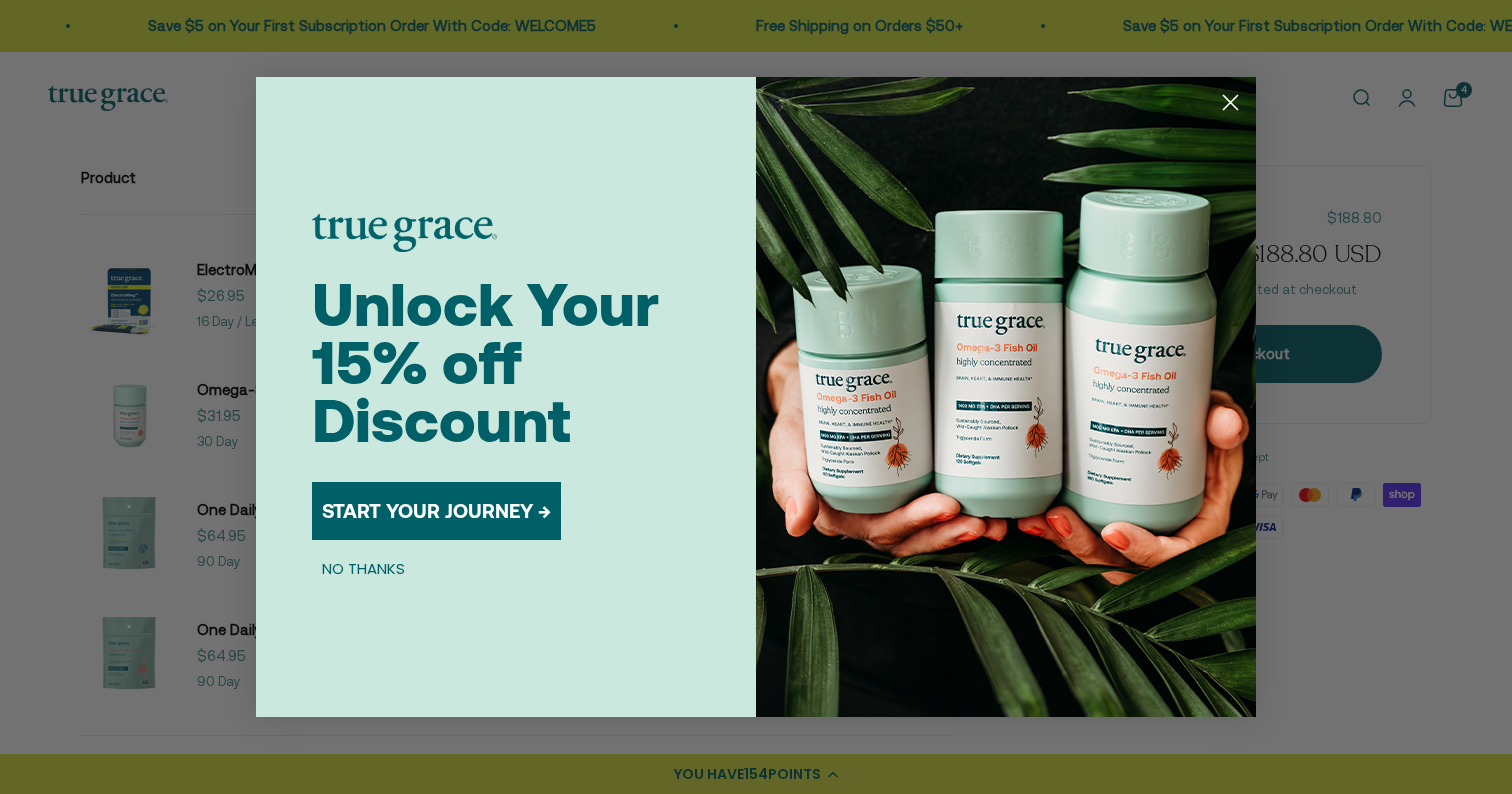 click on "START YOUR JOURNEY →" at bounding box center (436, 511) 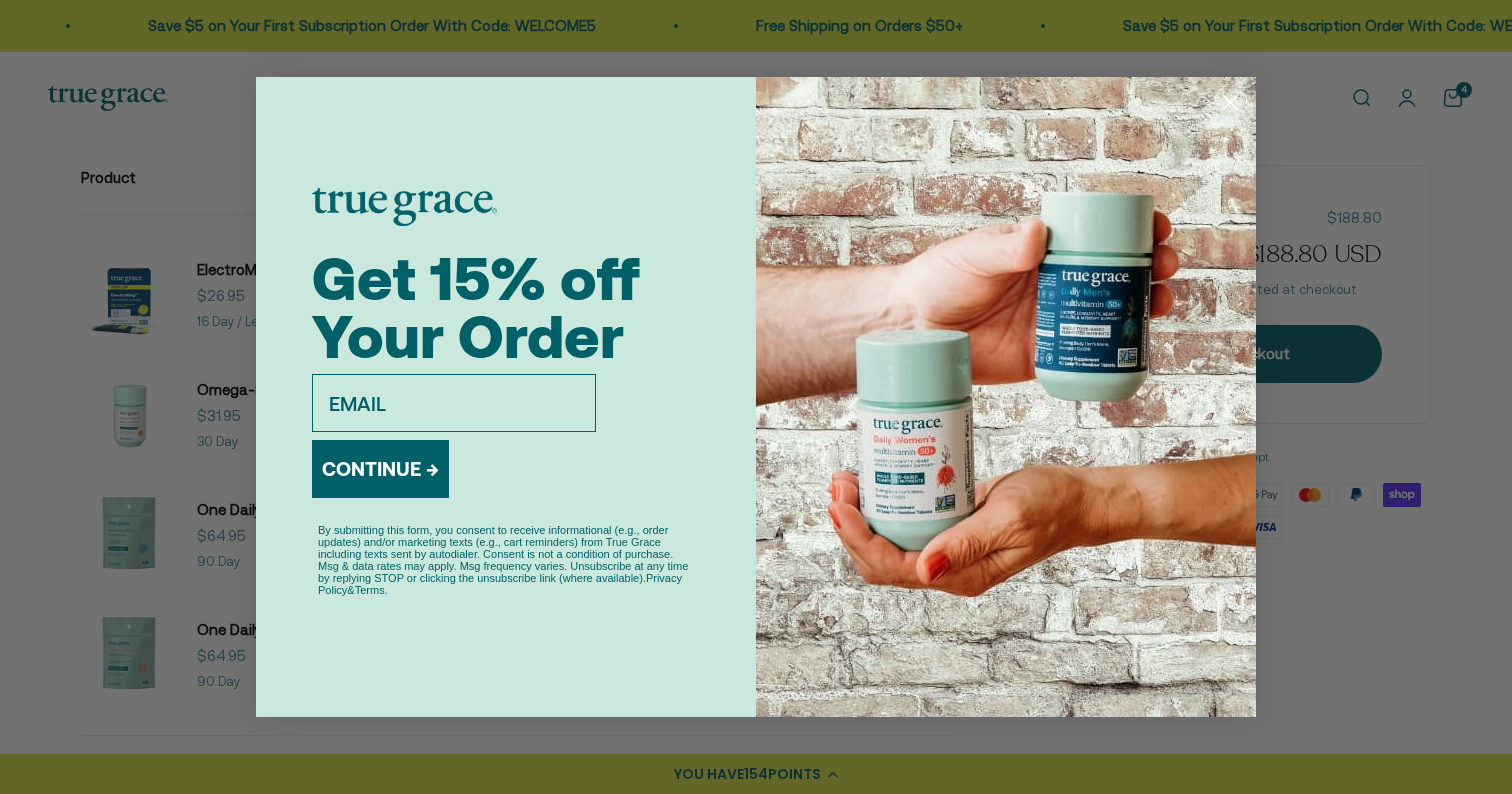 click on "email" at bounding box center [454, 403] 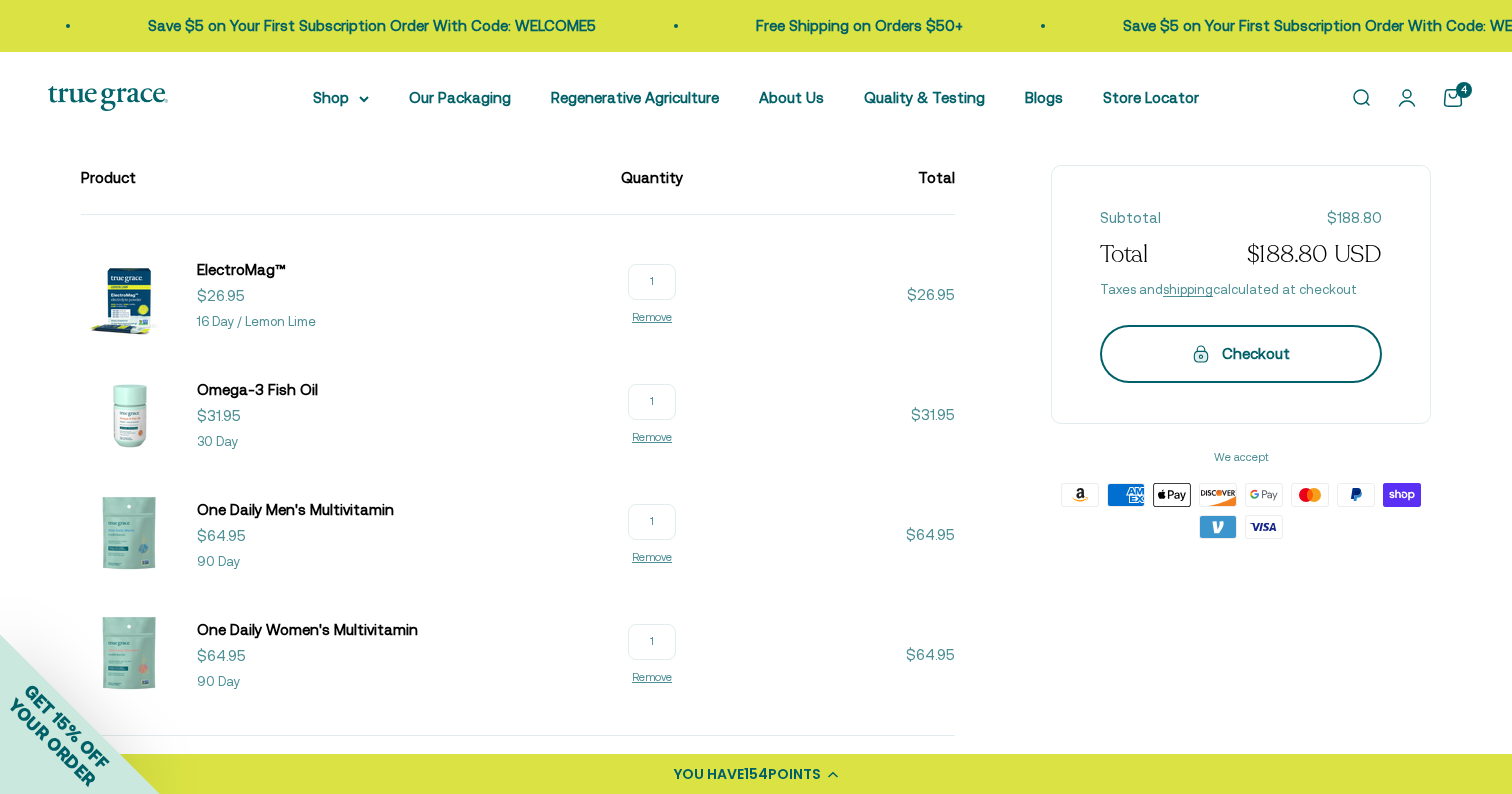 click on "Checkout" at bounding box center (1241, 354) 